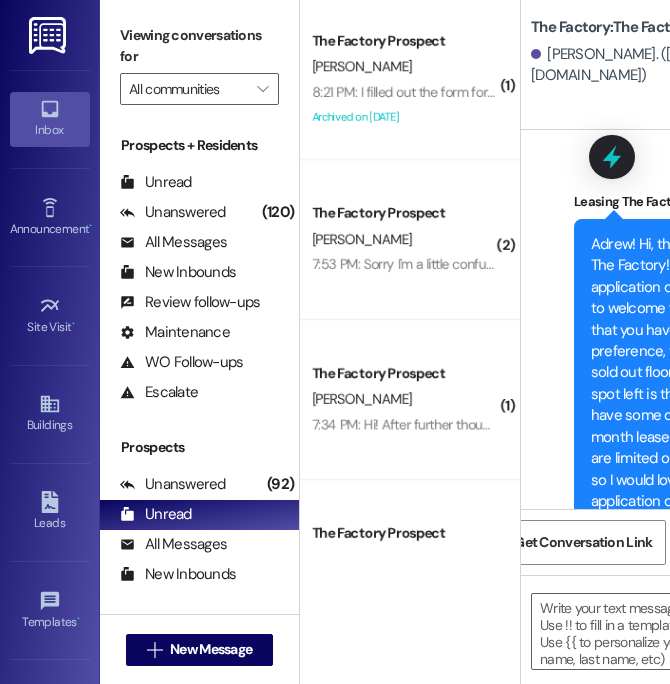 scroll, scrollTop: 0, scrollLeft: 0, axis: both 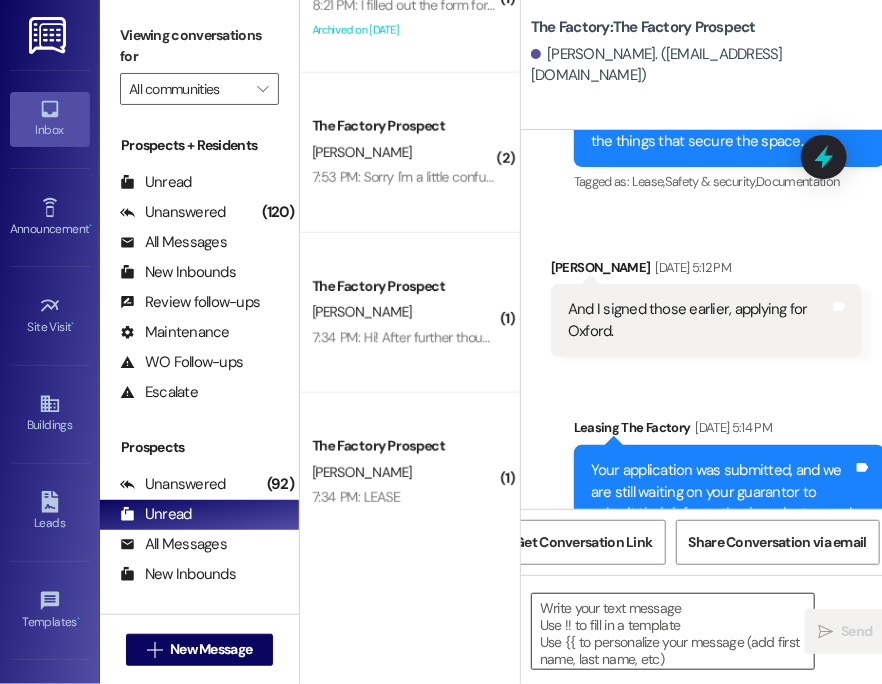 click at bounding box center (673, 631) 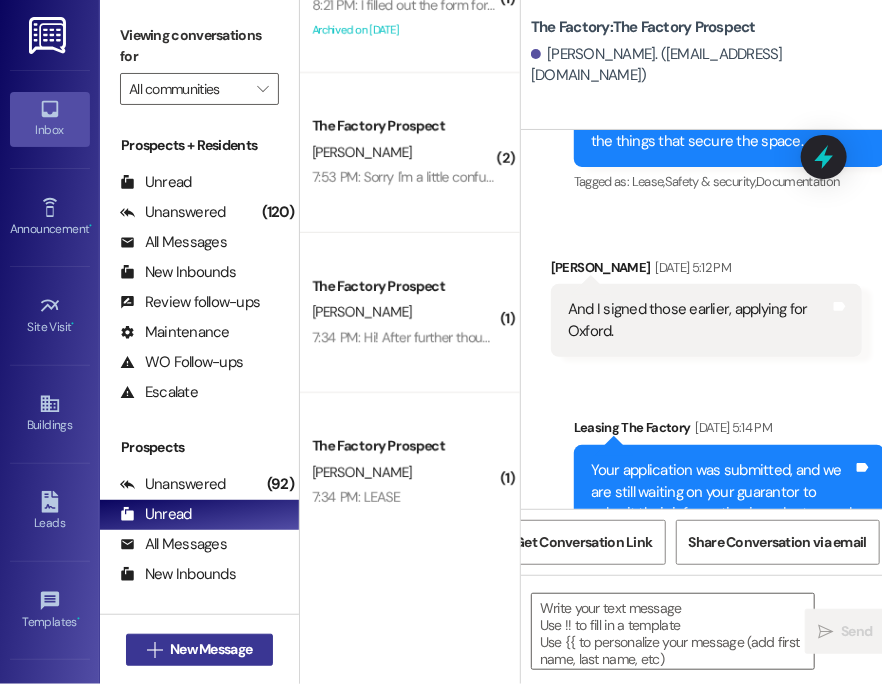 click on "New Message" at bounding box center (211, 649) 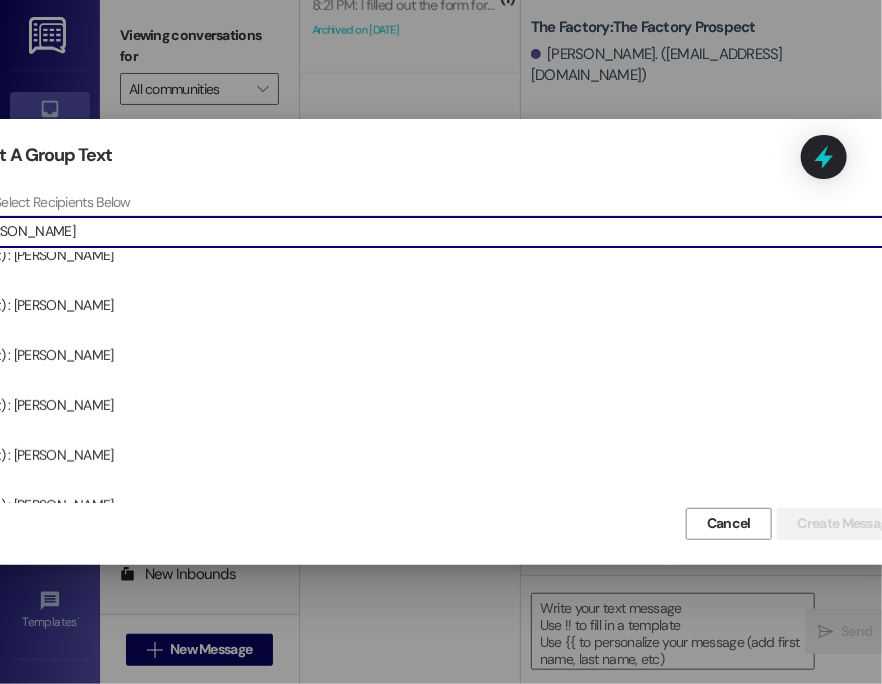 scroll, scrollTop: 2600, scrollLeft: 0, axis: vertical 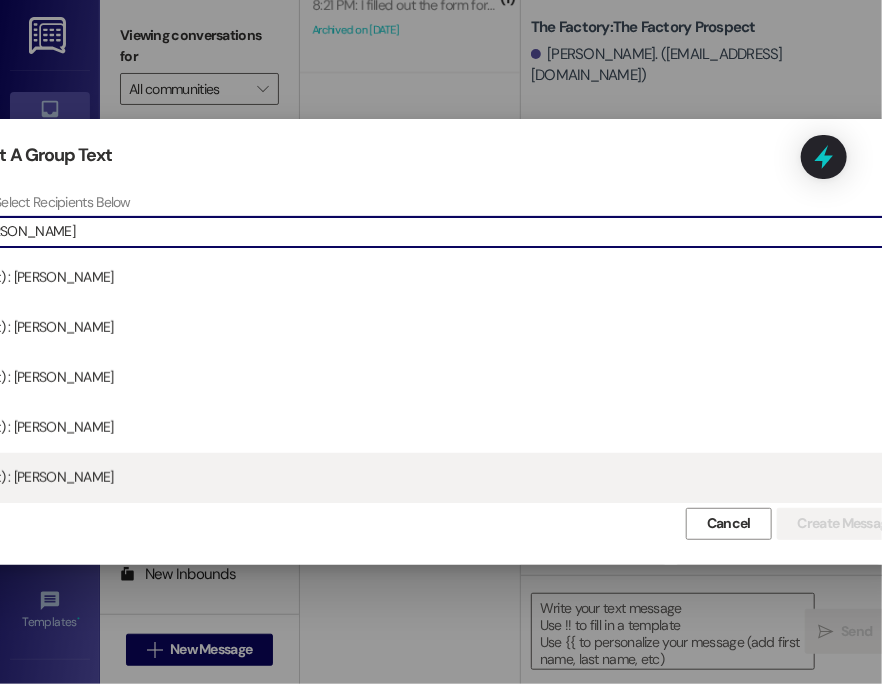 type on "[PERSON_NAME]" 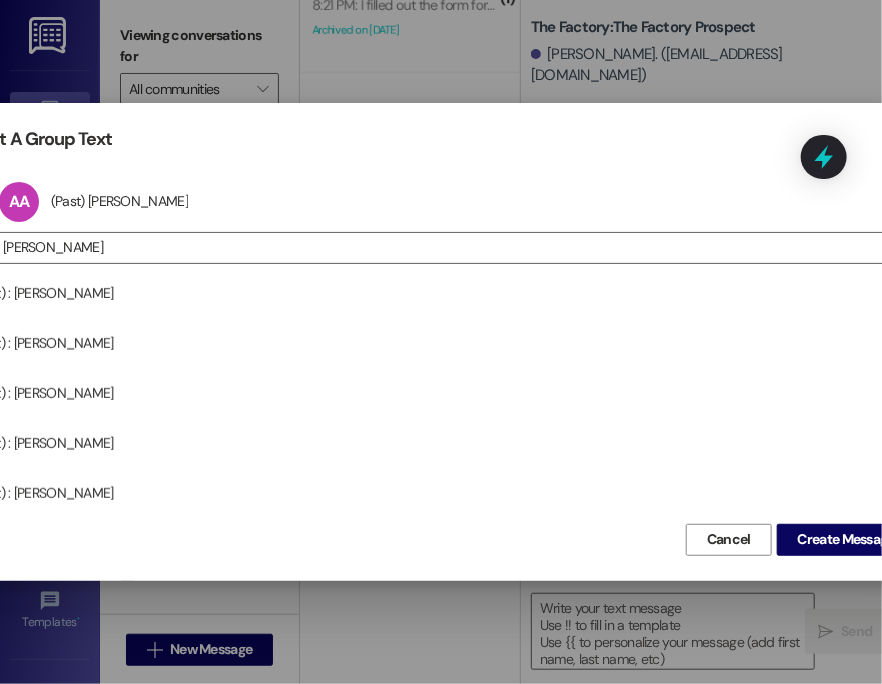scroll, scrollTop: 2549, scrollLeft: 0, axis: vertical 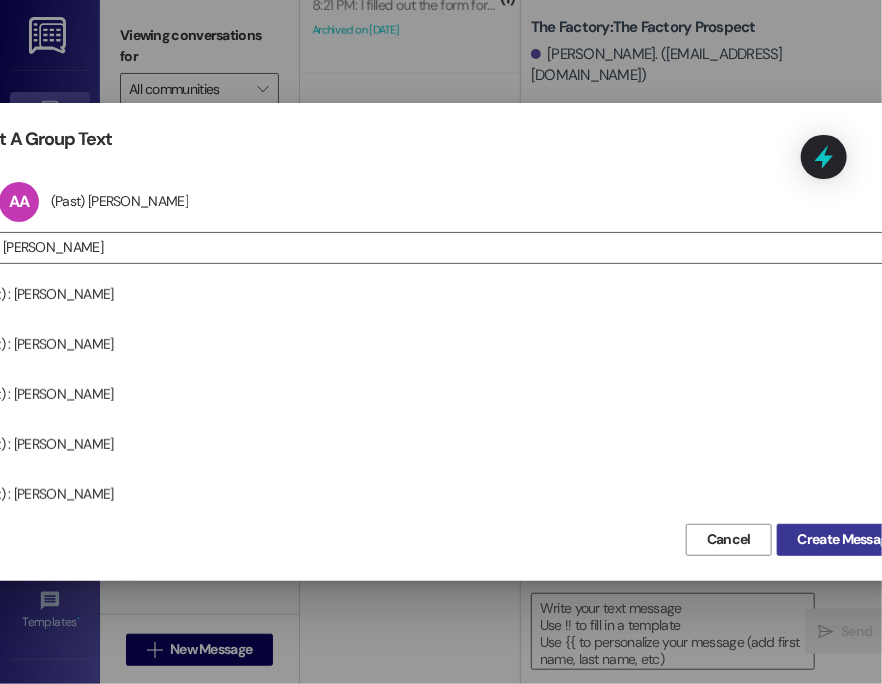 click on "Create Message" at bounding box center [846, 539] 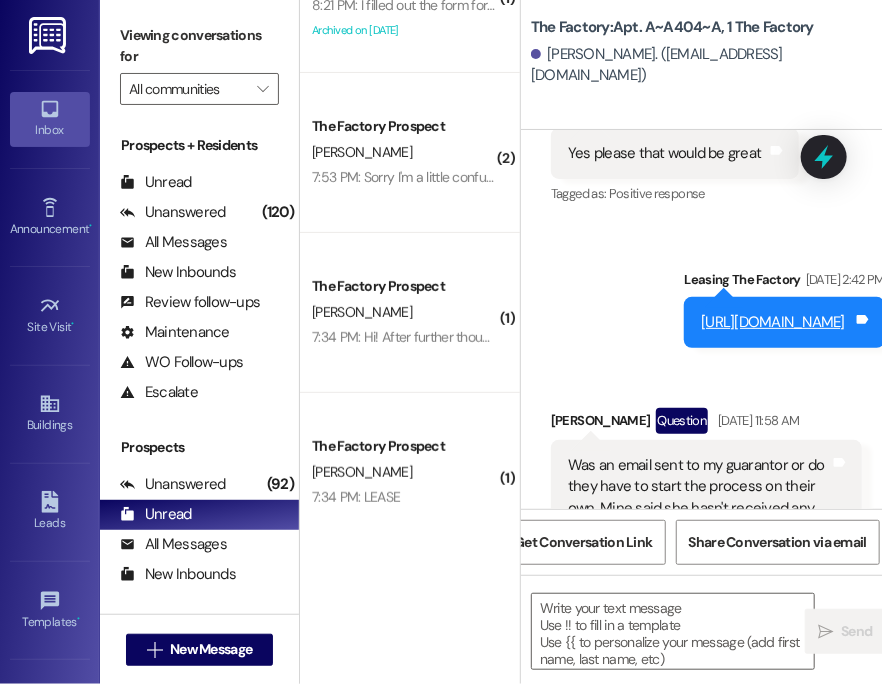 scroll, scrollTop: 21428, scrollLeft: 0, axis: vertical 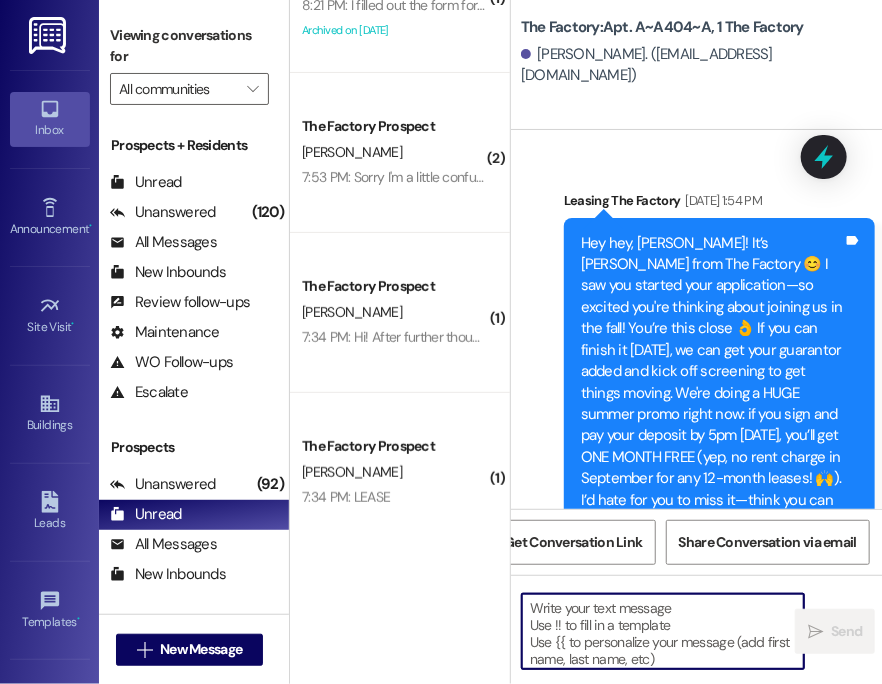 click at bounding box center [663, 631] 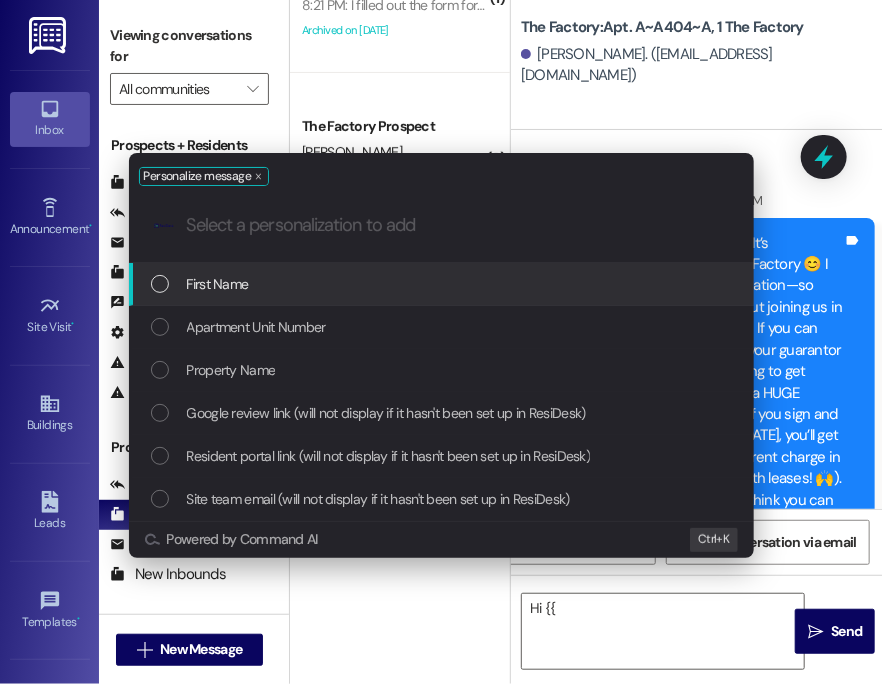 click on "First Name" at bounding box center (443, 284) 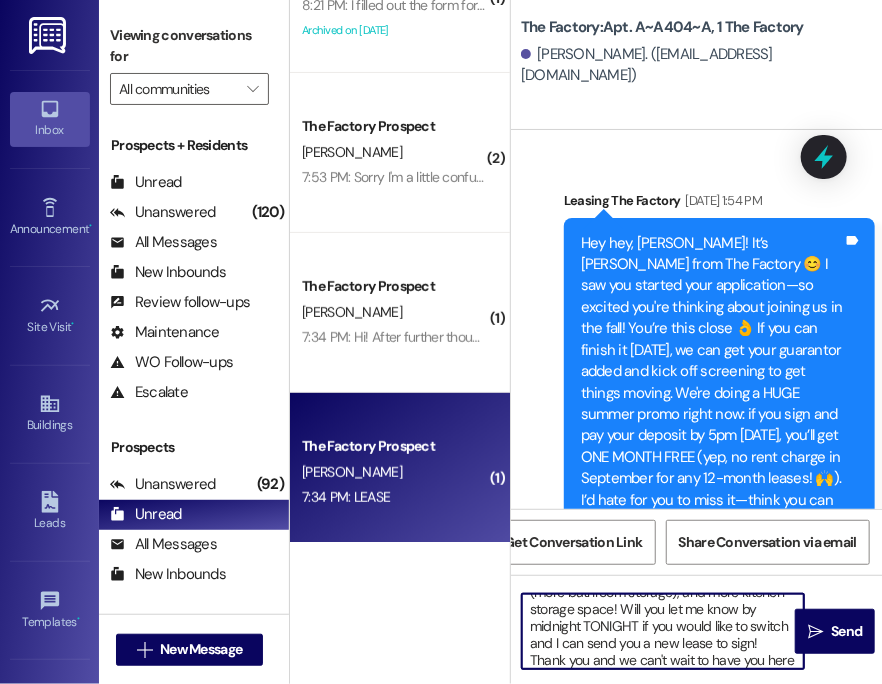 scroll, scrollTop: 169, scrollLeft: 0, axis: vertical 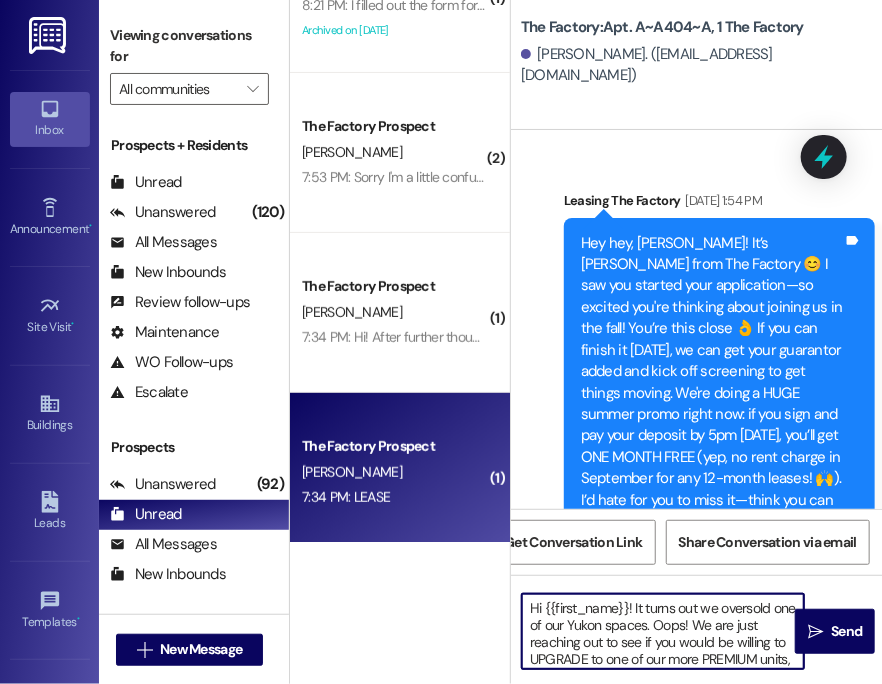 drag, startPoint x: 580, startPoint y: 653, endPoint x: 463, endPoint y: 499, distance: 193.40372 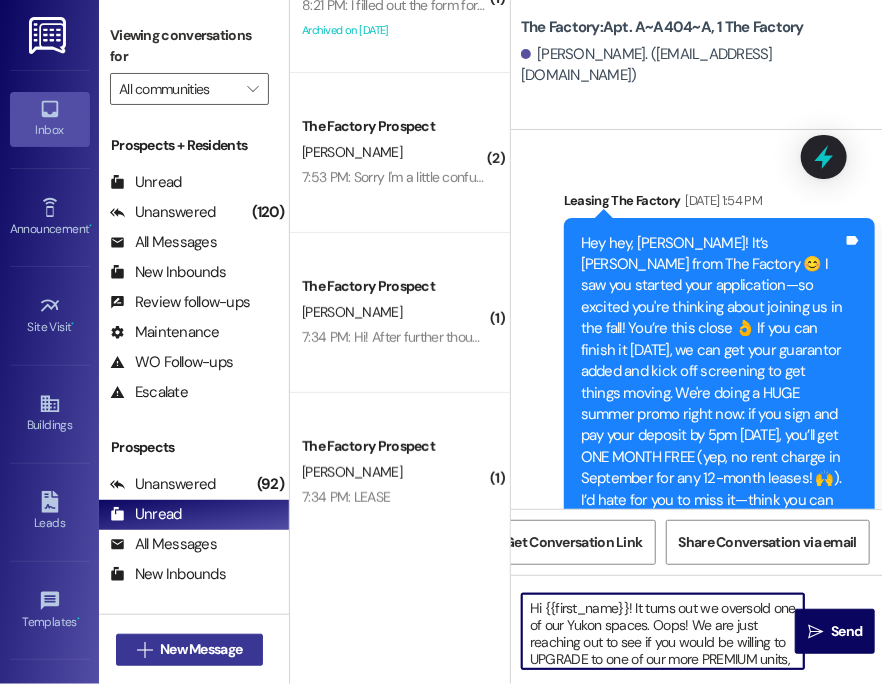 type on "Hi {{first_name}}! It turns out we oversold one of our Yukon spaces. Oops! We are just reaching out to see if you would be willing to UPGRADE to one of our more PREMIUM units, the Malibu! It is just $19 more per month. The [GEOGRAPHIC_DATA] is the favorite amongst our residents with the 2-level floorplan, 2 living rooms, more private bathroom spaces (more bathroom storage), and more kitchen storage space! Will you let me know by midnight TONIGHT if you would like to switch and I can send you a new lease to sign! Thank you and we can't wait to have you here!" 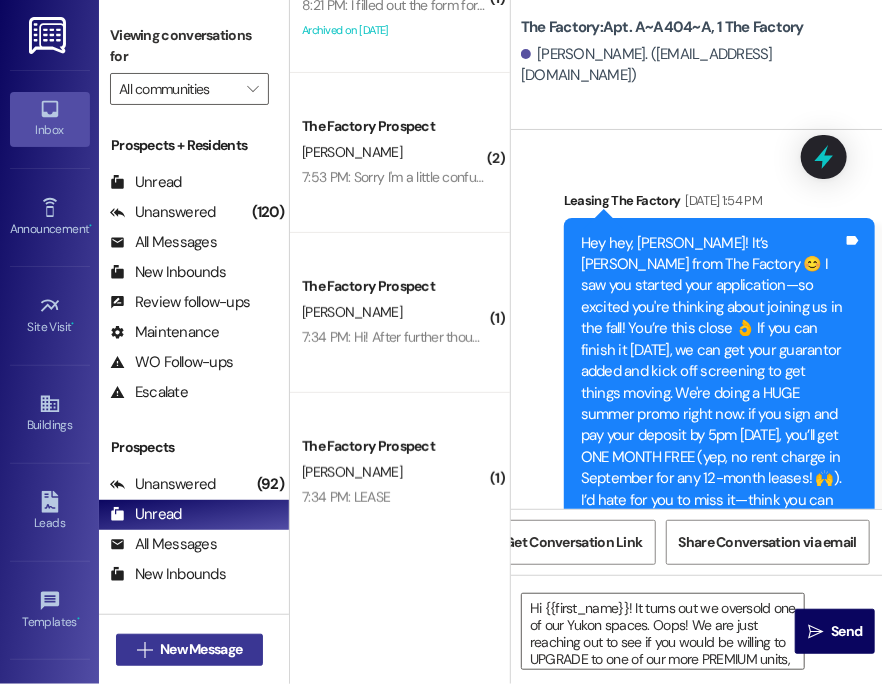 click on "New Message" at bounding box center (201, 649) 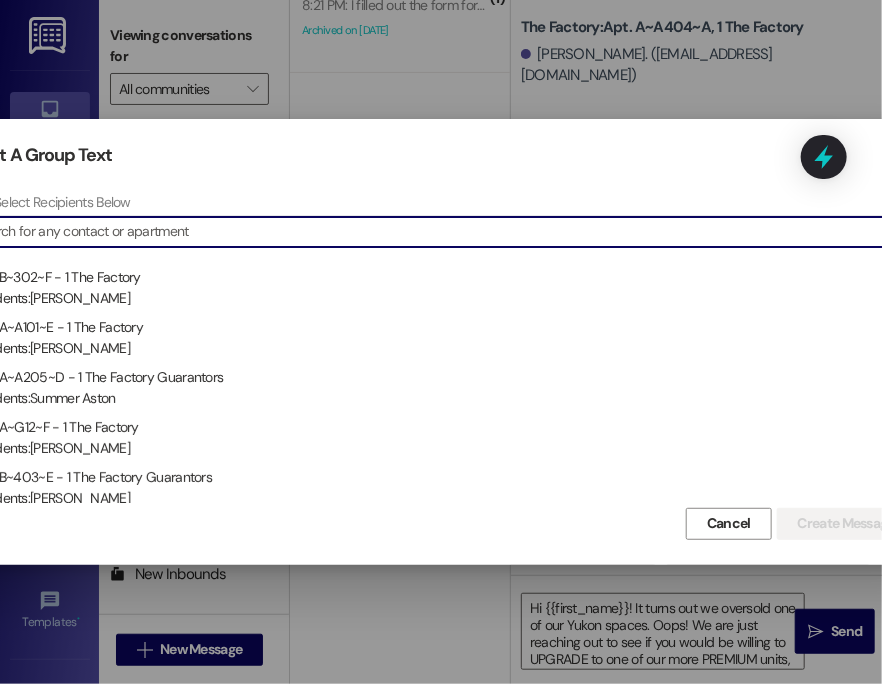 click at bounding box center [445, 232] 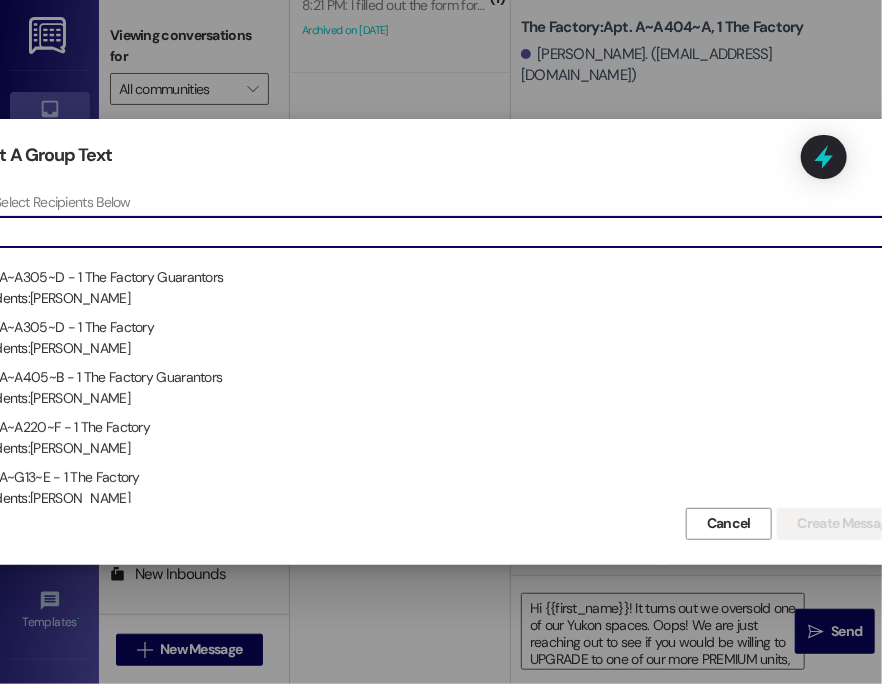 type on "b" 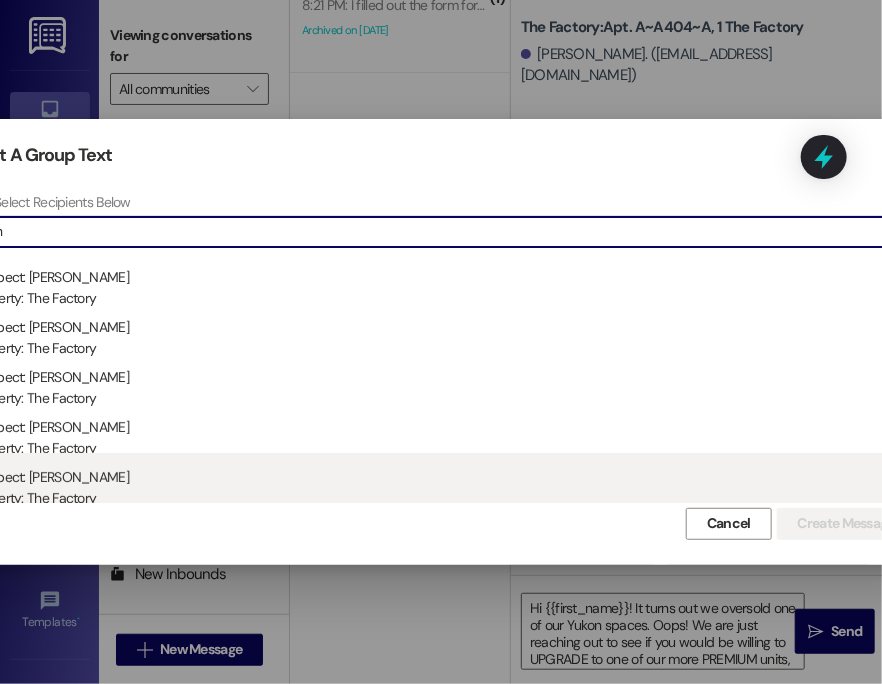 type on "bryn" 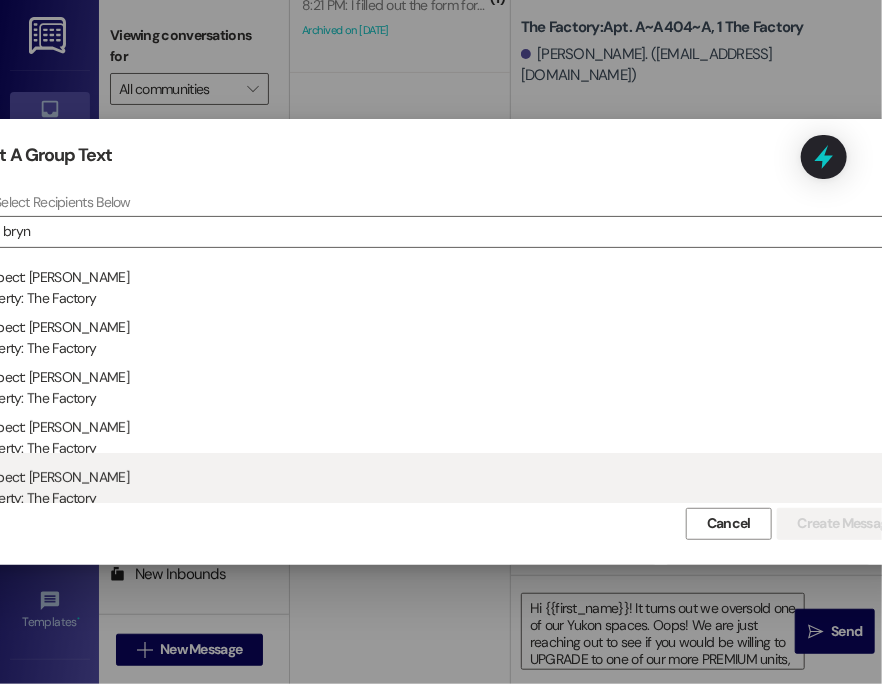 click on "Prospect: [PERSON_NAME] Property: The Factory" at bounding box center (443, 481) 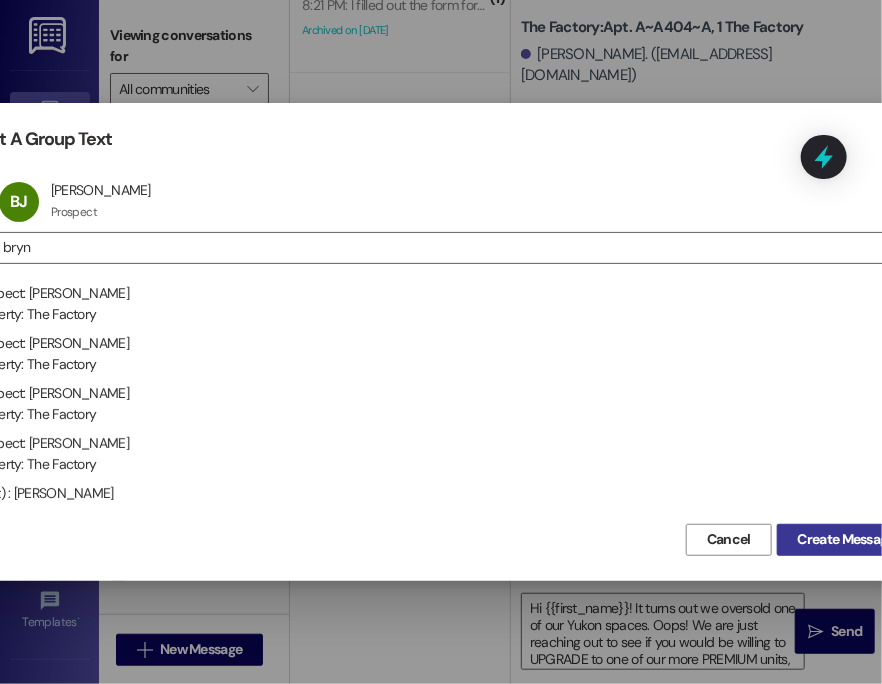 click on "Create Message" at bounding box center (846, 539) 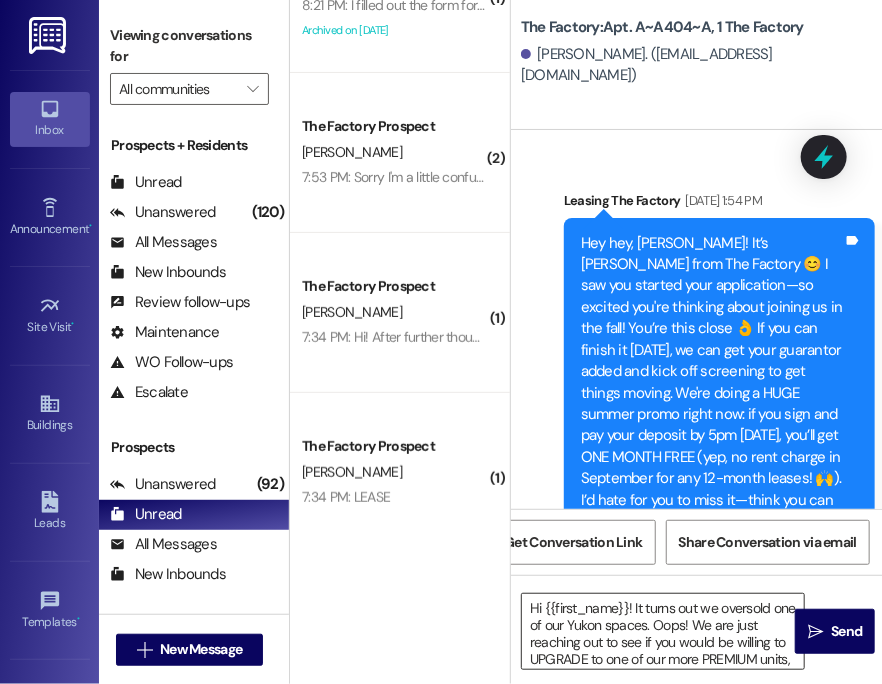 click on "Hi {{first_name}}! It turns out we oversold one of our Yukon spaces. Oops! We are just reaching out to see if you would be willing to UPGRADE to one of our more PREMIUM units, the Malibu! It is just $19 more per month. The [GEOGRAPHIC_DATA] is the favorite amongst our residents with the 2-level floorplan, 2 living rooms, more private bathroom spaces (more bathroom storage), and more kitchen storage space! Will you let me know by midnight TONIGHT if you would like to switch and I can send you a new lease to sign! Thank you and we can't wait to have you here!" at bounding box center (663, 631) 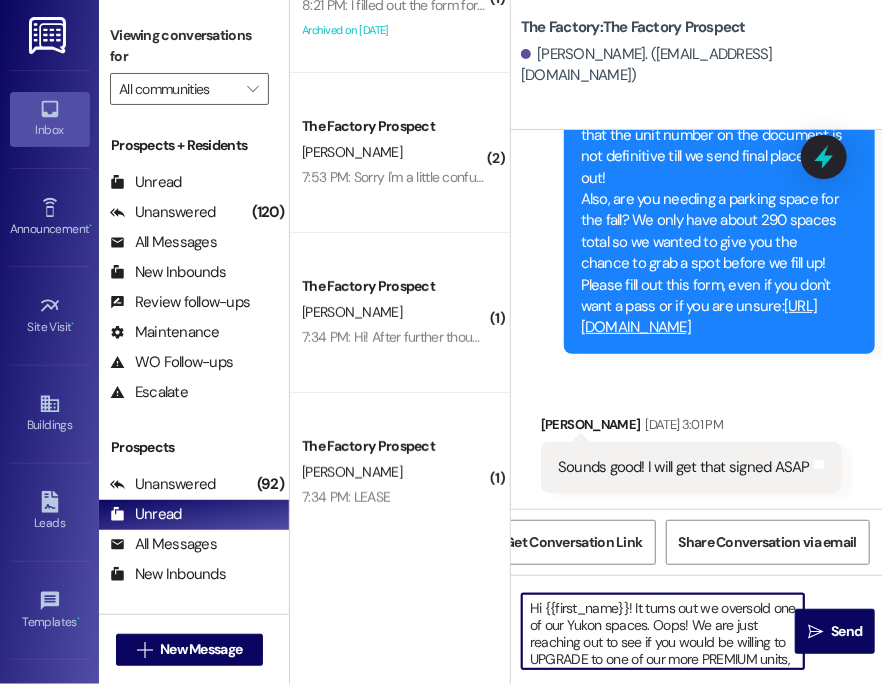 scroll, scrollTop: 3488, scrollLeft: 0, axis: vertical 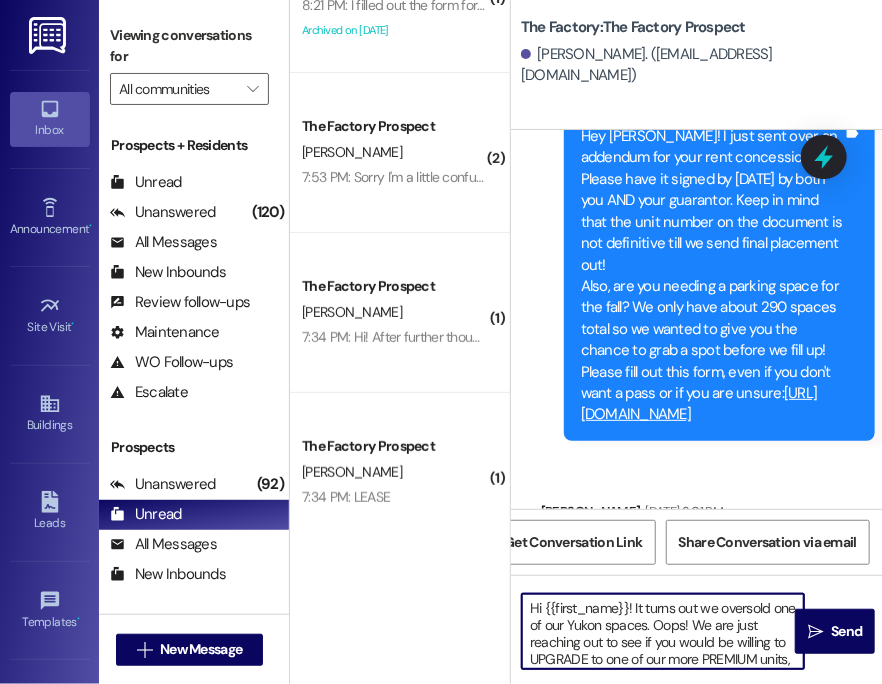 paste on "Hi {{first_name}}! It turns out we oversold one of our Yukon spaces. Oops! We are just reaching out to see if you would be willing to UPGRADE to one of our more PREMIUM units, the Malibu! It is just $19 more per month. The [GEOGRAPHIC_DATA] is the favorite amongst our residents with the 2-level floorplan, 2 living rooms, more private bathroom spaces (more bathroom storage), and more kitchen storage space! Will you let me know by midnight TONIGHT if you would like to switch and I can send you a new lease to sign! Thank you and we can't wait to have you here!" 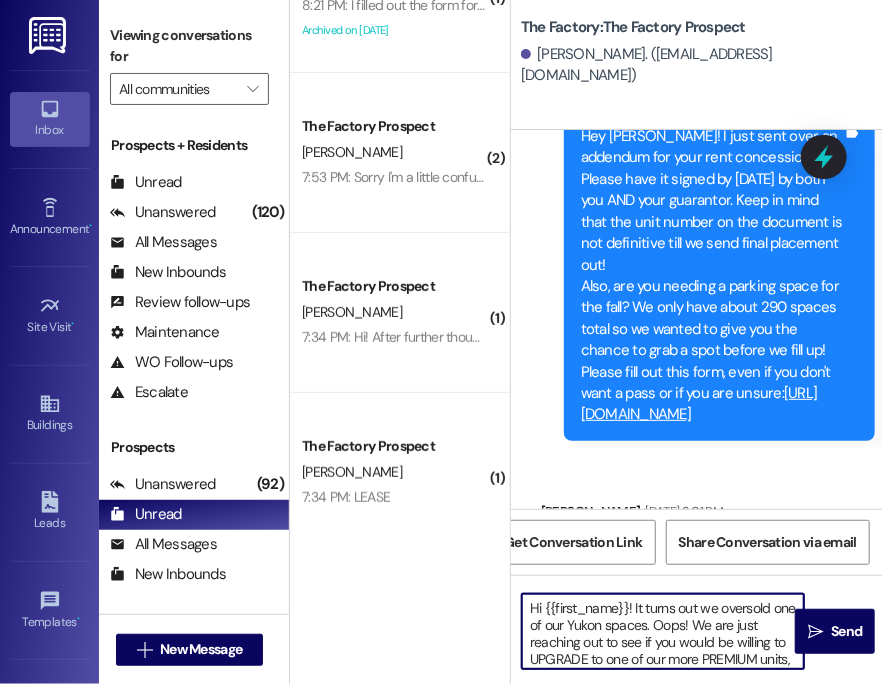 type on "Hi {{first_name}}! It turns out we oversold one of ouHi {{first_name}}! It turns out we oversold one of our Yukon spaces. Oops! We are just reaching out to see if you would be willing to UPGRADE to one of our more PREMIUM units, the Malibu! It is just $19 more per month. The [GEOGRAPHIC_DATA] is the favorite amongst our residents with the 2-level floorplan, 2 living rooms, more private bathroom spaces (more bathroom storage), and more kitchen storage space! Will you let me know by midnight TONIGHT if you would like to switch and I can send you a new lease to sign! Thank you and we can't wait to have you here!r Yukon spaces. Oops! We are just reaching out to see if you would be willing to UPGRADE to one of our more PREMIUM units, the Malibu! It is just $19 more per month. The [GEOGRAPHIC_DATA] is the favorite amongst our residents with the 2-level floorplan, 2 living rooms, more private bathroom spaces (more bathroom storage), and more kitchen storage space! Will you let me know by midnight TONIGHT if you would like to switch an..." 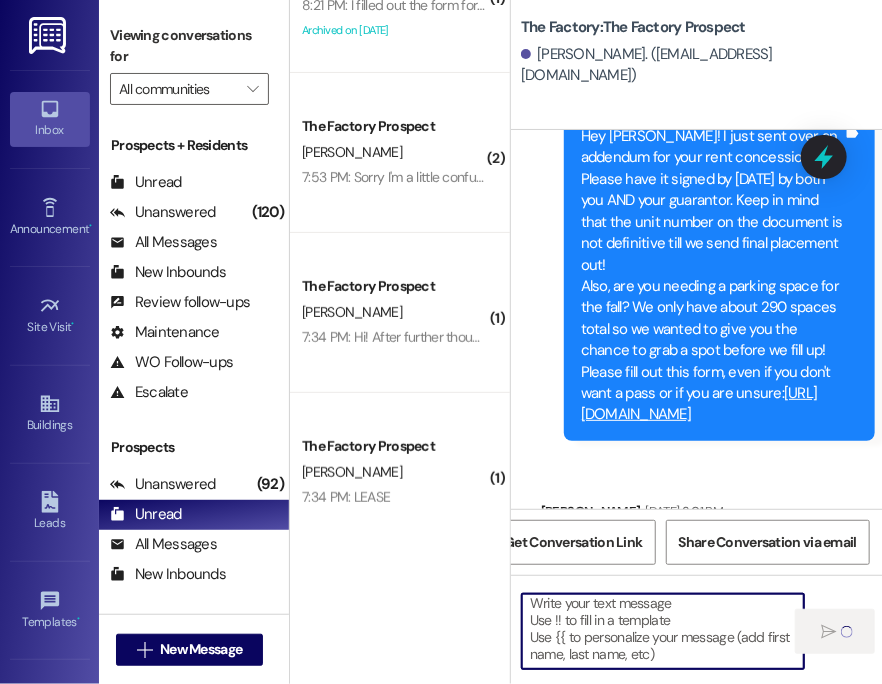 scroll, scrollTop: 4, scrollLeft: 0, axis: vertical 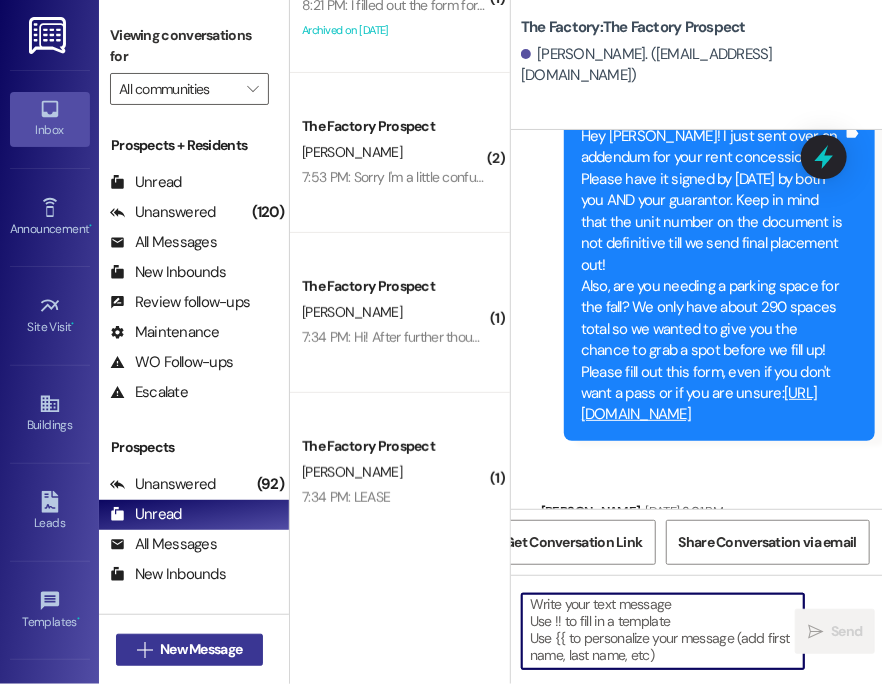 type 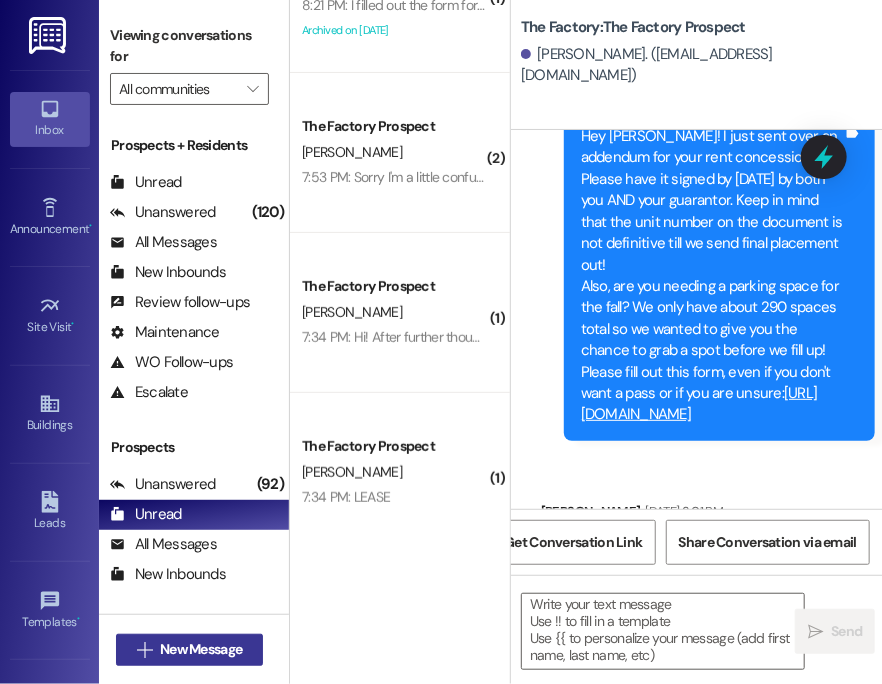 click on "New Message" at bounding box center (201, 649) 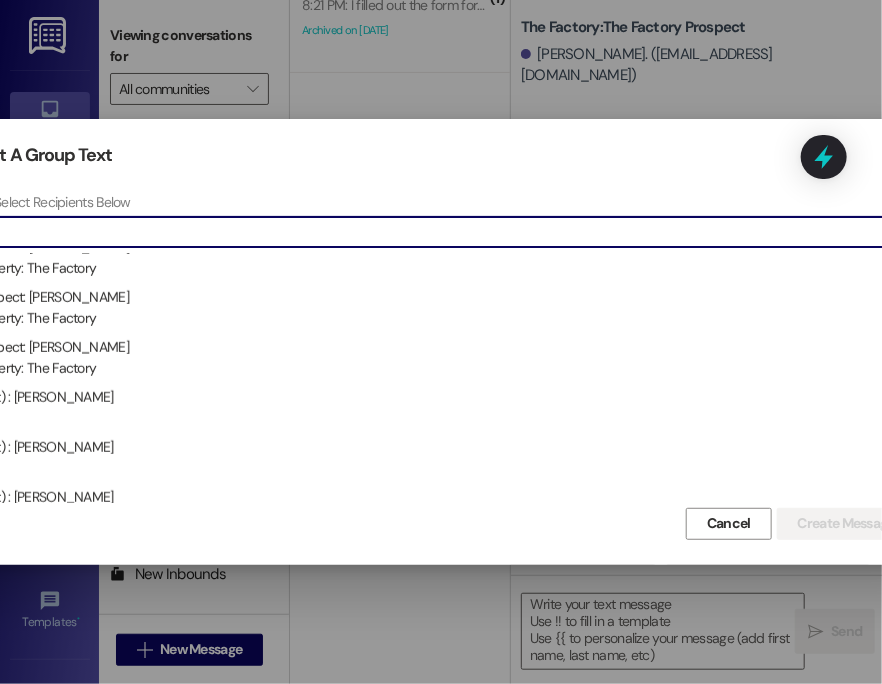 scroll, scrollTop: 431, scrollLeft: 0, axis: vertical 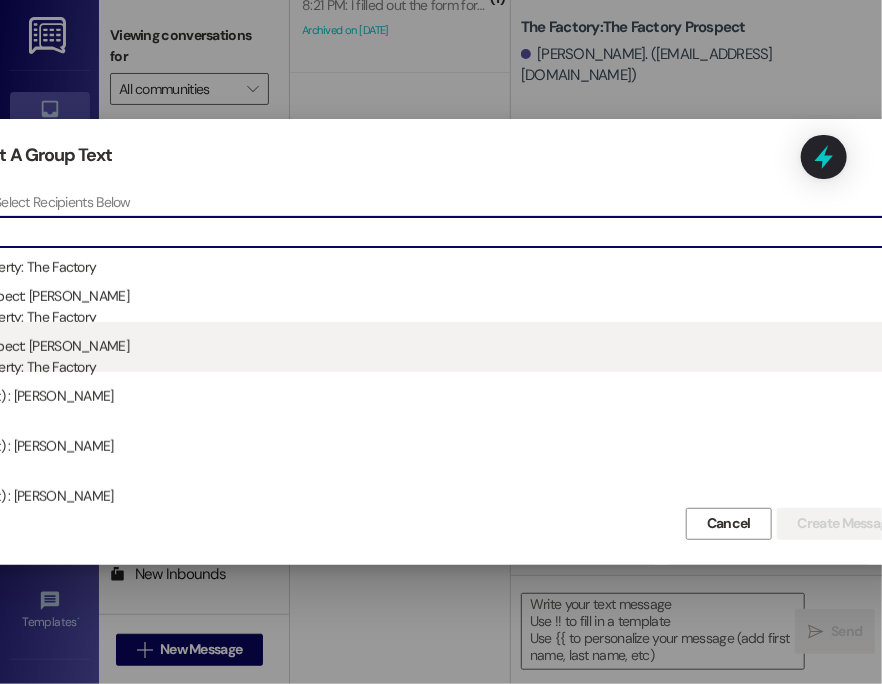 type on "lexi" 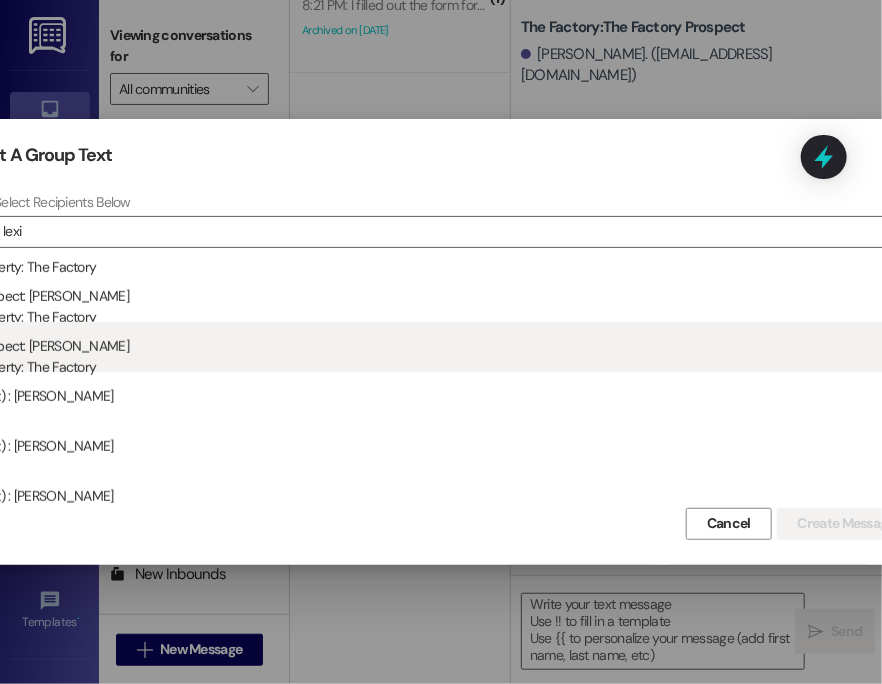 click on "Prospect: Lexi Dart Property: The Factory" at bounding box center [443, 350] 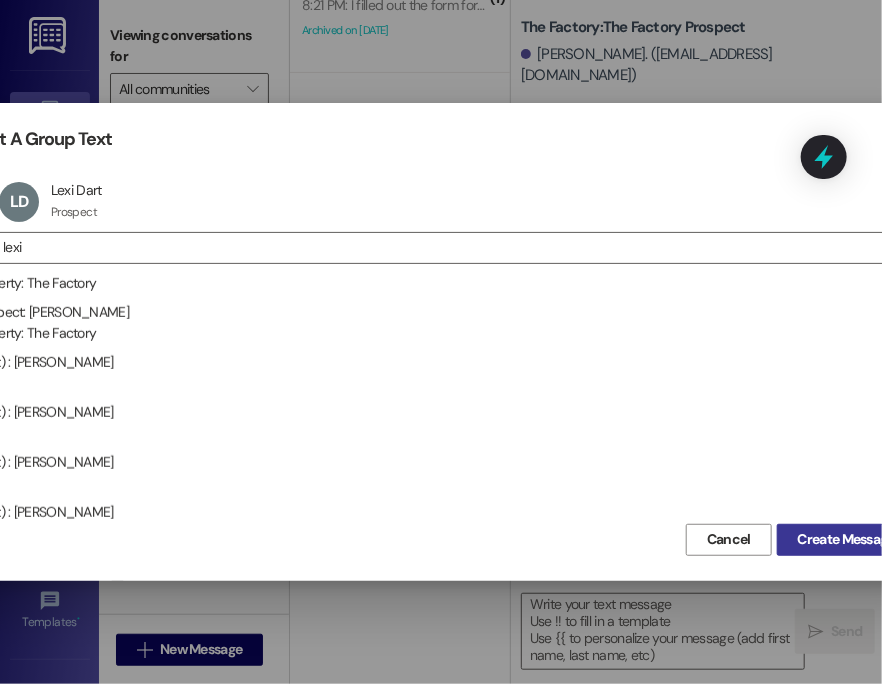 click on "Create Message" at bounding box center [846, 539] 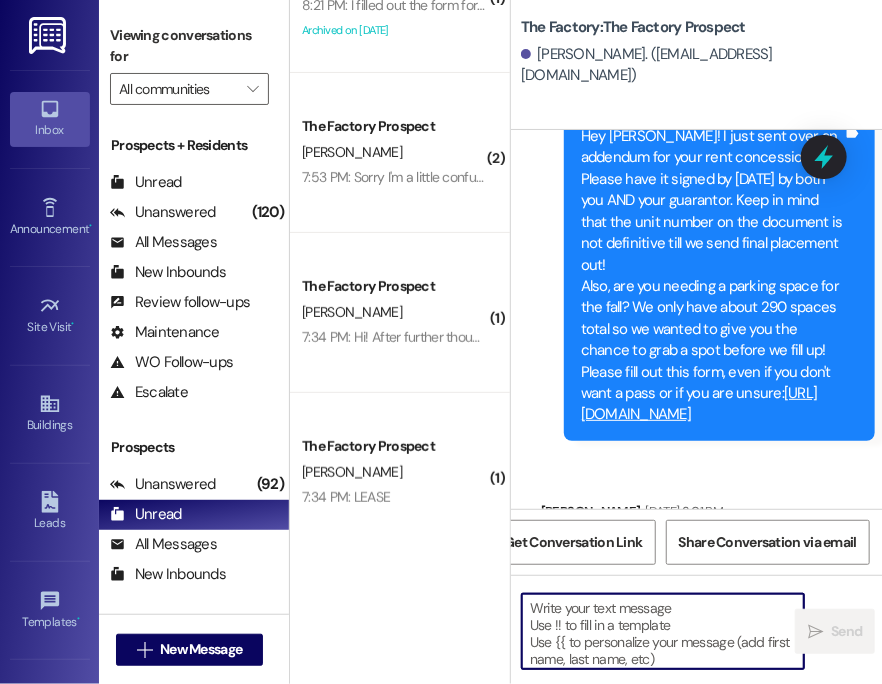 click at bounding box center (663, 631) 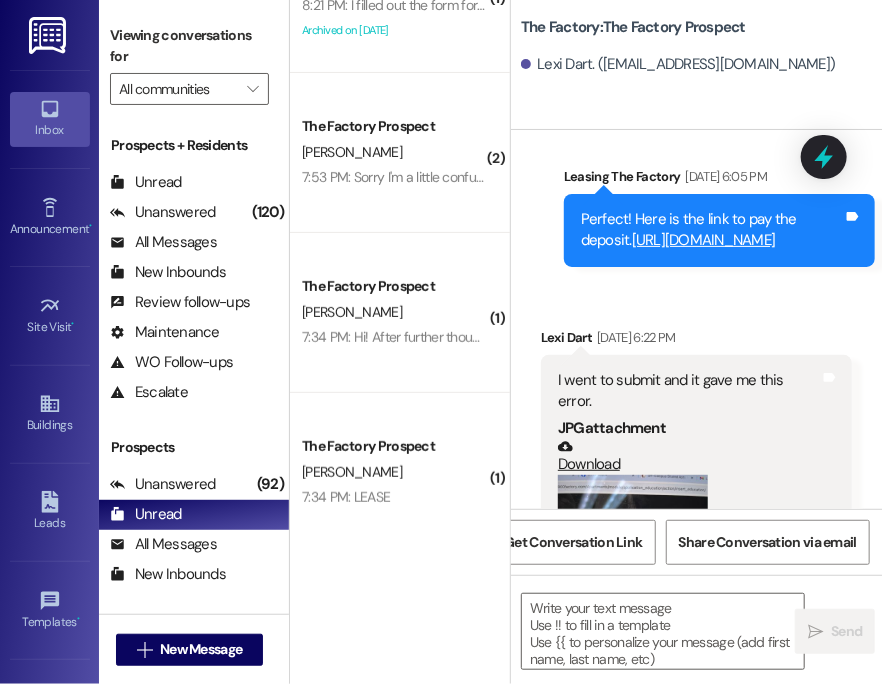 scroll, scrollTop: 2314, scrollLeft: 0, axis: vertical 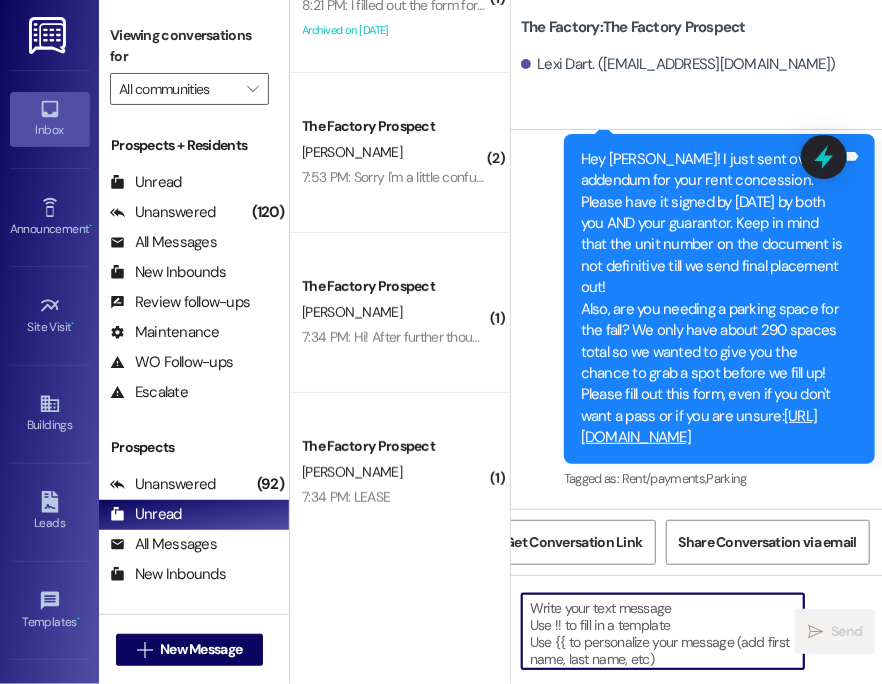 click at bounding box center (663, 631) 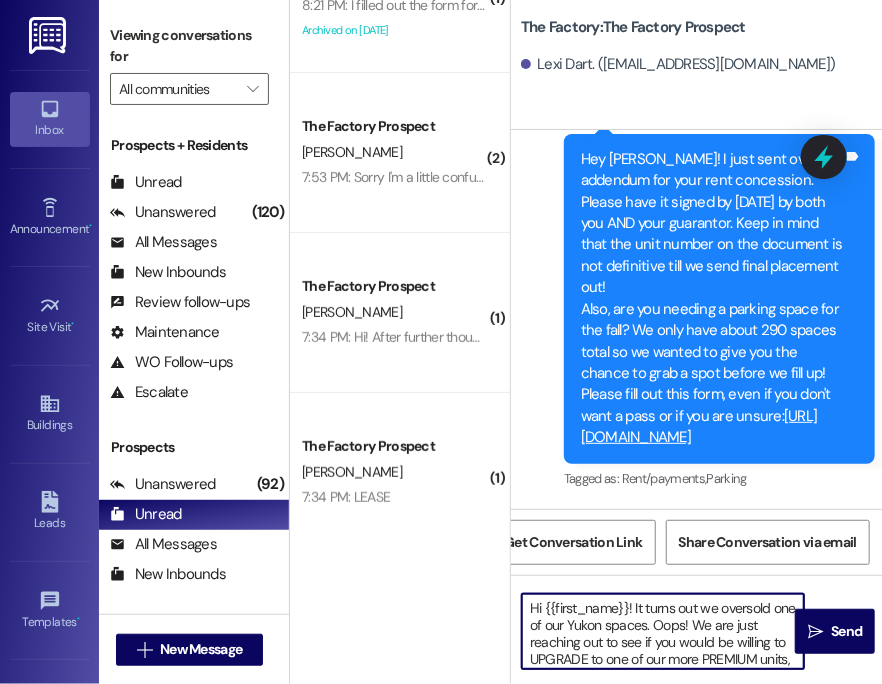scroll, scrollTop: 169, scrollLeft: 0, axis: vertical 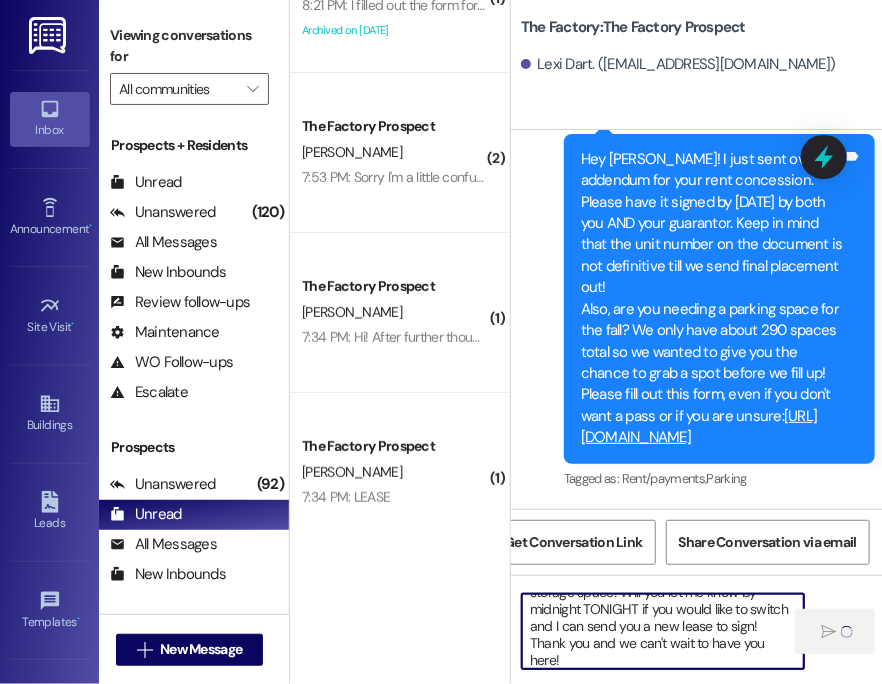type 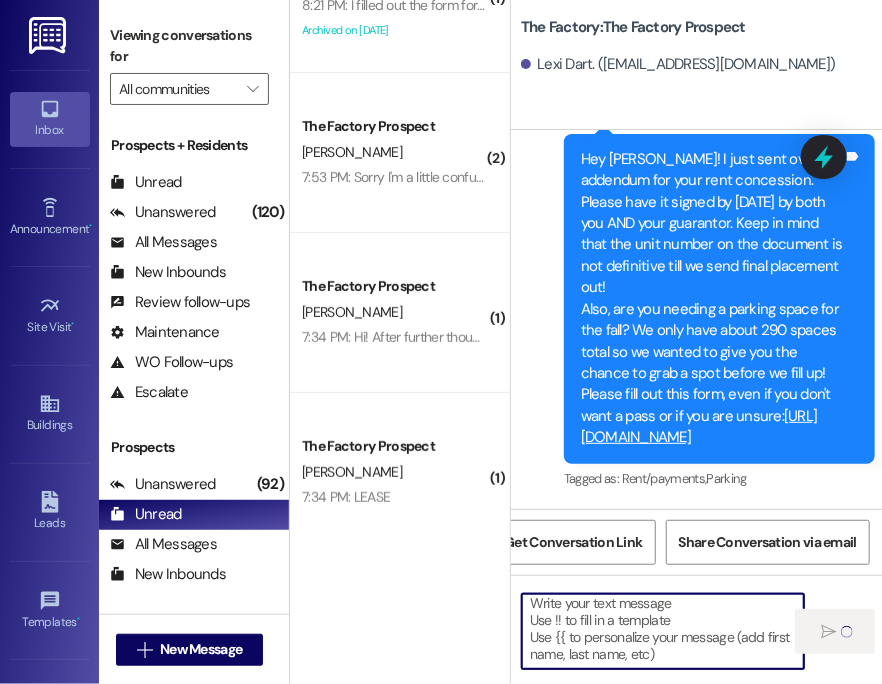 scroll, scrollTop: 4, scrollLeft: 0, axis: vertical 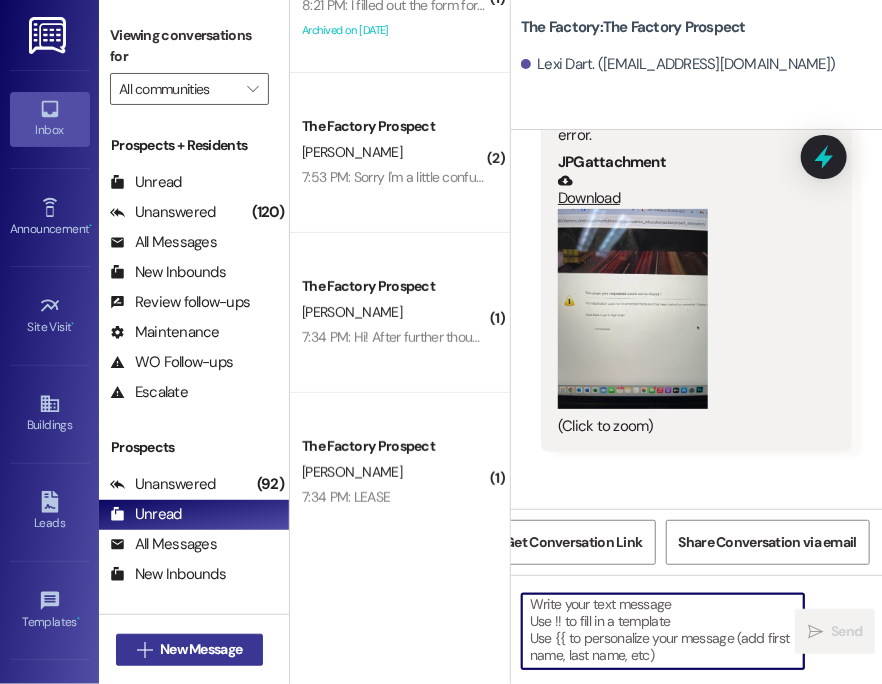 click on "New Message" at bounding box center [201, 649] 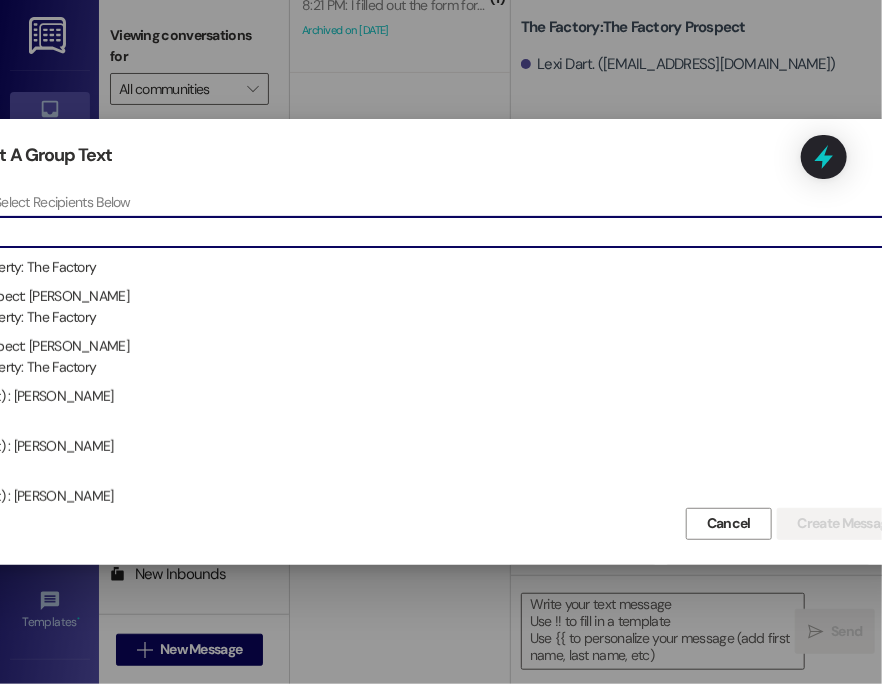 scroll, scrollTop: 330, scrollLeft: 0, axis: vertical 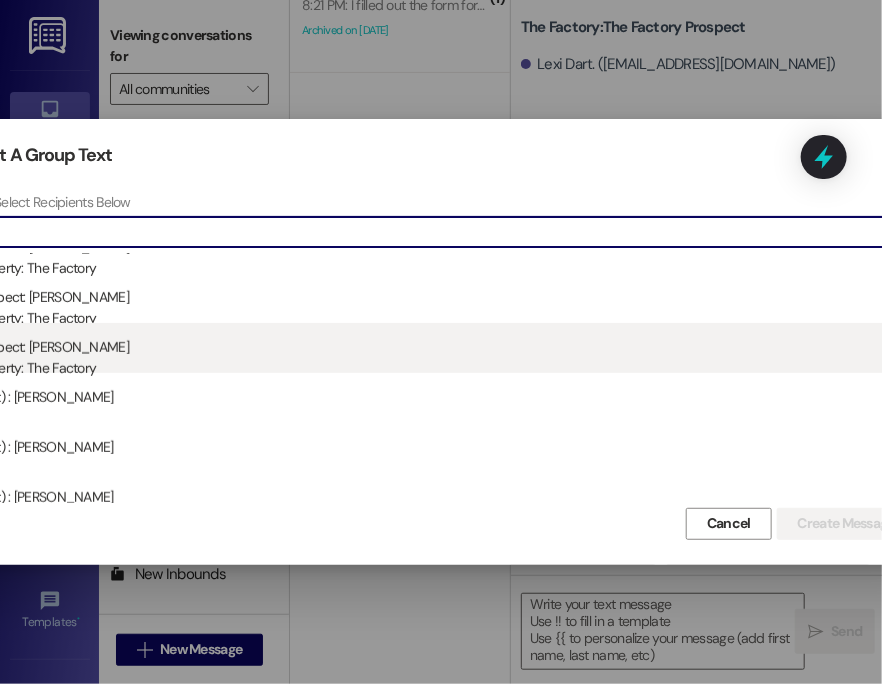 type on "tso" 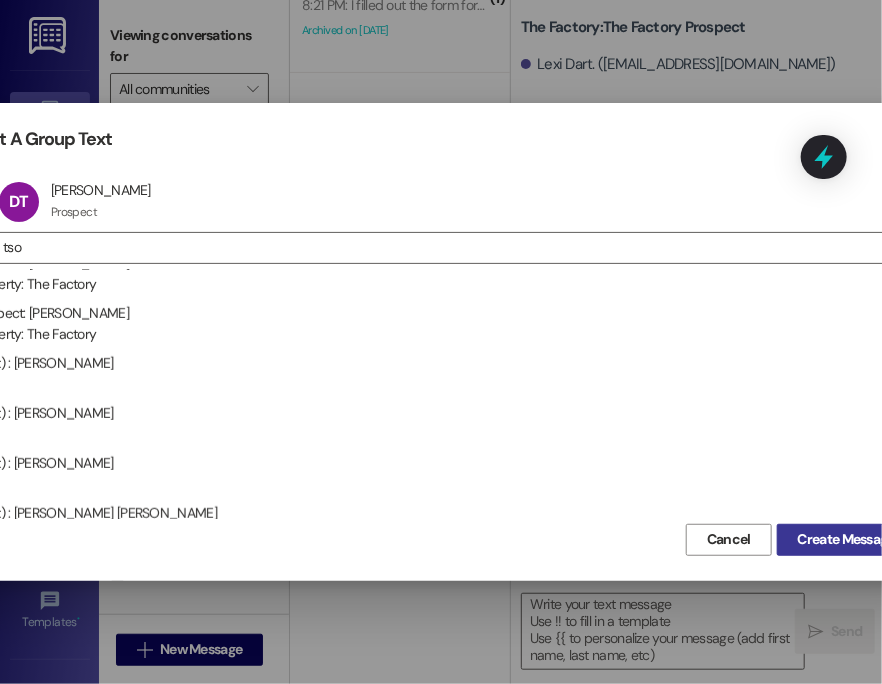 click on "Create Message" at bounding box center [846, 539] 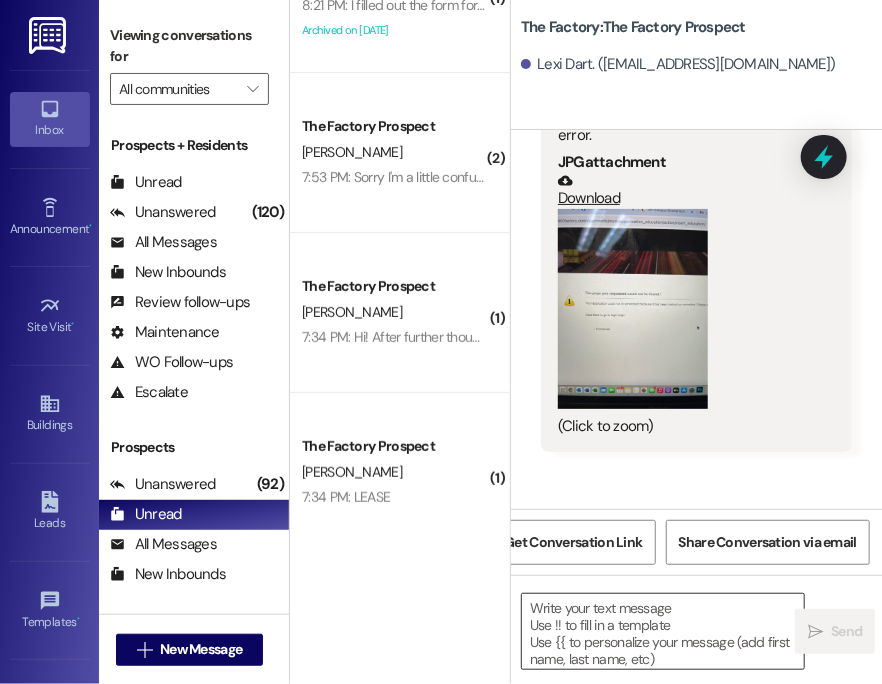 click at bounding box center (663, 631) 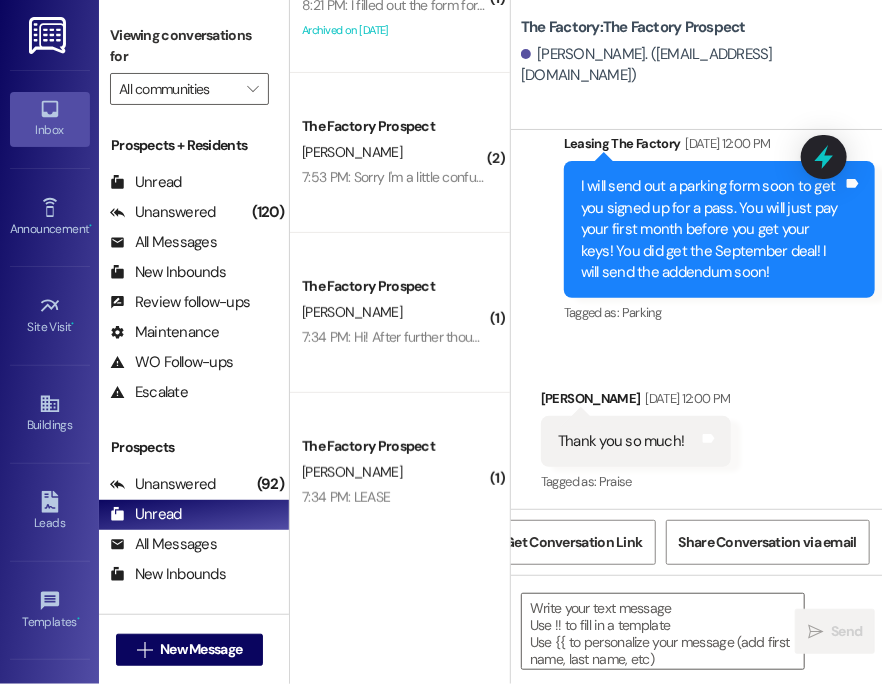 scroll, scrollTop: 1759, scrollLeft: 0, axis: vertical 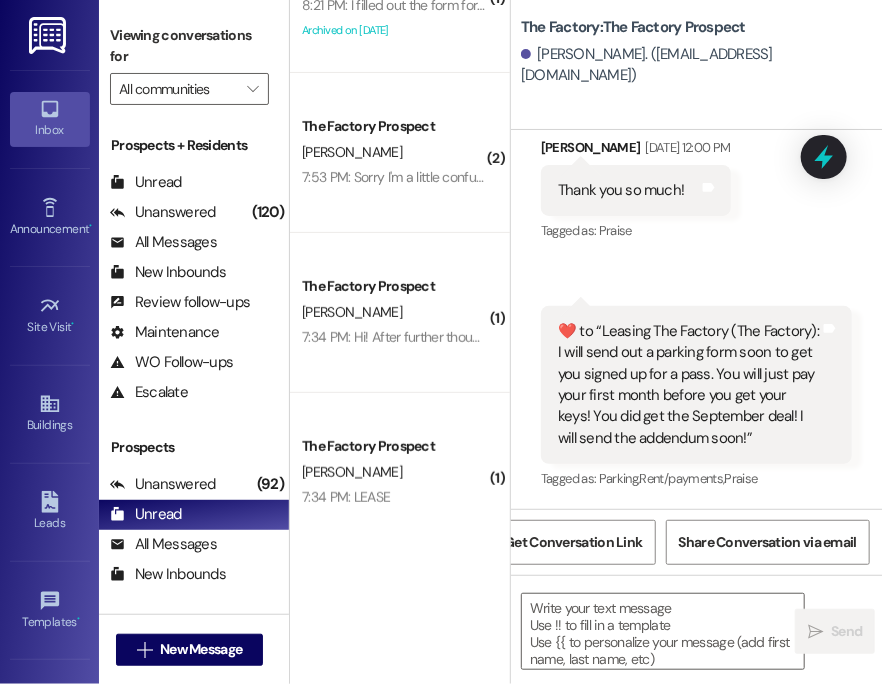 click at bounding box center [663, 631] 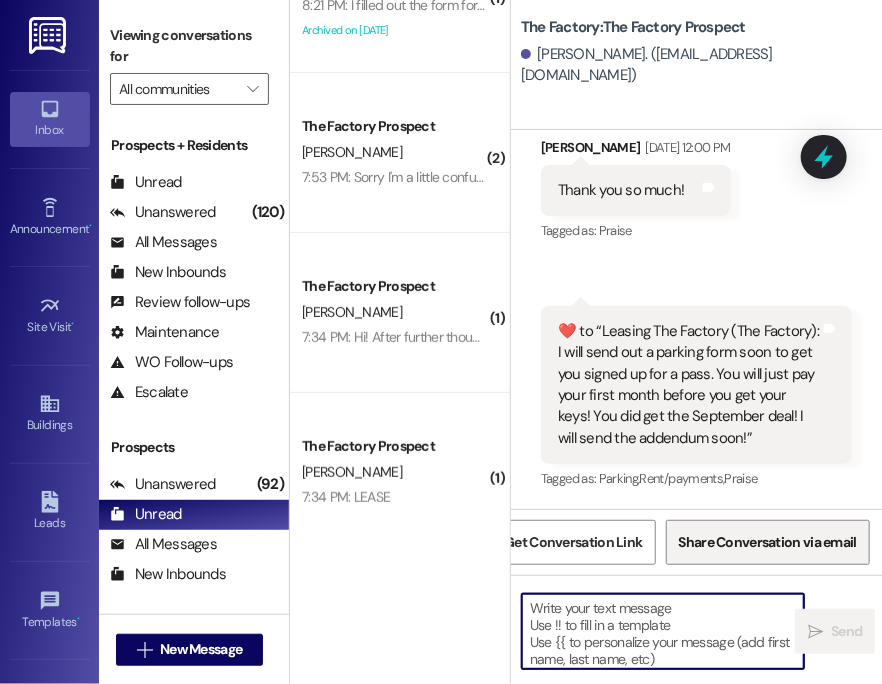 paste on "Hi {{first_name}}! It turns out we oversold one of our Yukon spaces. Oops! We are just reaching out to see if you would be willing to UPGRADE to one of our more PREMIUM units, the Malibu! It is just $19 more per month. The [GEOGRAPHIC_DATA] is the favorite amongst our residents with the 2-level floorplan, 2 living rooms, more private bathroom spaces (more bathroom storage), and more kitchen storage space! Will you let me know by midnight TONIGHT if you would like to switch and I can send you a new lease to sign! Thank you and we can't wait to have you here!" 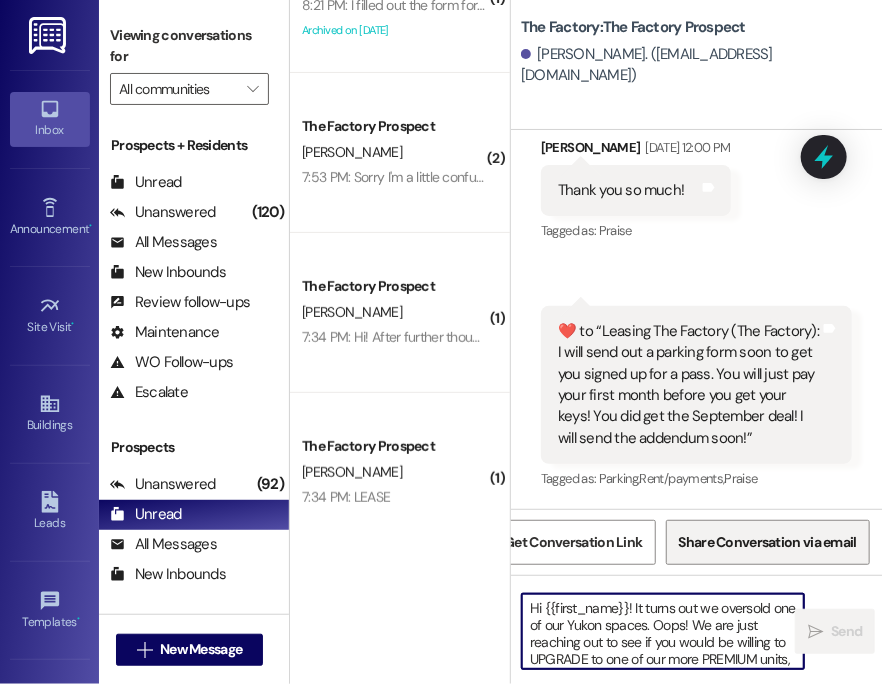 scroll, scrollTop: 169, scrollLeft: 0, axis: vertical 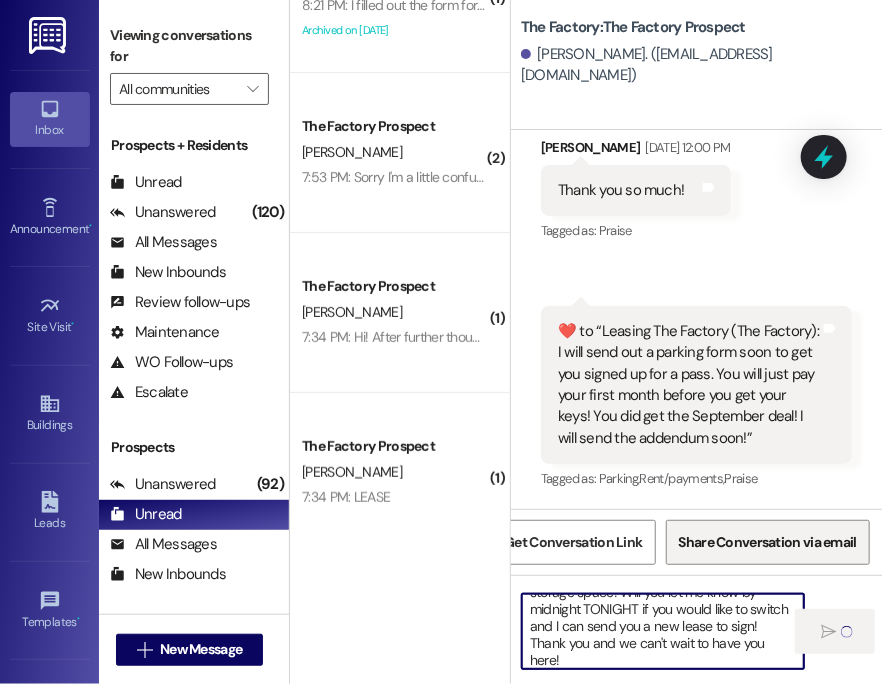 type 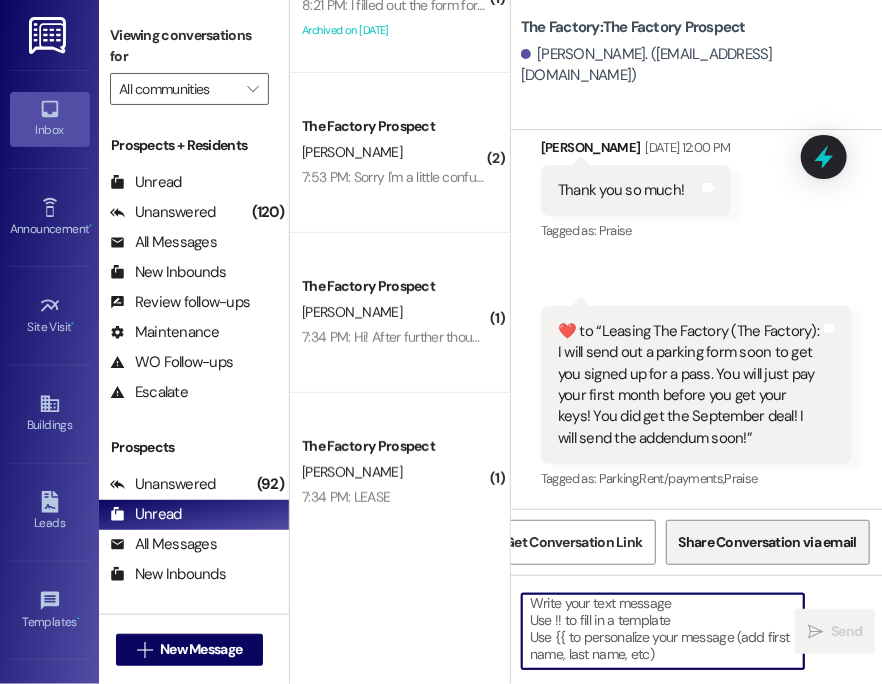 scroll, scrollTop: 4, scrollLeft: 0, axis: vertical 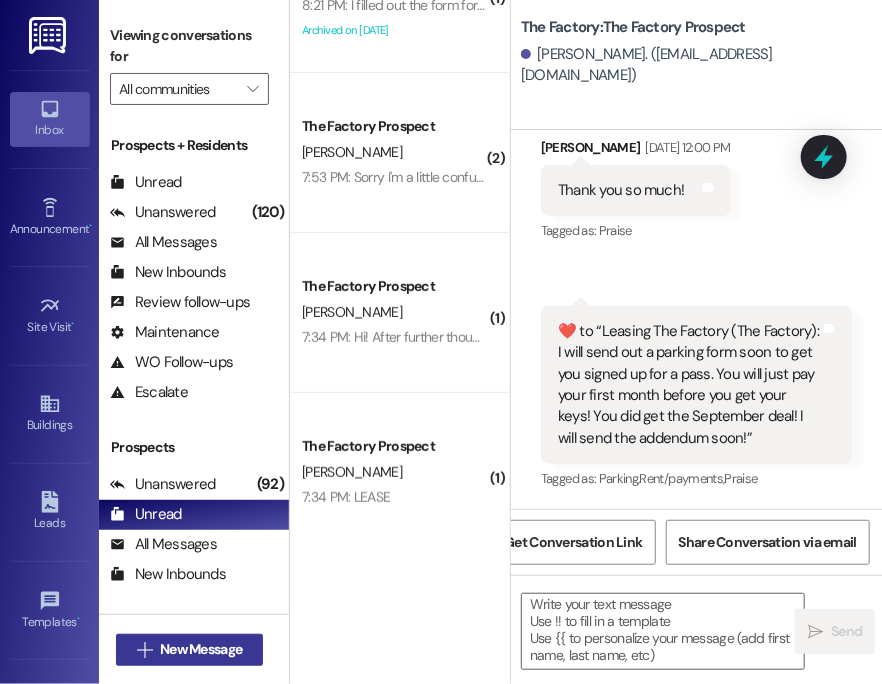 click on "New Message" at bounding box center [201, 649] 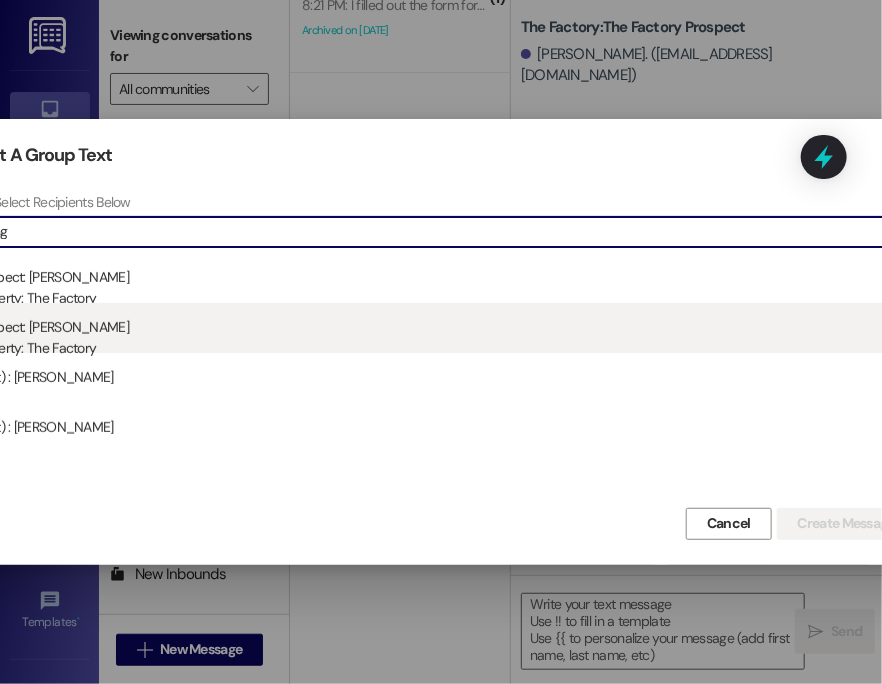 type on "arring" 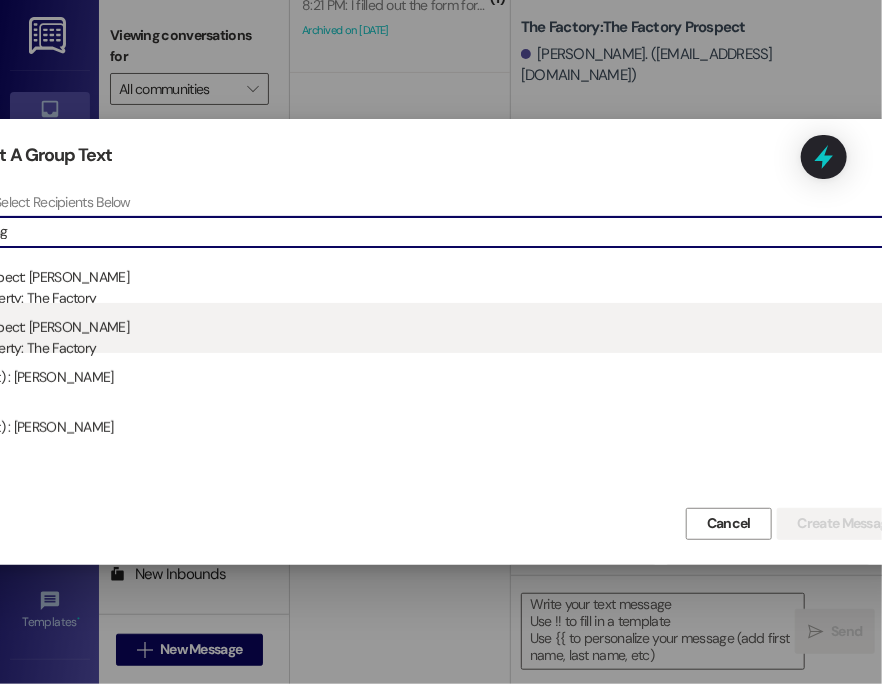 click on "Prospect: [PERSON_NAME] Property: The Factory" at bounding box center (443, 331) 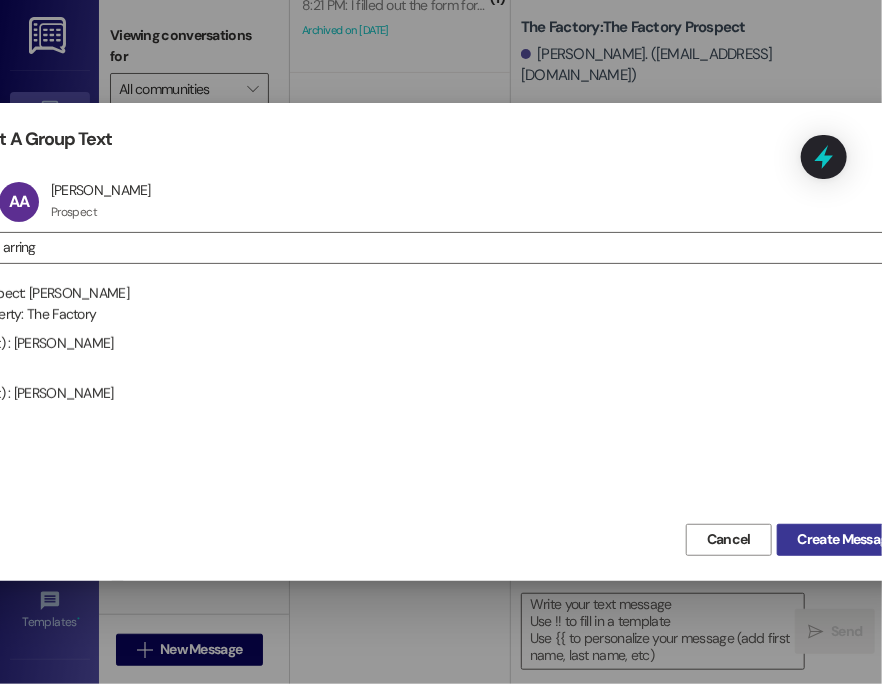 click on "Create Message" at bounding box center (846, 539) 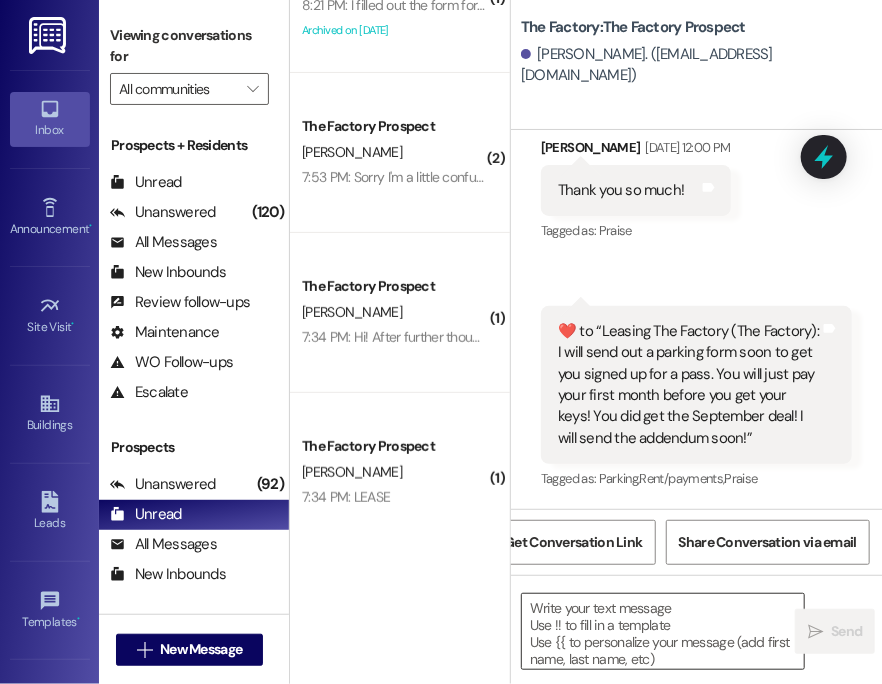 click at bounding box center [663, 631] 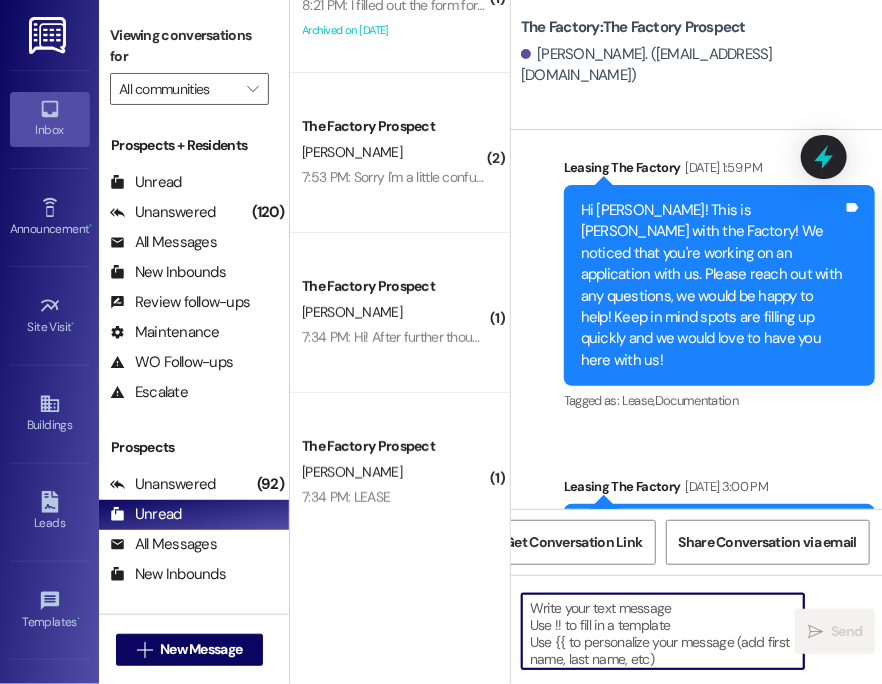scroll, scrollTop: 1801, scrollLeft: 0, axis: vertical 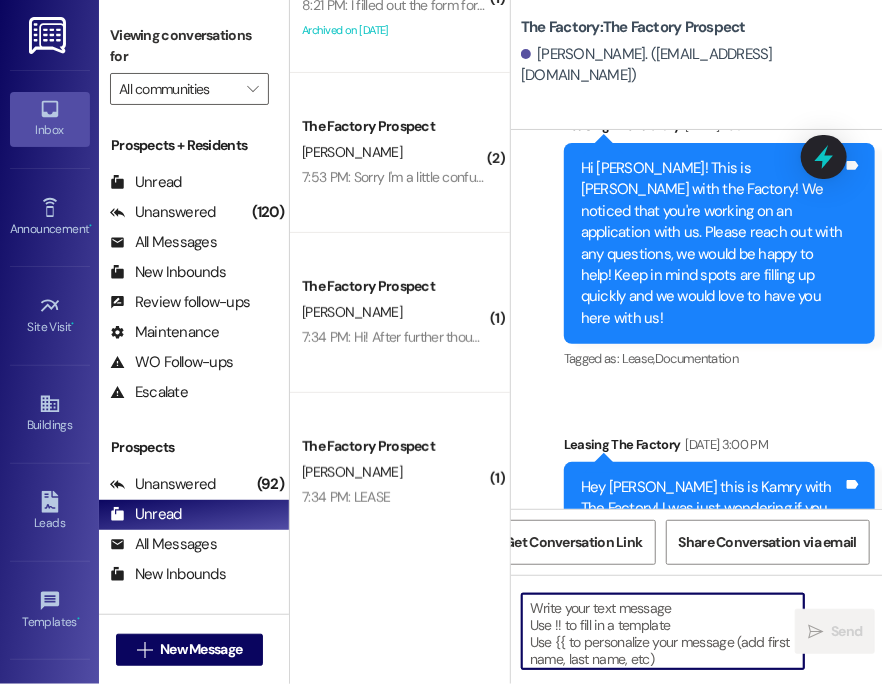 paste on "Hi {{first_name}}! It turns out we oversold one of our Yukon spaces. Oops! We are just reaching out to see if you would be willing to UPGRADE to one of our more PREMIUM units, the Malibu! It is just $19 more per month. The [GEOGRAPHIC_DATA] is the favorite amongst our residents with the 2-level floorplan, 2 living rooms, more private bathroom spaces (more bathroom storage), and more kitchen storage space! Will you let me know by midnight TONIGHT if you would like to switch and I can send you a new lease to sign! Thank you and we can't wait to have you here!" 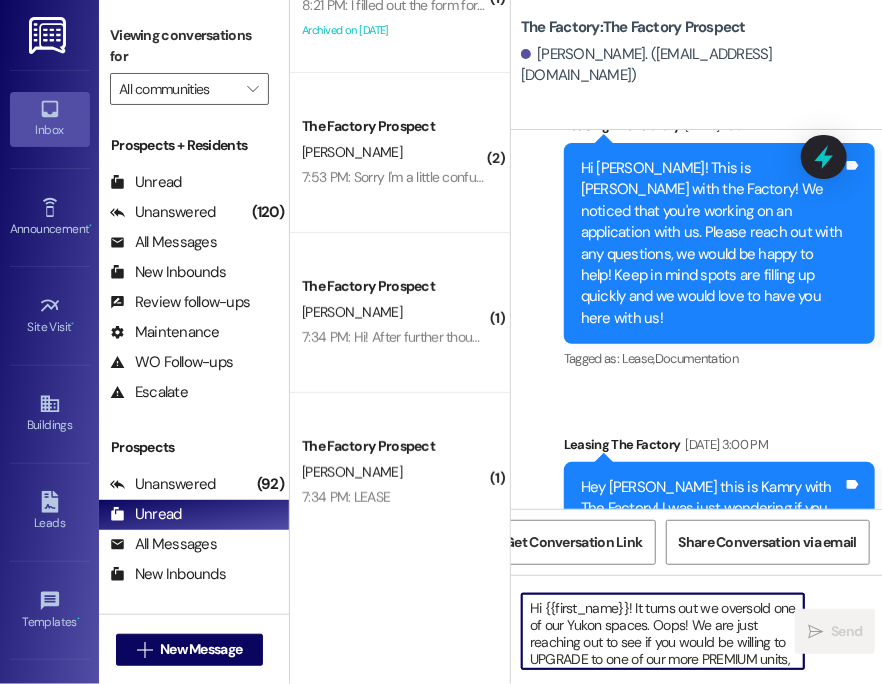 scroll, scrollTop: 169, scrollLeft: 0, axis: vertical 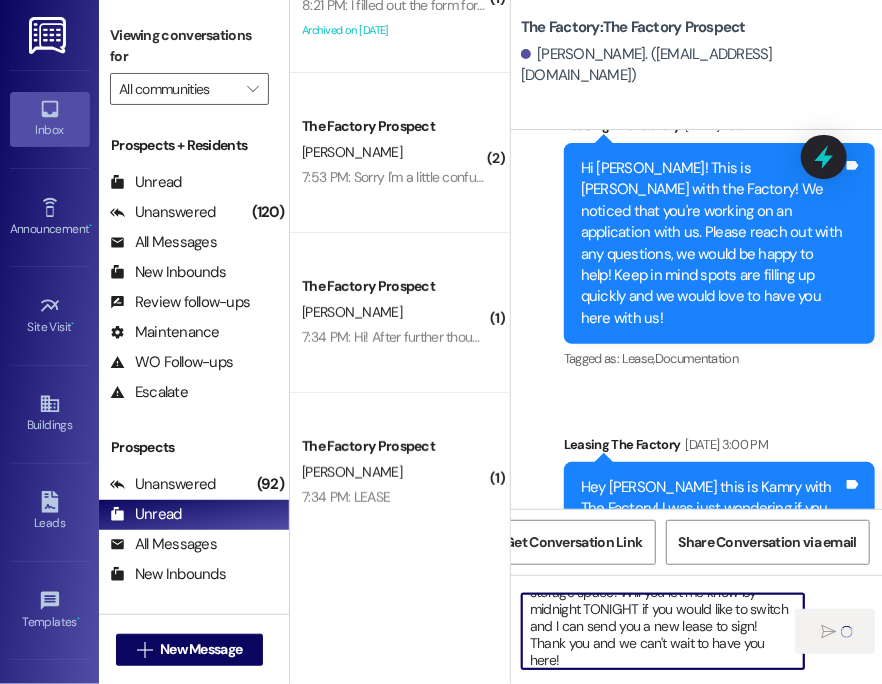 type 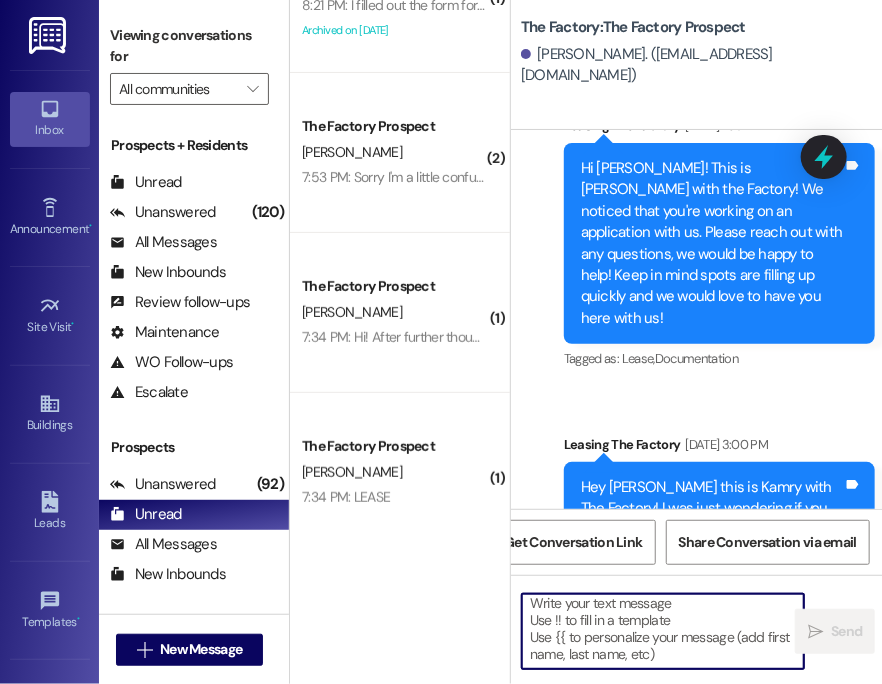 scroll, scrollTop: 4, scrollLeft: 0, axis: vertical 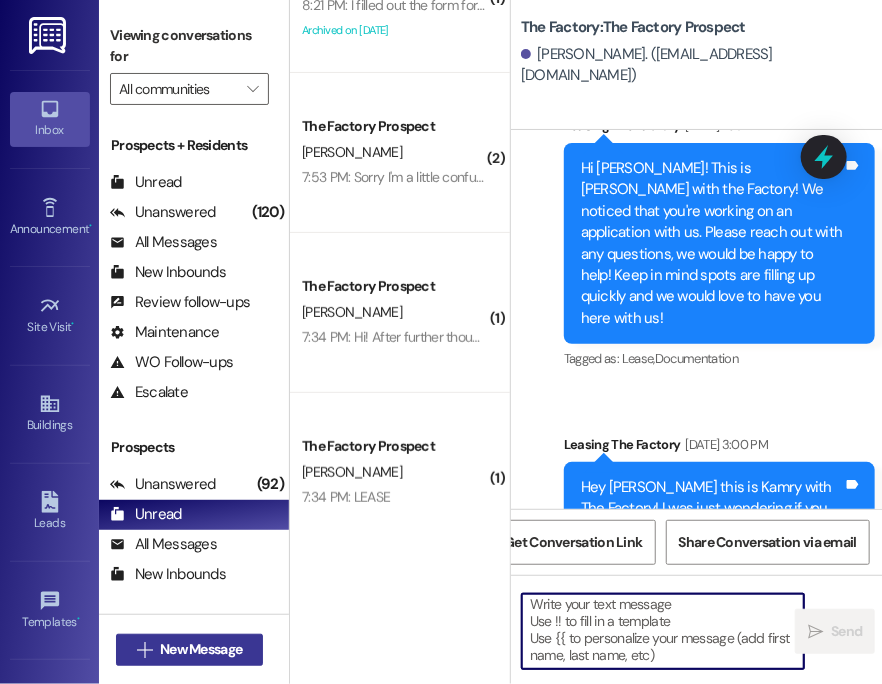 click on "New Message" at bounding box center (201, 649) 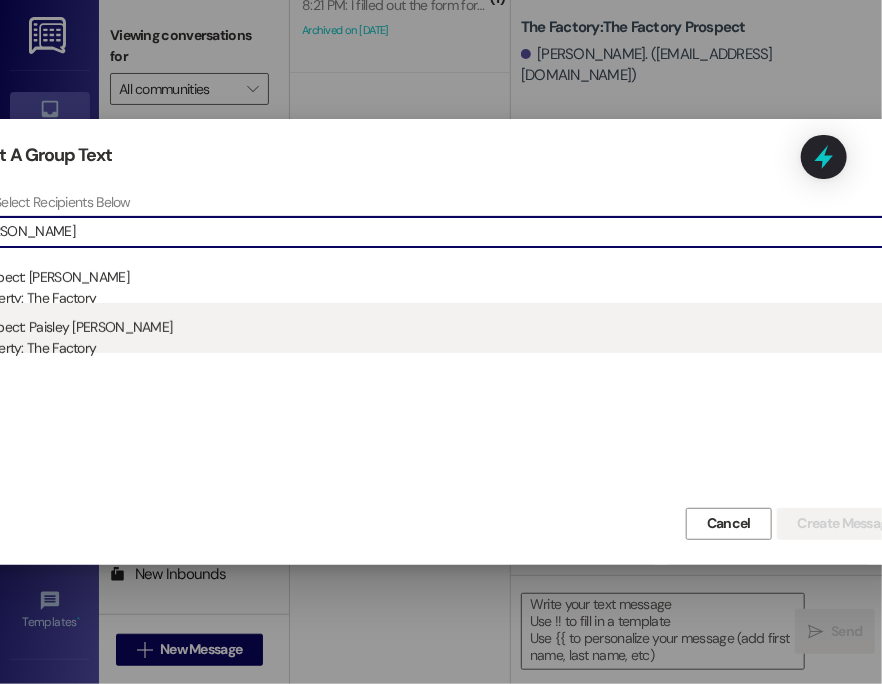 type on "[PERSON_NAME]" 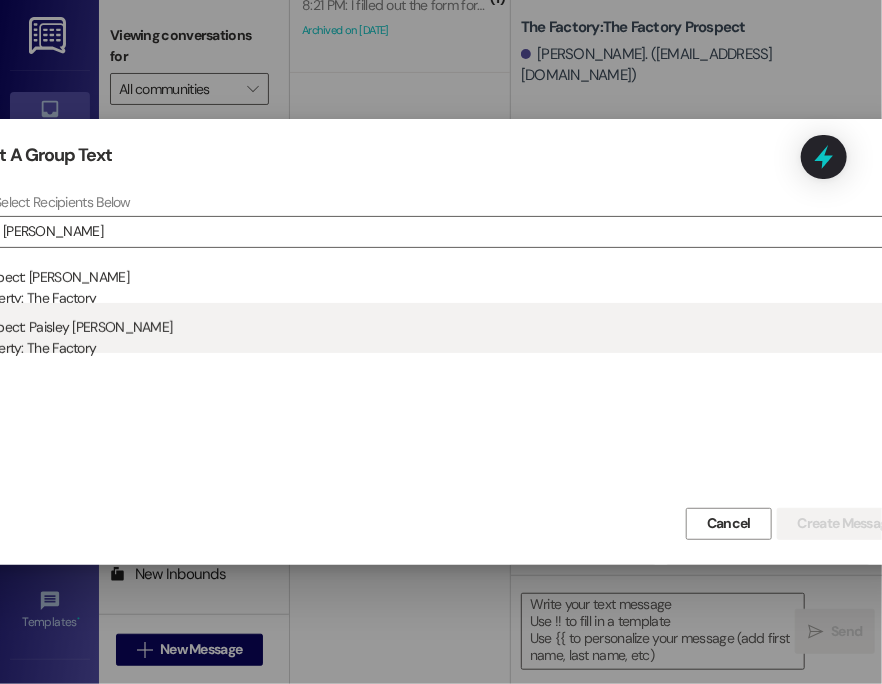 click on "Prospect: Paisley [PERSON_NAME] Property: The Factory" at bounding box center [443, 331] 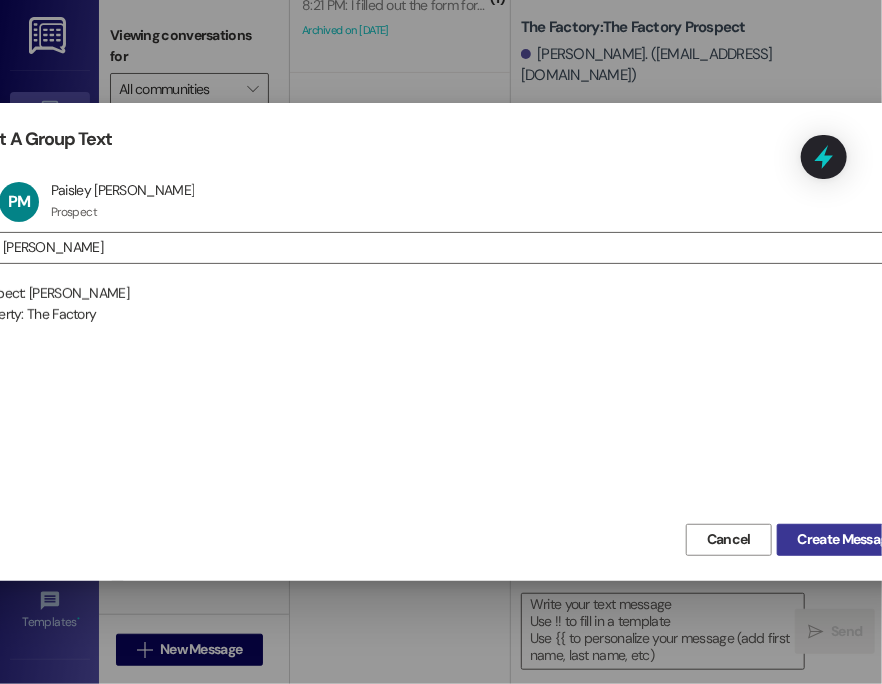 click on "Create Message" at bounding box center (846, 539) 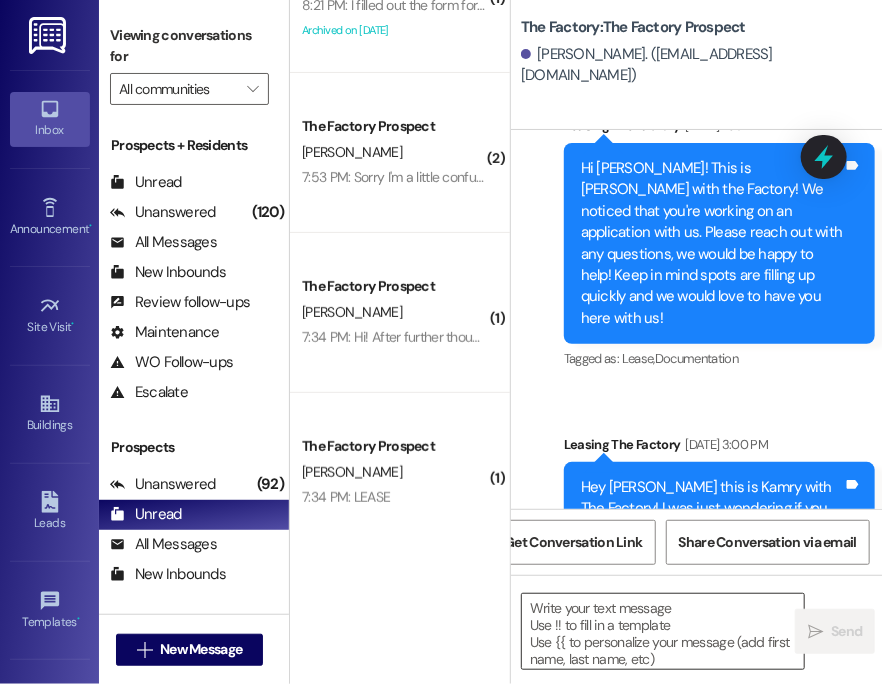 type 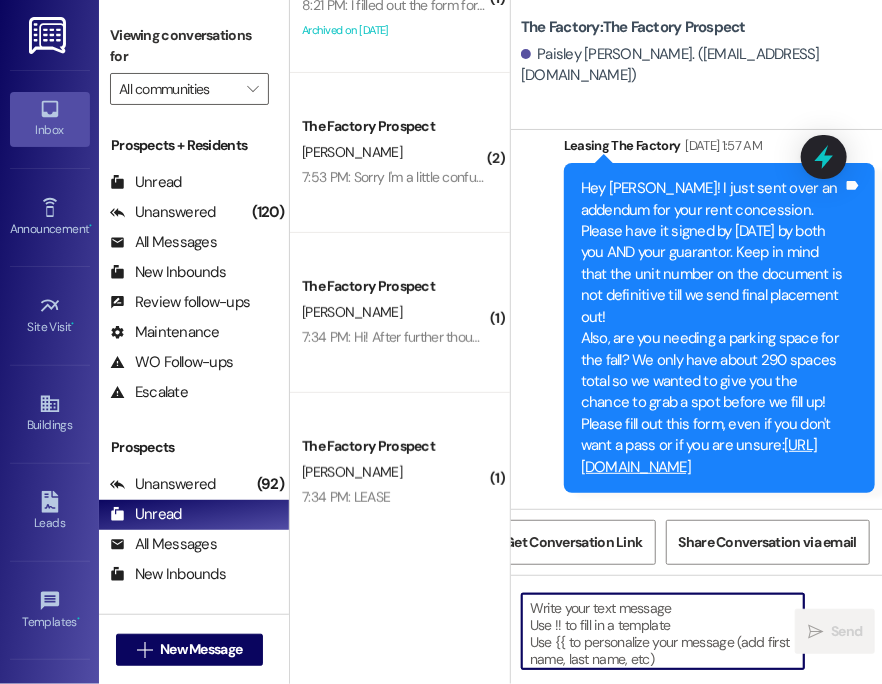 scroll, scrollTop: 965, scrollLeft: 0, axis: vertical 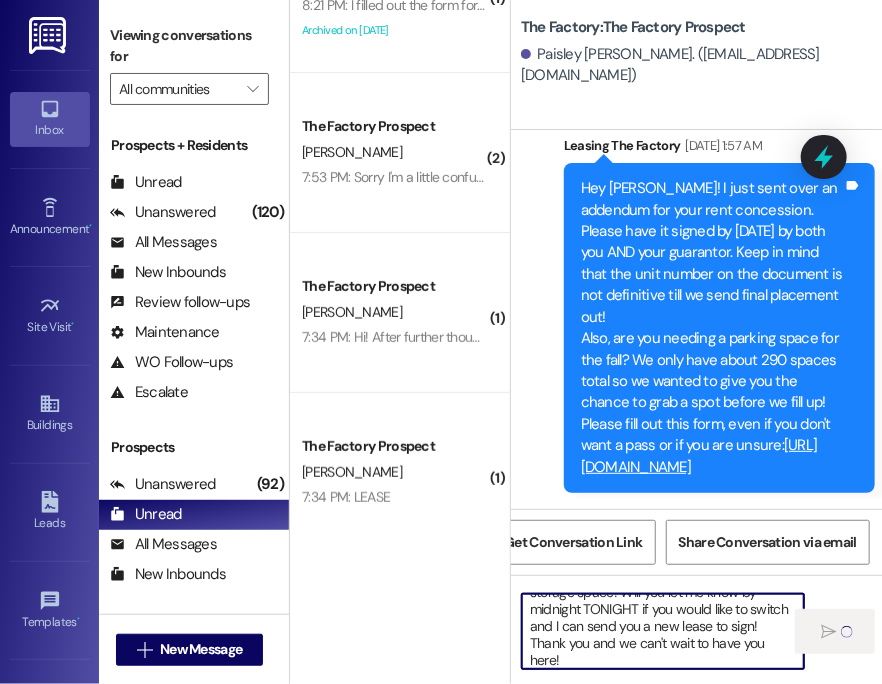 type 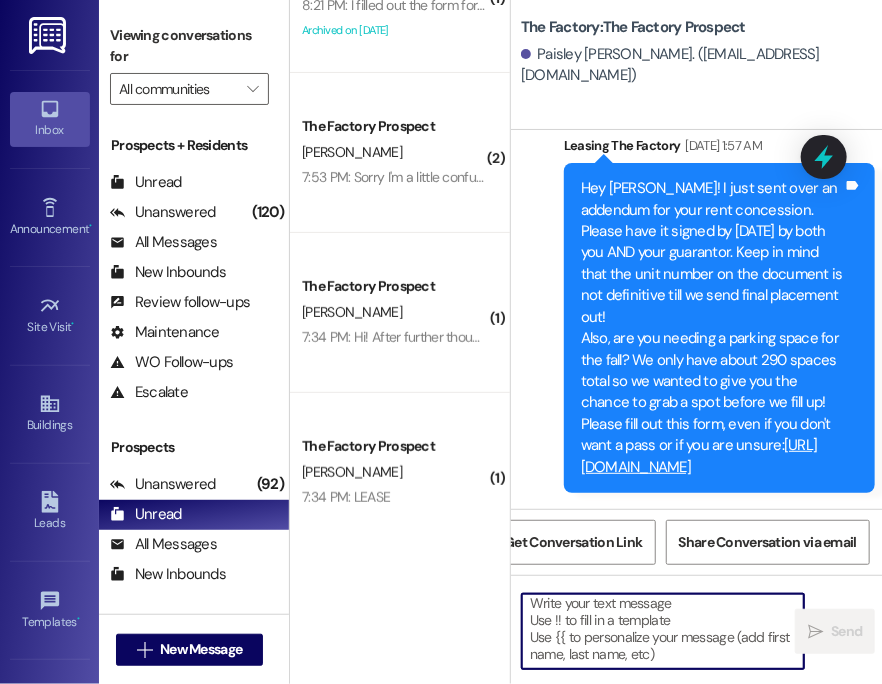 scroll, scrollTop: 4, scrollLeft: 0, axis: vertical 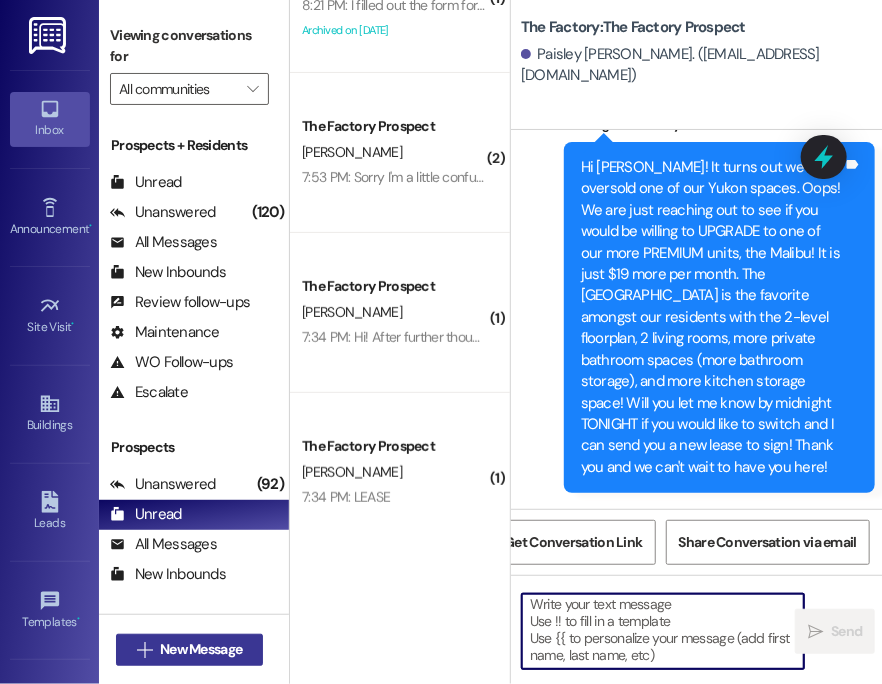click on "New Message" at bounding box center (201, 649) 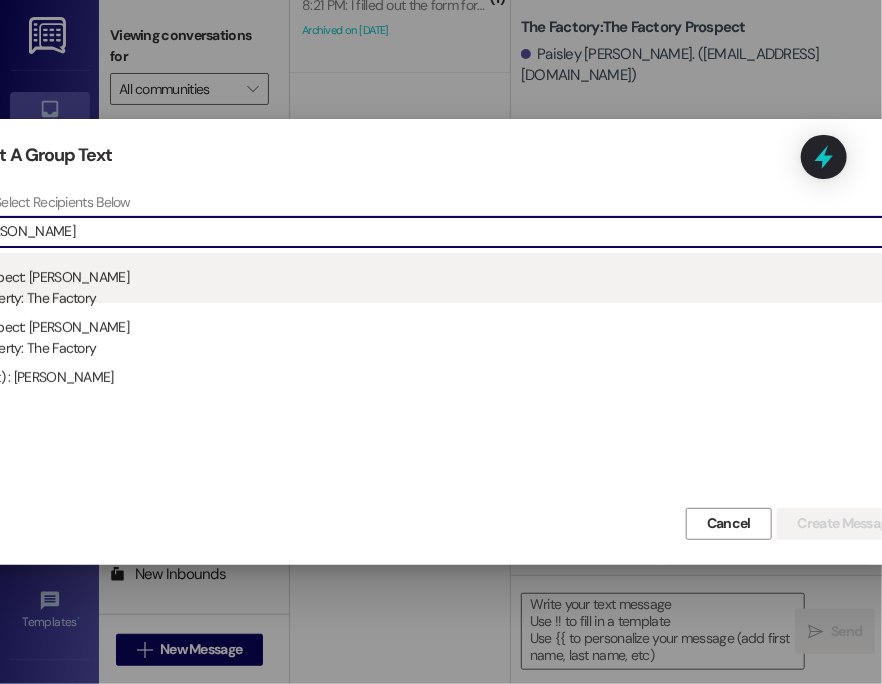 type on "[PERSON_NAME]" 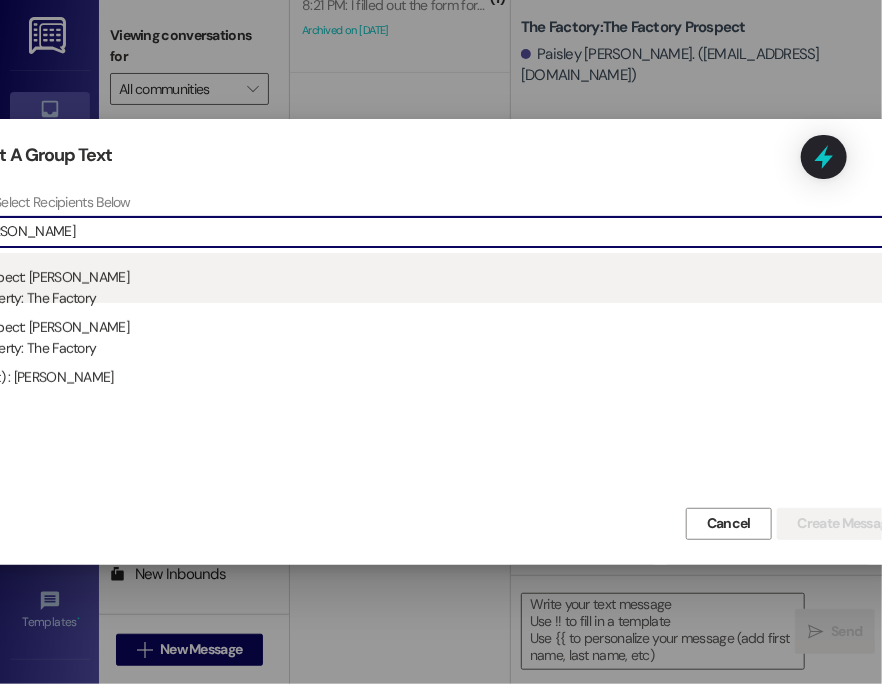click on "Property: The Factory" at bounding box center [443, 298] 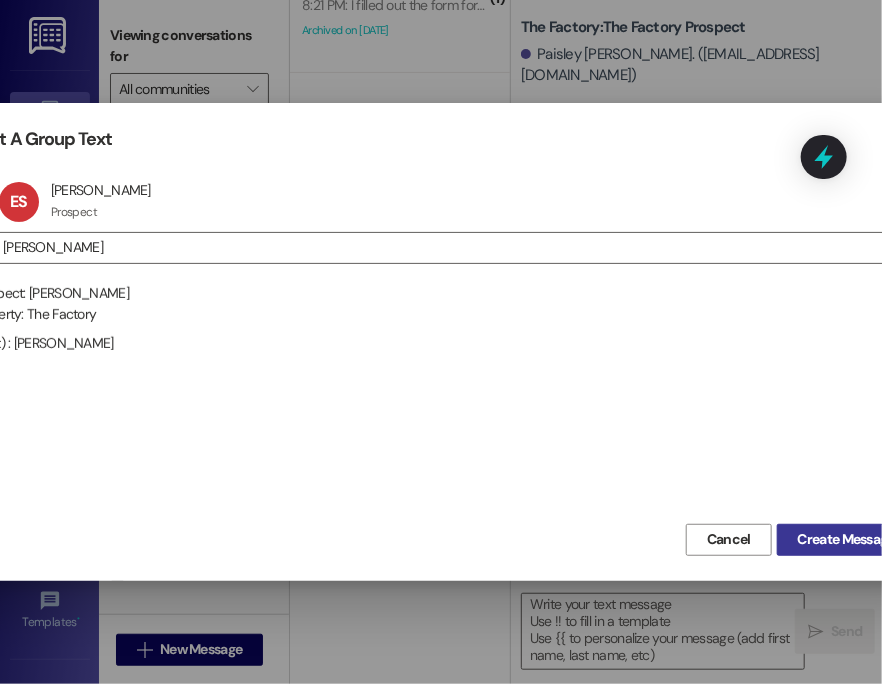 click on "Create Message" at bounding box center [846, 539] 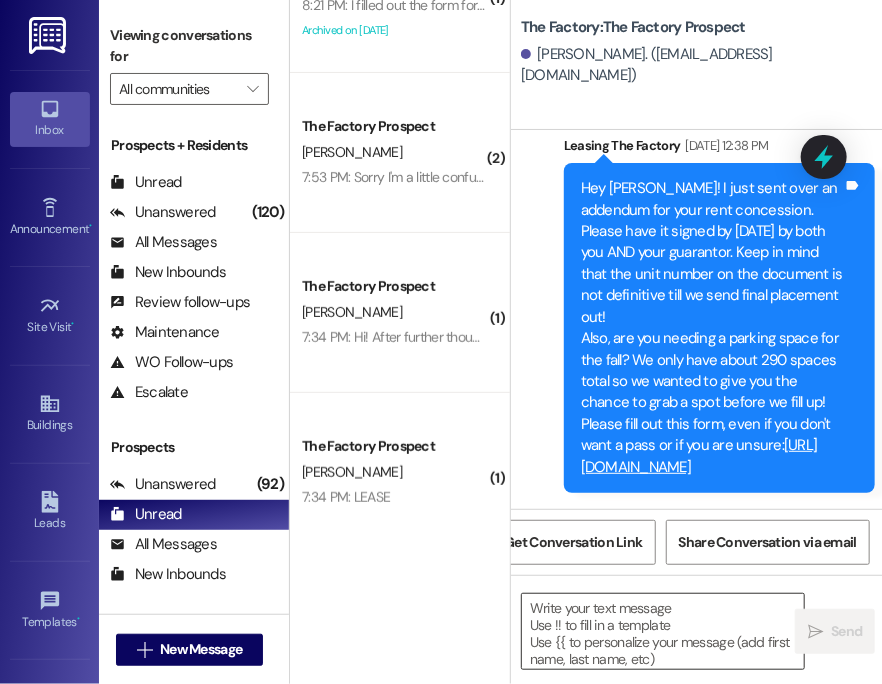 scroll, scrollTop: 352, scrollLeft: 0, axis: vertical 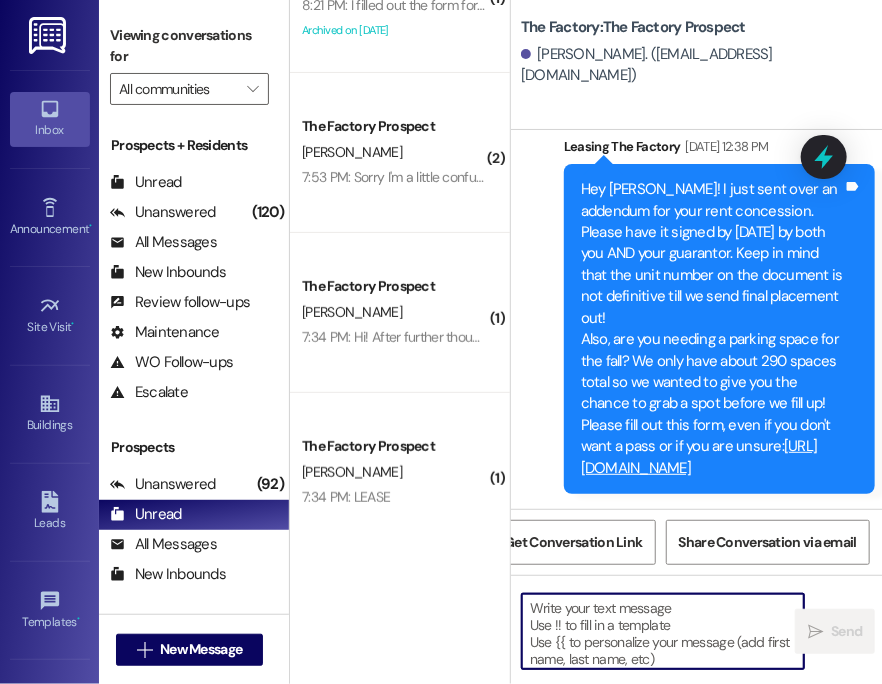 click at bounding box center (663, 631) 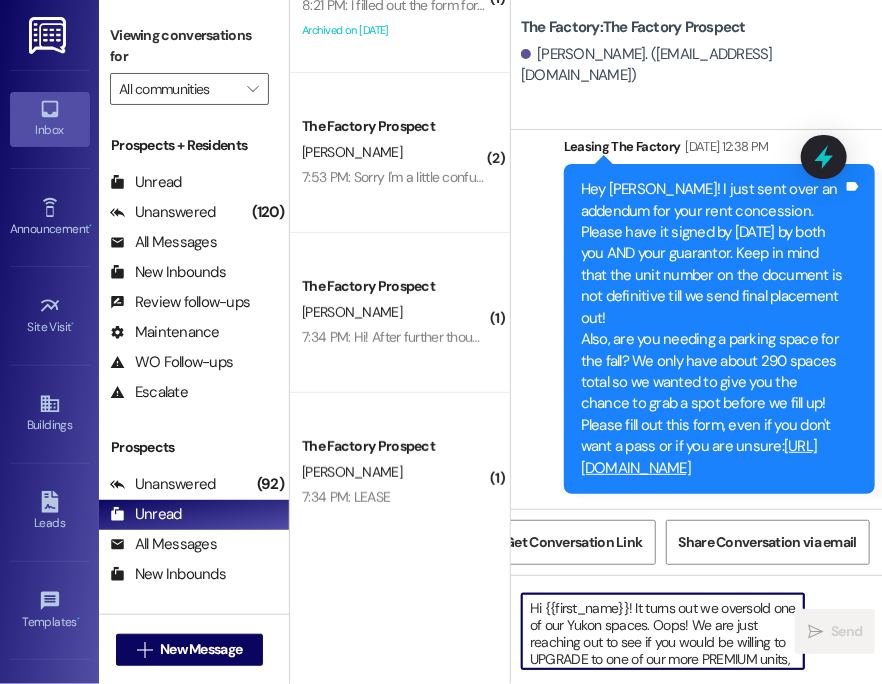 scroll, scrollTop: 169, scrollLeft: 0, axis: vertical 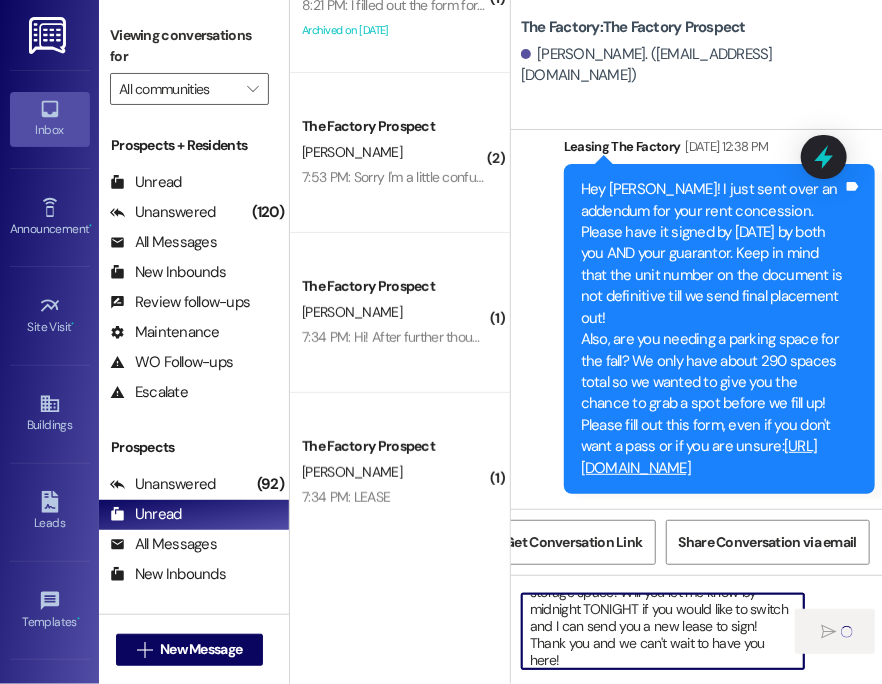 type 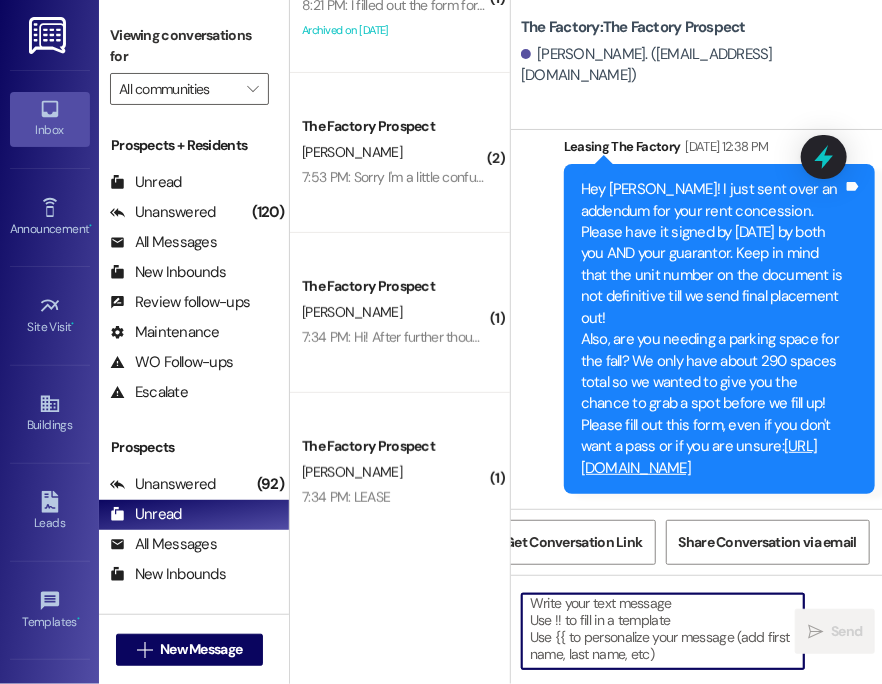 scroll, scrollTop: 4, scrollLeft: 0, axis: vertical 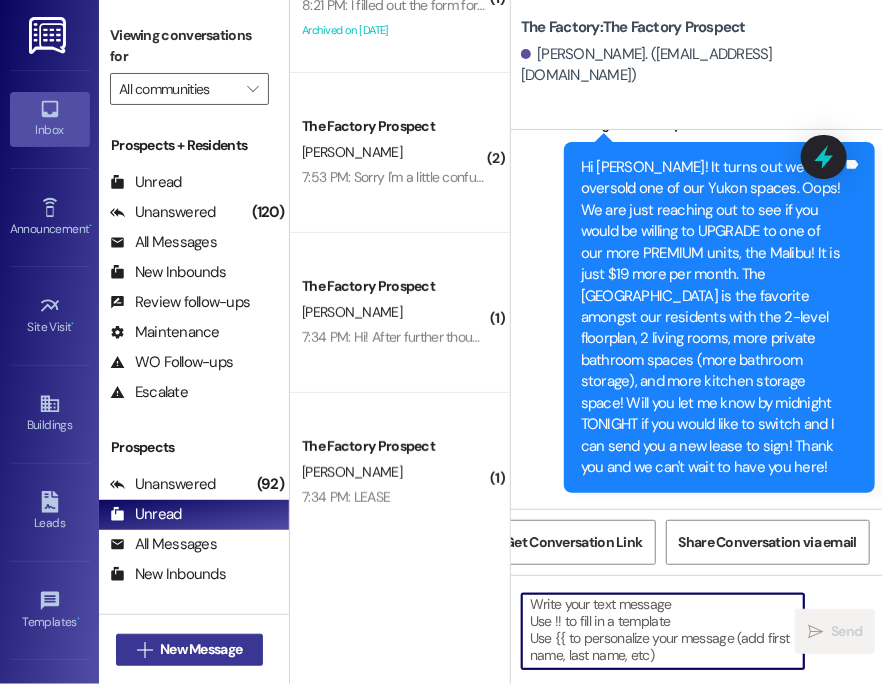 click on "New Message" at bounding box center [201, 649] 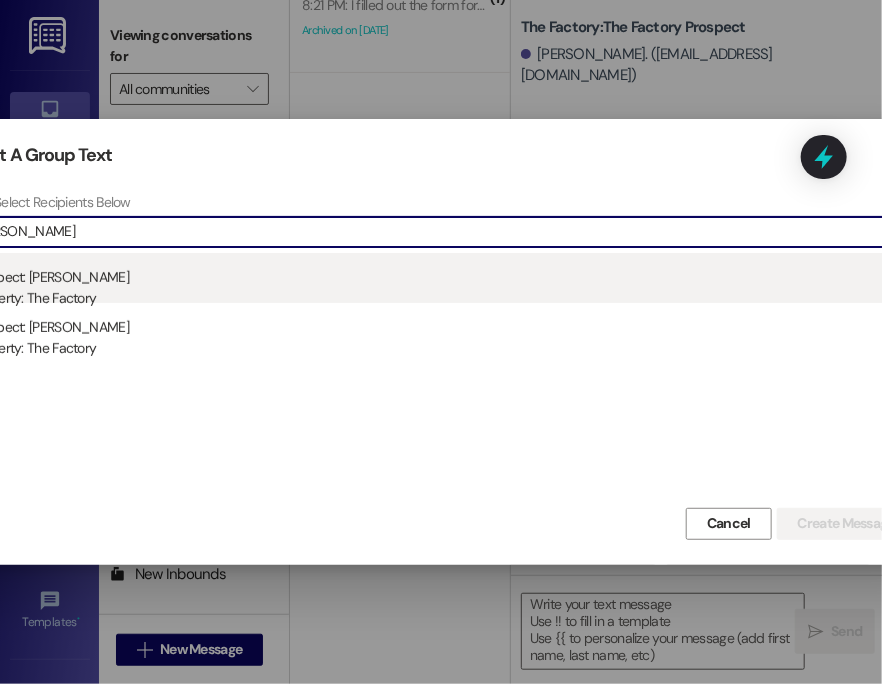 type on "[PERSON_NAME]" 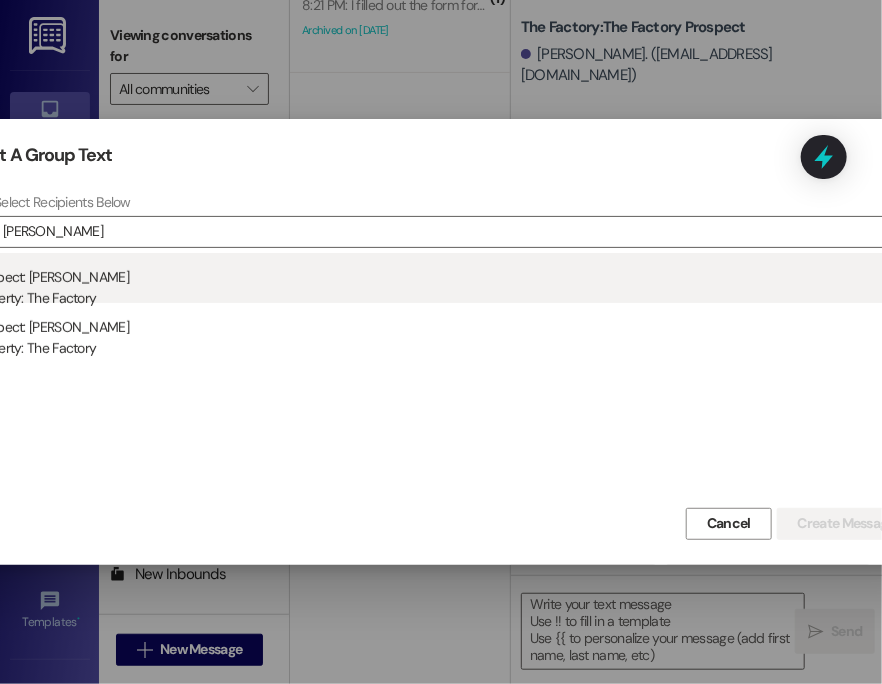 click on "Prospect: [PERSON_NAME] Property: The Factory" at bounding box center (443, 281) 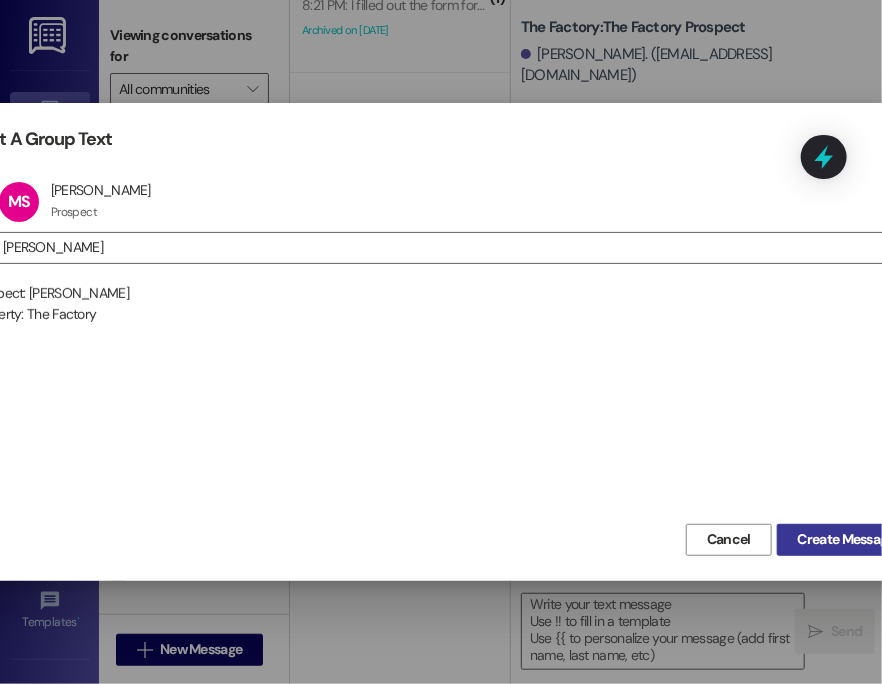 click on "Create Message" at bounding box center (846, 540) 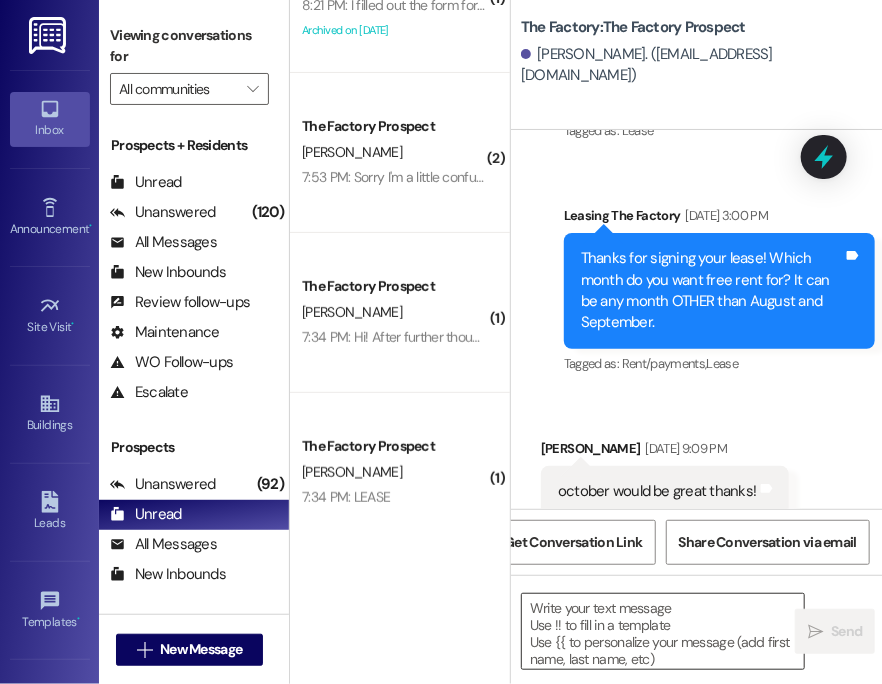 click at bounding box center (663, 631) 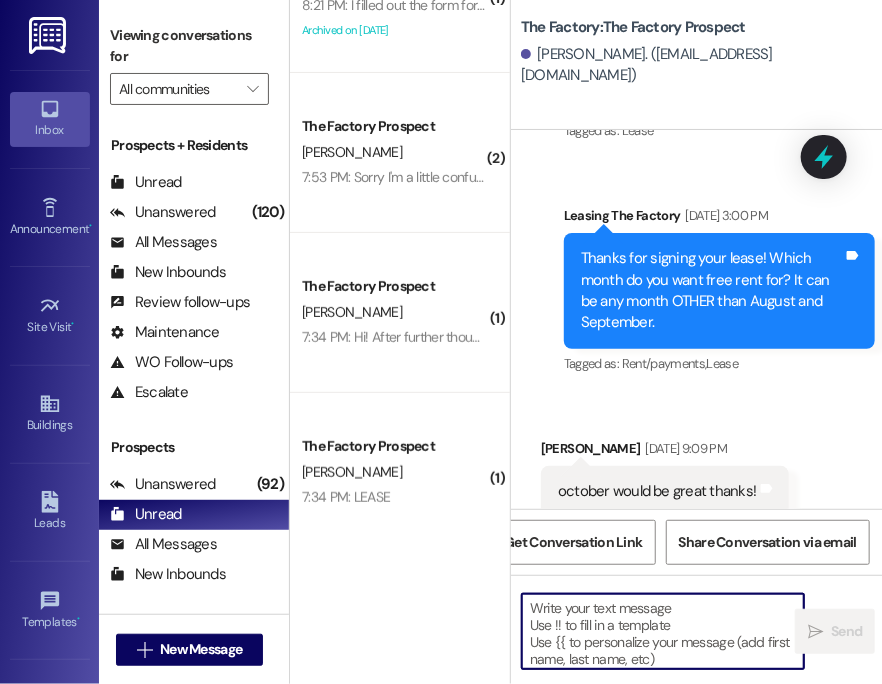 scroll, scrollTop: 1072, scrollLeft: 0, axis: vertical 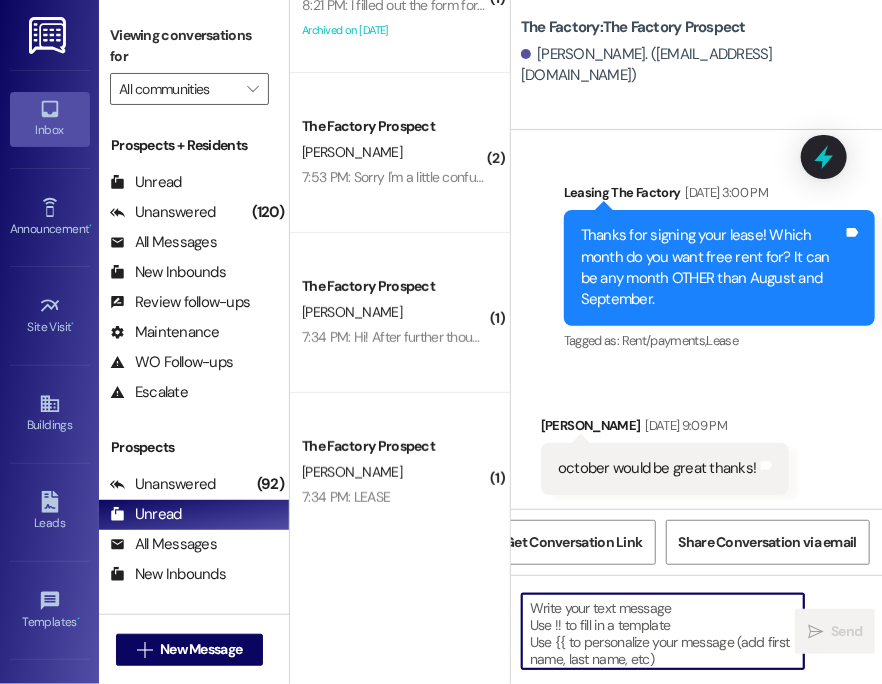paste on "Hi {{first_name}}! It turns out we oversold one of our Yukon spaces. Oops! We are just reaching out to see if you would be willing to UPGRADE to one of our more PREMIUM units, the Malibu! It is just $19 more per month. The [GEOGRAPHIC_DATA] is the favorite amongst our residents with the 2-level floorplan, 2 living rooms, more private bathroom spaces (more bathroom storage), and more kitchen storage space! Will you let me know by midnight TONIGHT if you would like to switch and I can send you a new lease to sign! Thank you and we can't wait to have you here!" 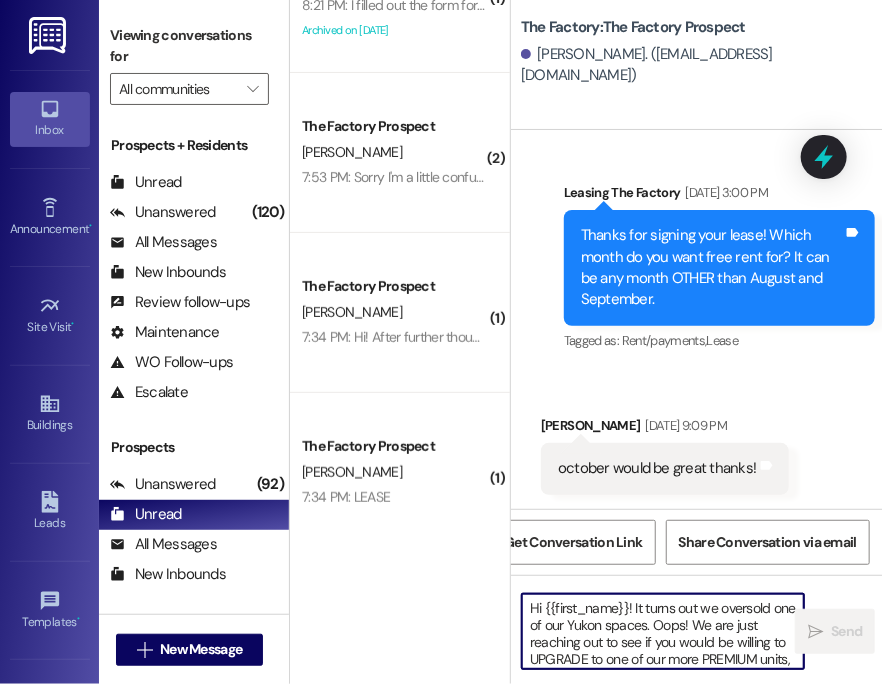 scroll, scrollTop: 169, scrollLeft: 0, axis: vertical 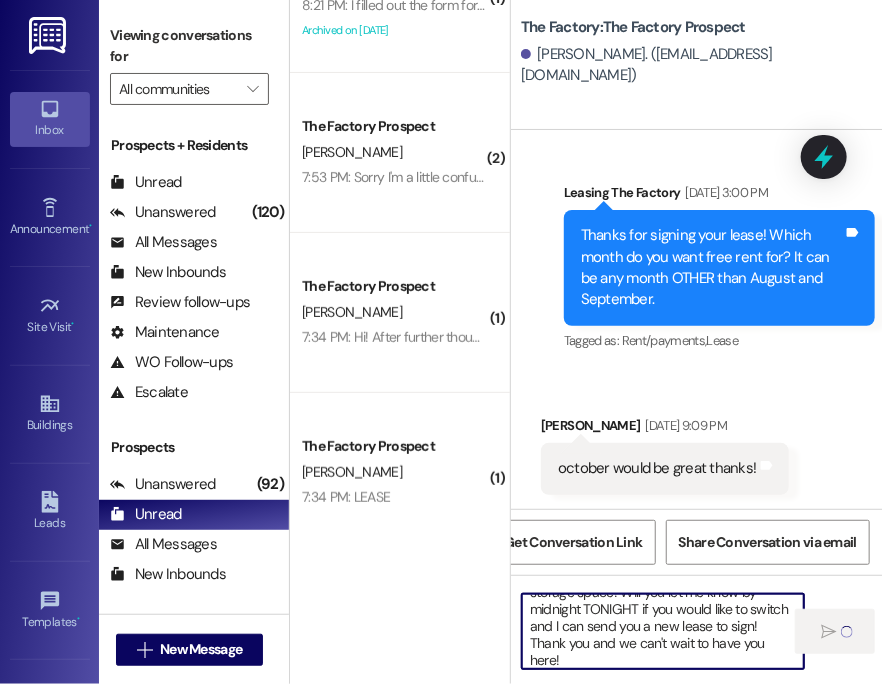 type 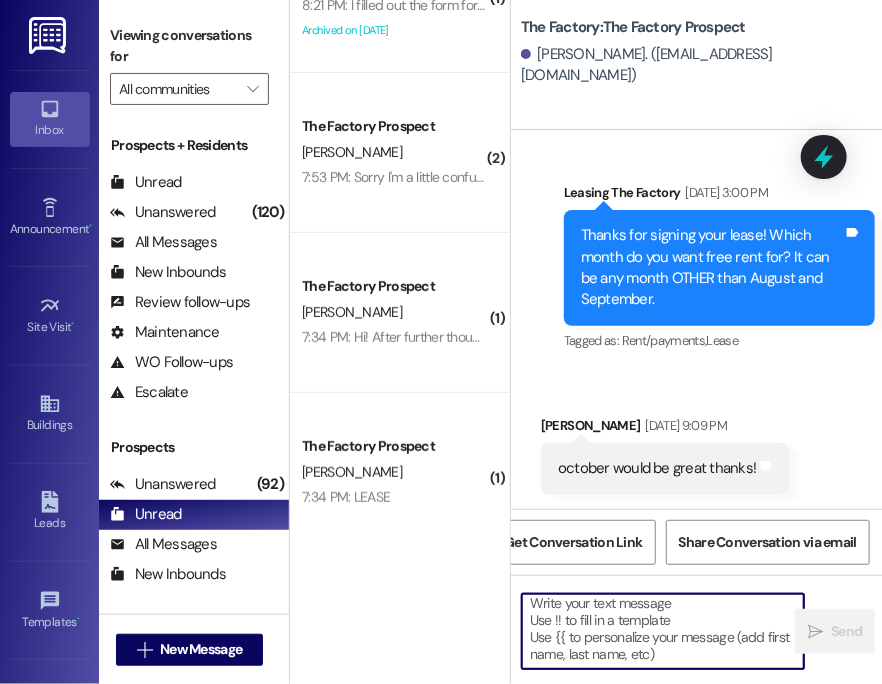 scroll, scrollTop: 4, scrollLeft: 0, axis: vertical 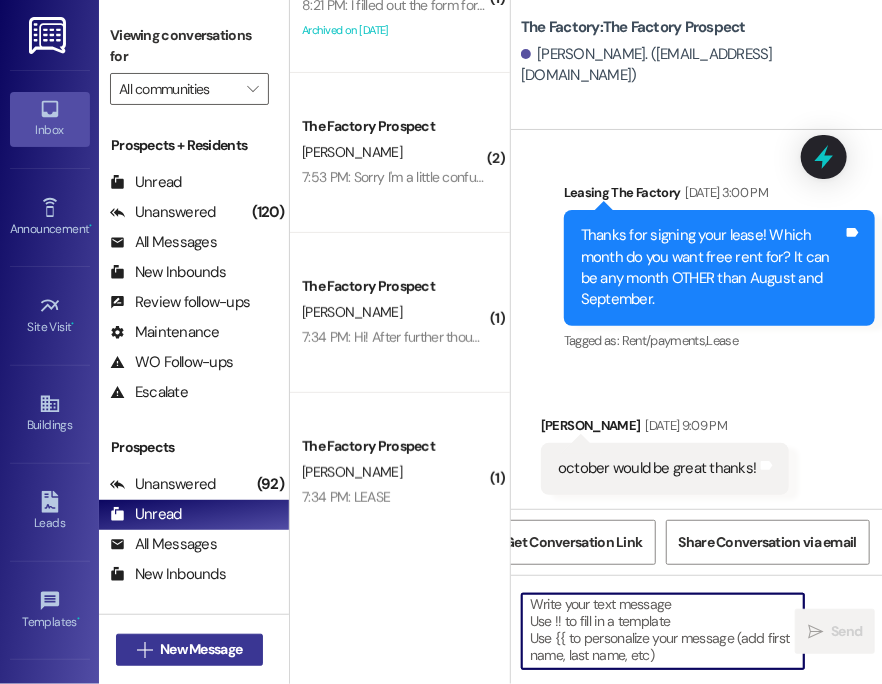 click on "New Message" at bounding box center (201, 649) 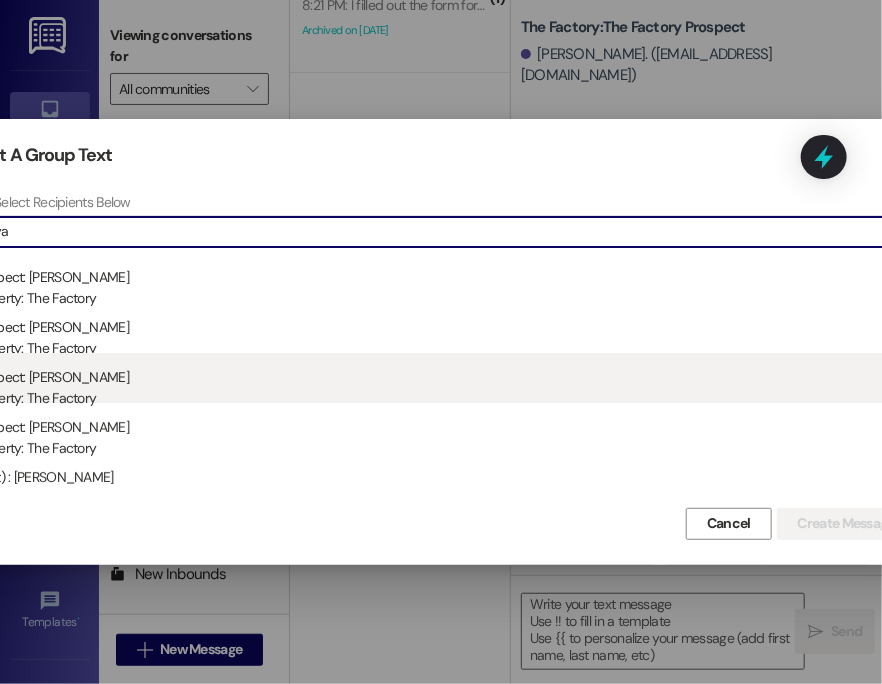 type on "maya" 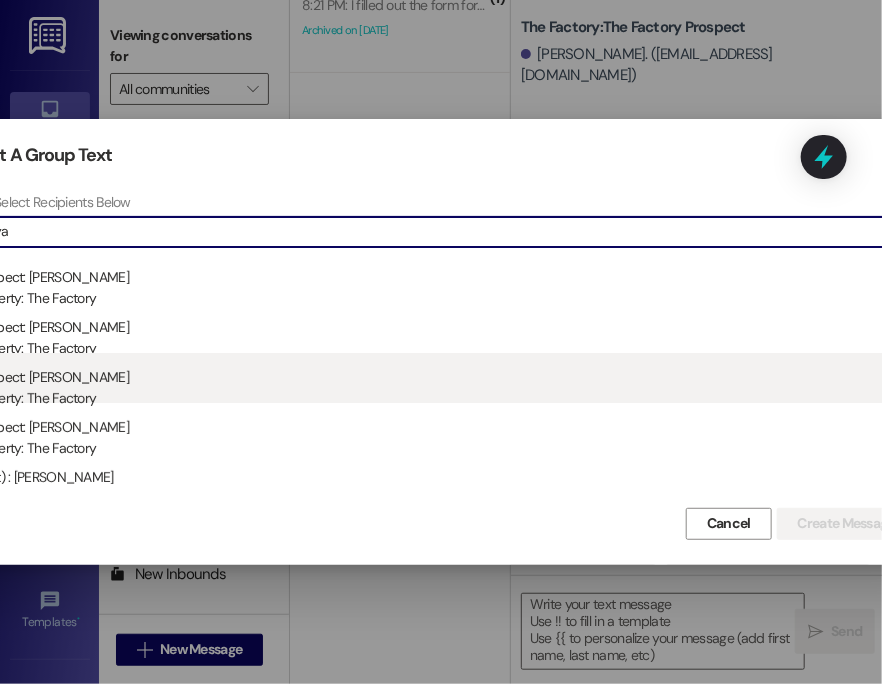 click on "Prospect: [PERSON_NAME] Property: The Factory" at bounding box center (443, 381) 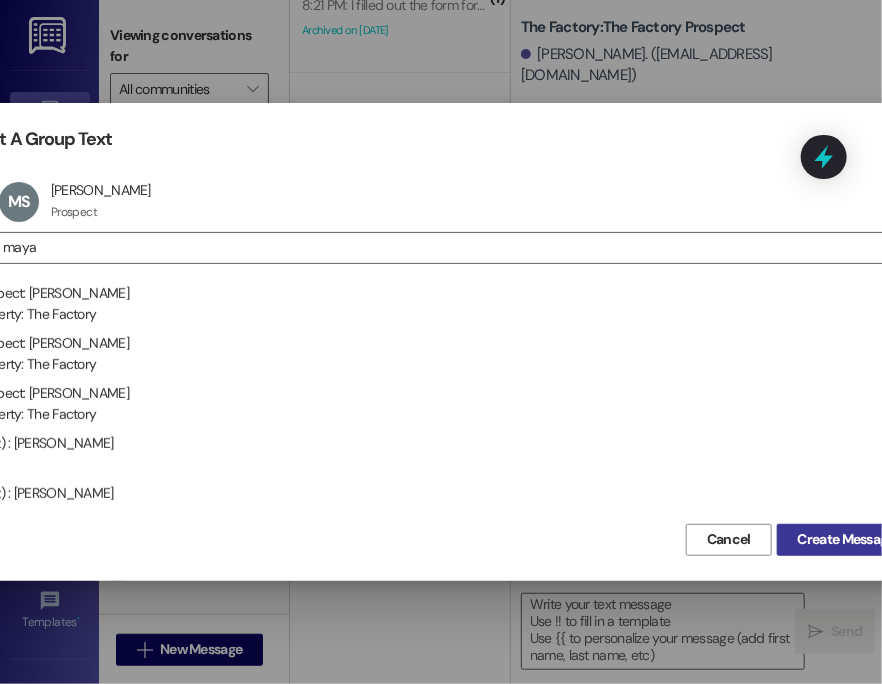 click on "Create Message" at bounding box center (846, 539) 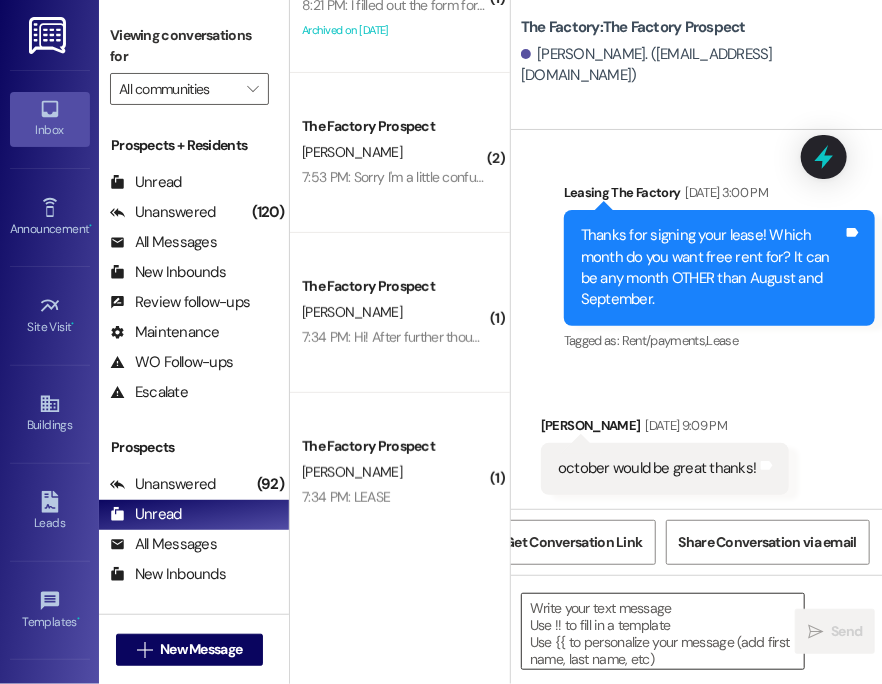 scroll, scrollTop: 1072, scrollLeft: 0, axis: vertical 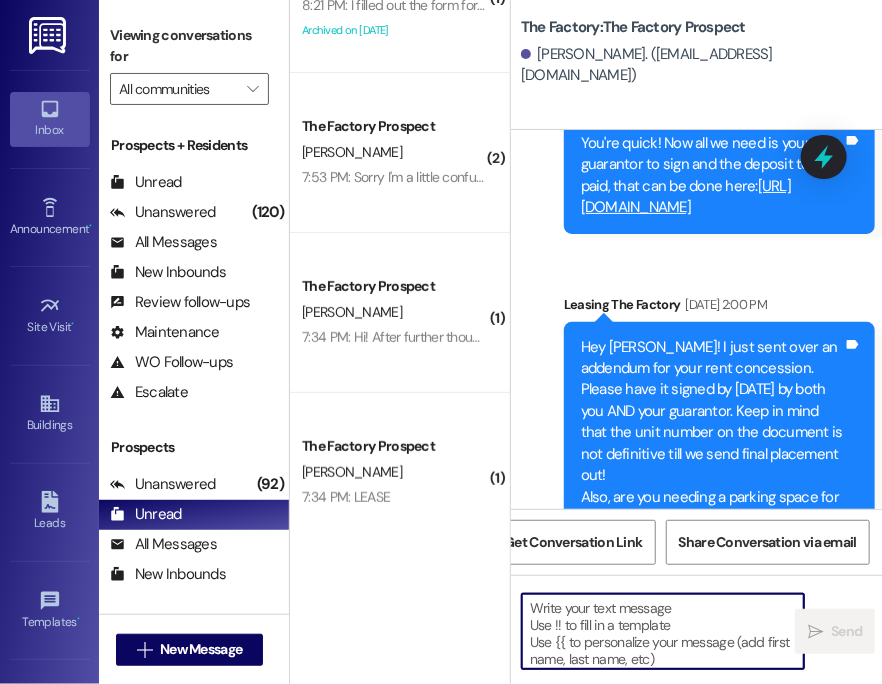 click at bounding box center [663, 631] 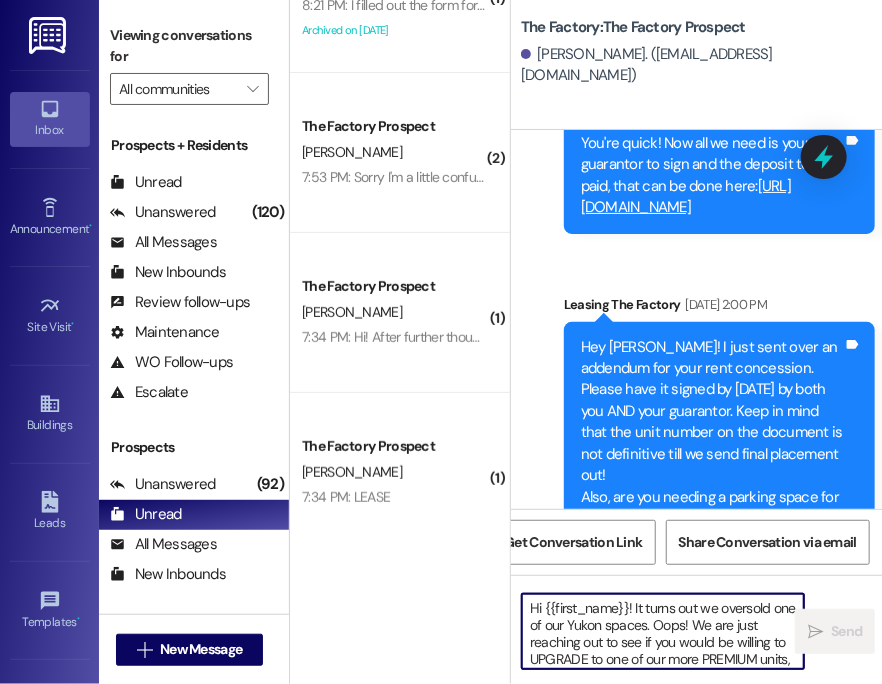 scroll, scrollTop: 169, scrollLeft: 0, axis: vertical 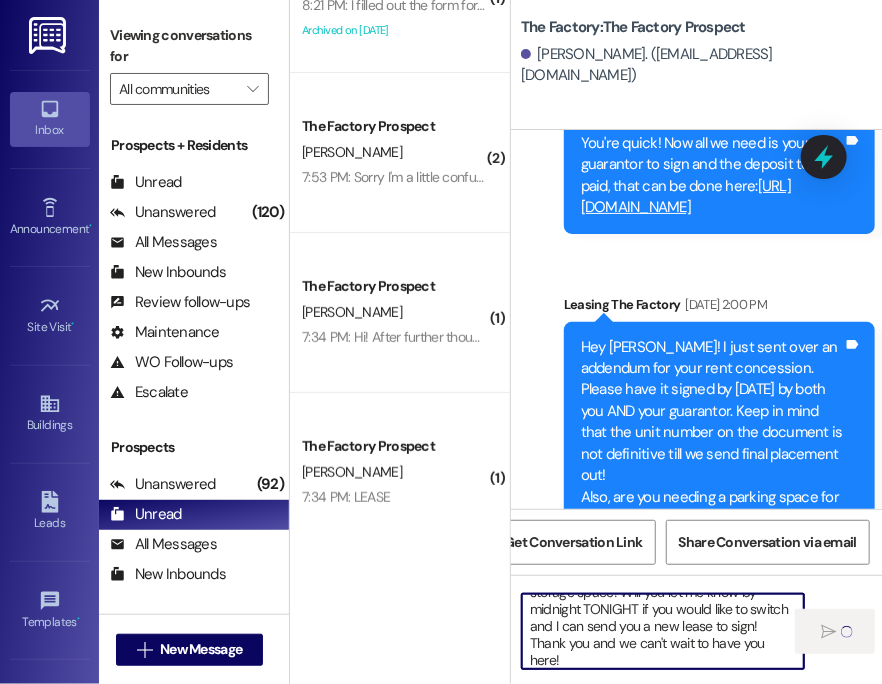 type 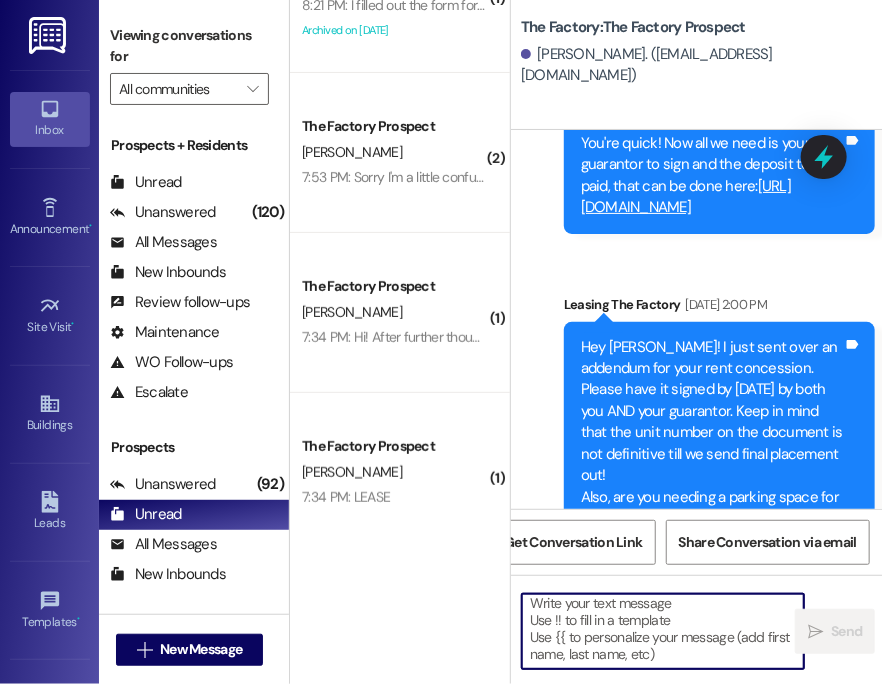 scroll, scrollTop: 4, scrollLeft: 0, axis: vertical 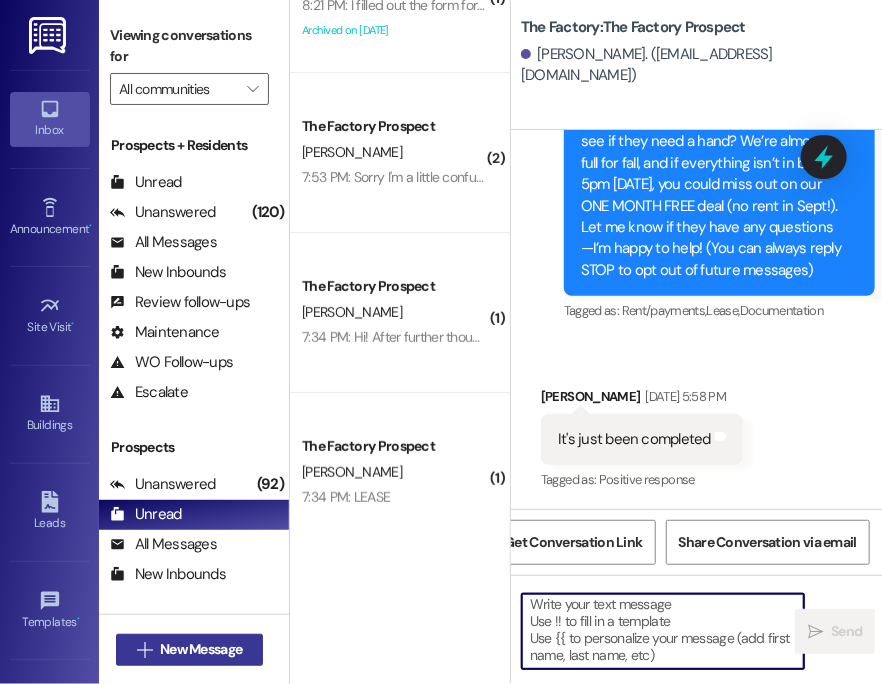 click on "New Message" at bounding box center (201, 649) 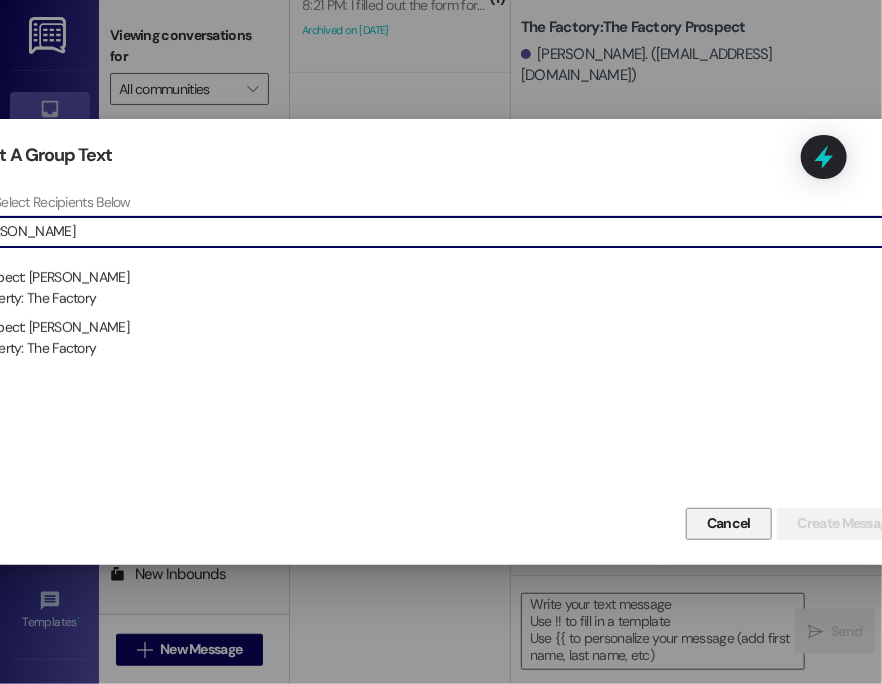 type on "[PERSON_NAME]" 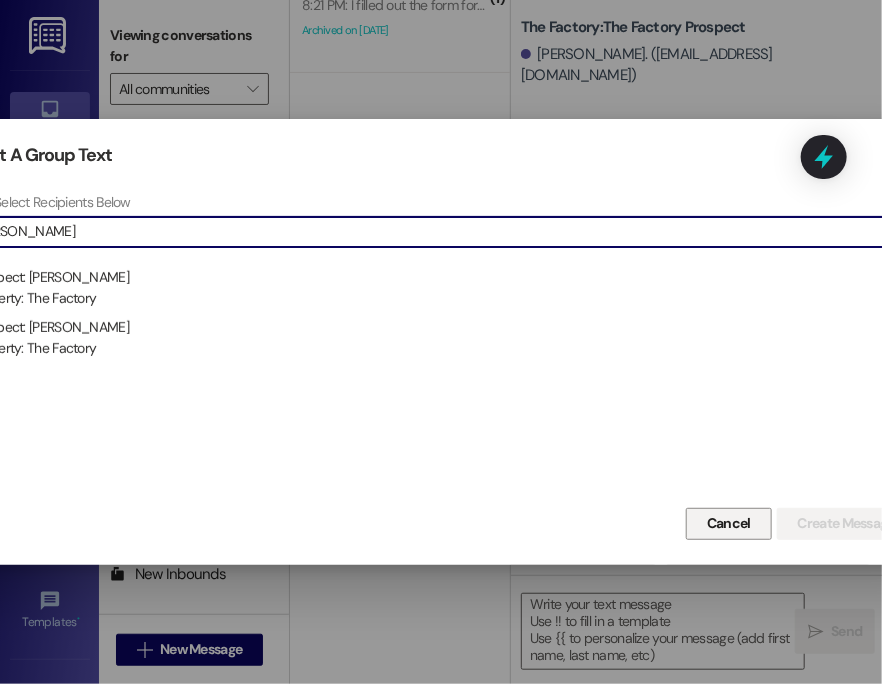 click on "Cancel" at bounding box center (729, 523) 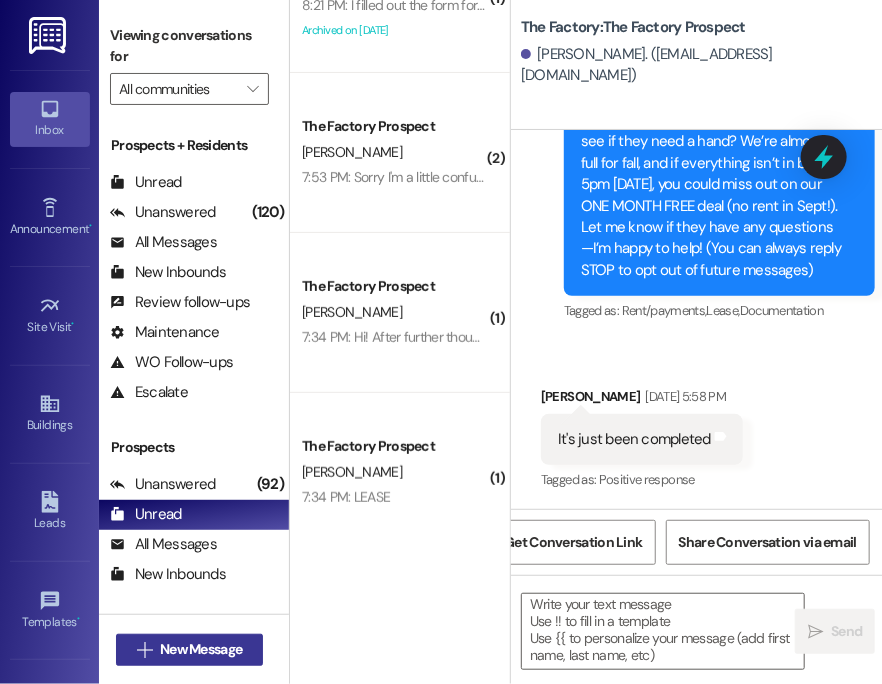click on "New Message" at bounding box center (201, 649) 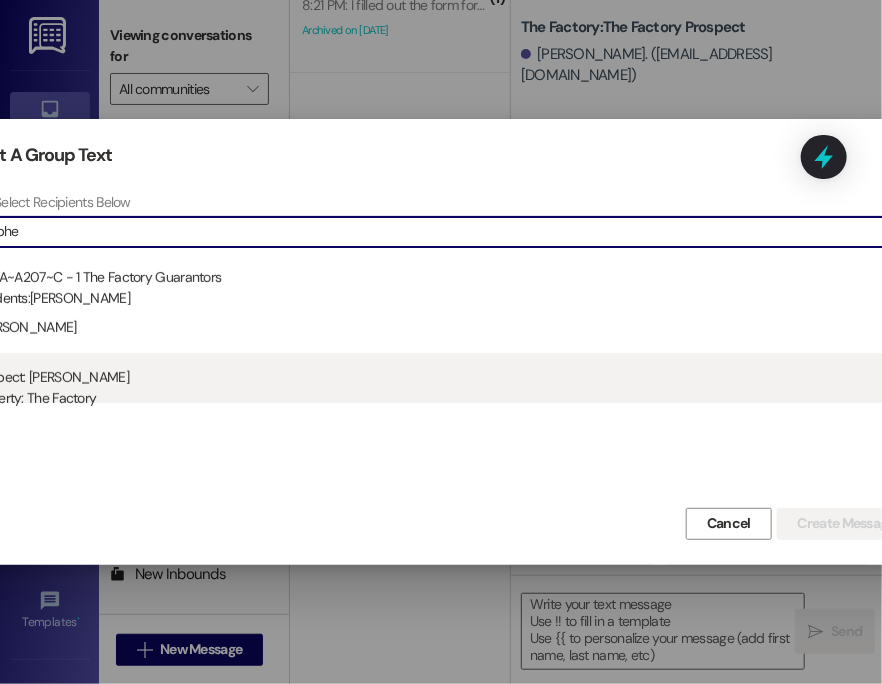 type on "shephe" 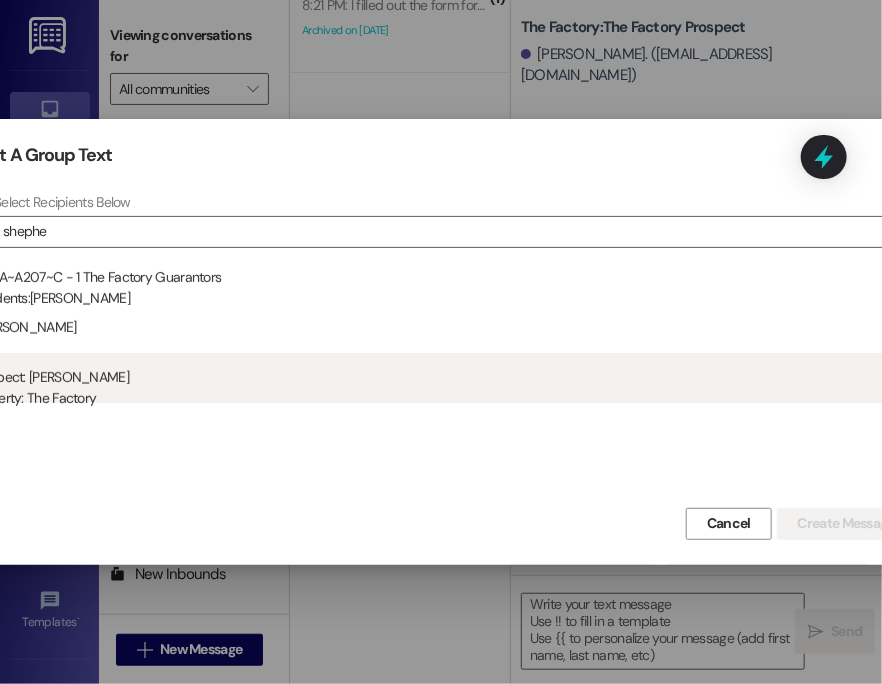 click on "Property: The Factory" at bounding box center (443, 398) 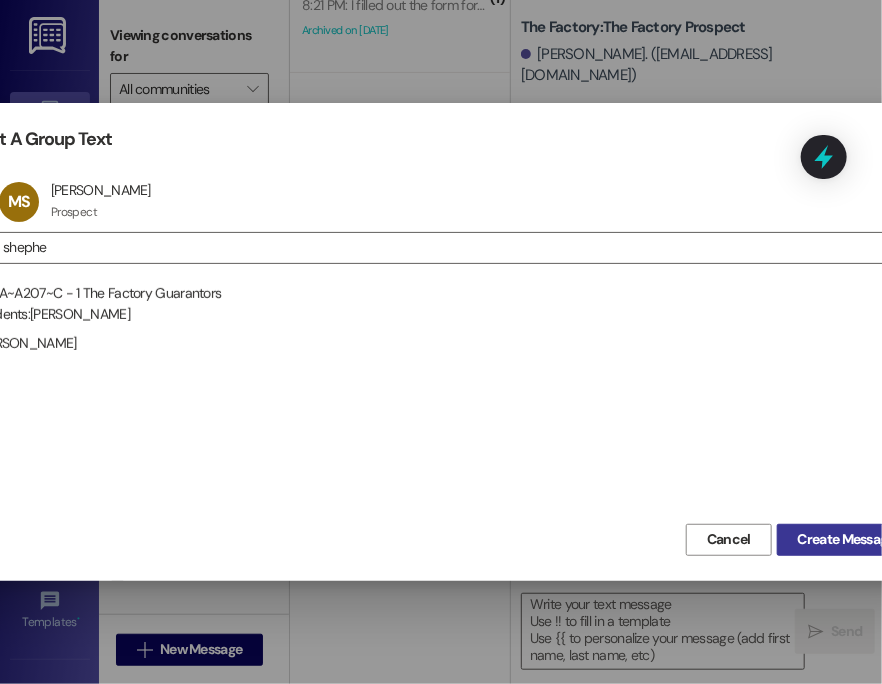click on "Create Message" at bounding box center [846, 539] 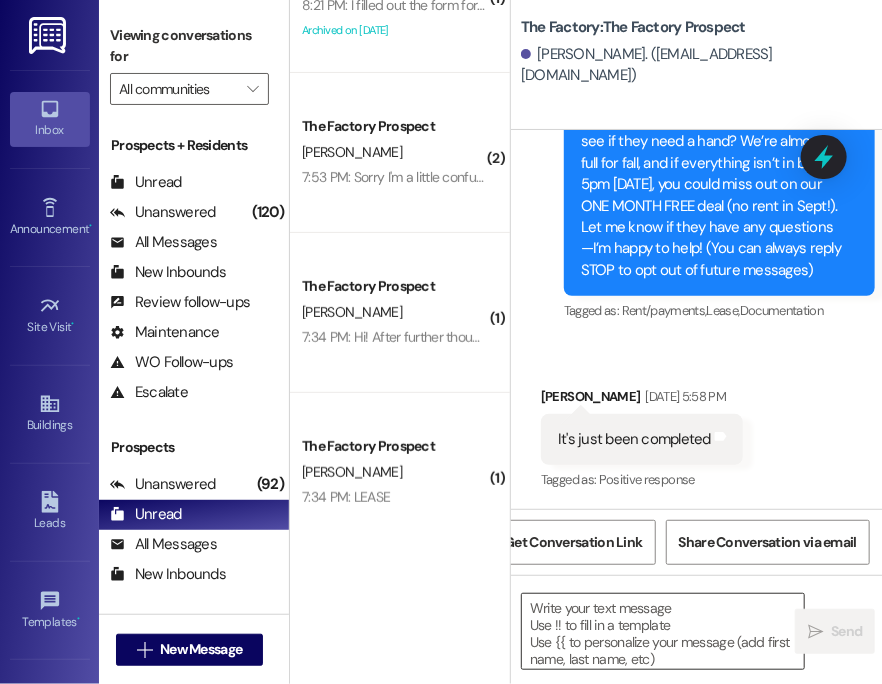 click at bounding box center [663, 631] 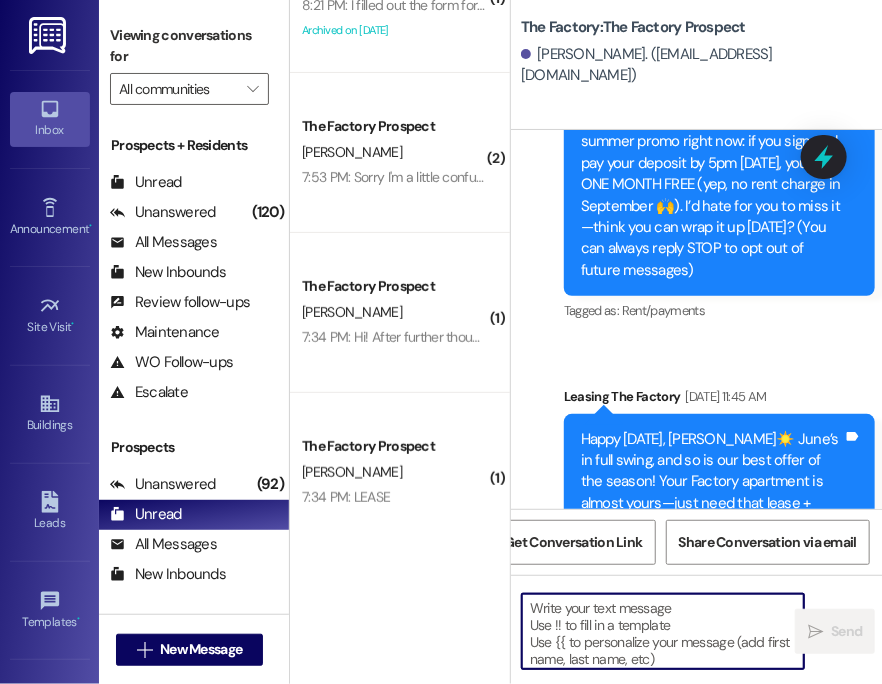 scroll, scrollTop: 840, scrollLeft: 0, axis: vertical 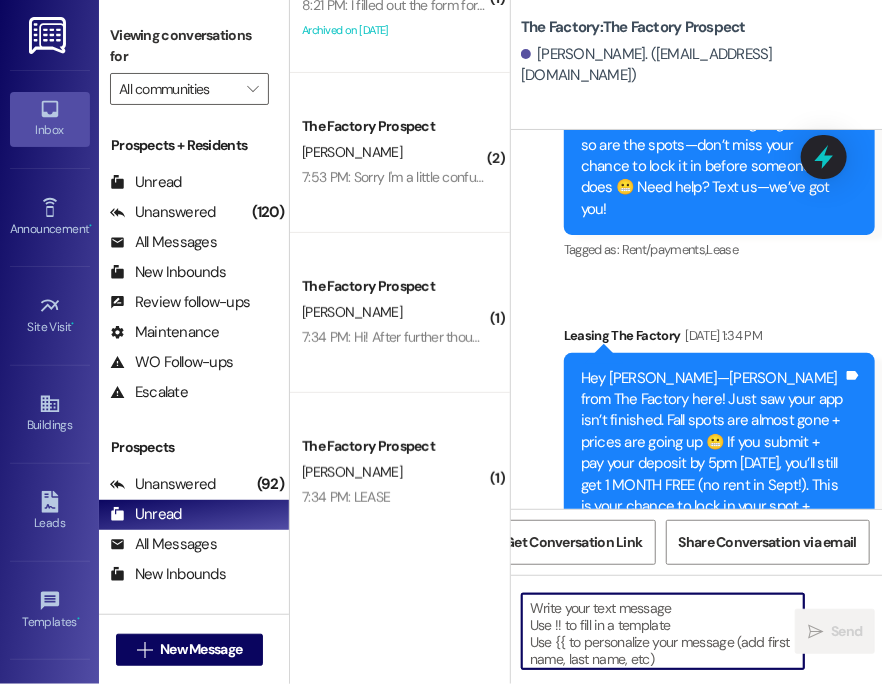 paste on "Hi {{first_name}}! It turns out we oversold one of our Yukon spaces. Oops! We are just reaching out to see if you would be willing to UPGRADE to one of our more PREMIUM units, the Malibu! It is just $19 more per month. The [GEOGRAPHIC_DATA] is the favorite amongst our residents with the 2-level floorplan, 2 living rooms, more private bathroom spaces (more bathroom storage), and more kitchen storage space! Will you let me know by midnight TONIGHT if you would like to switch and I can send you a new lease to sign! Thank you and we can't wait to have you here!" 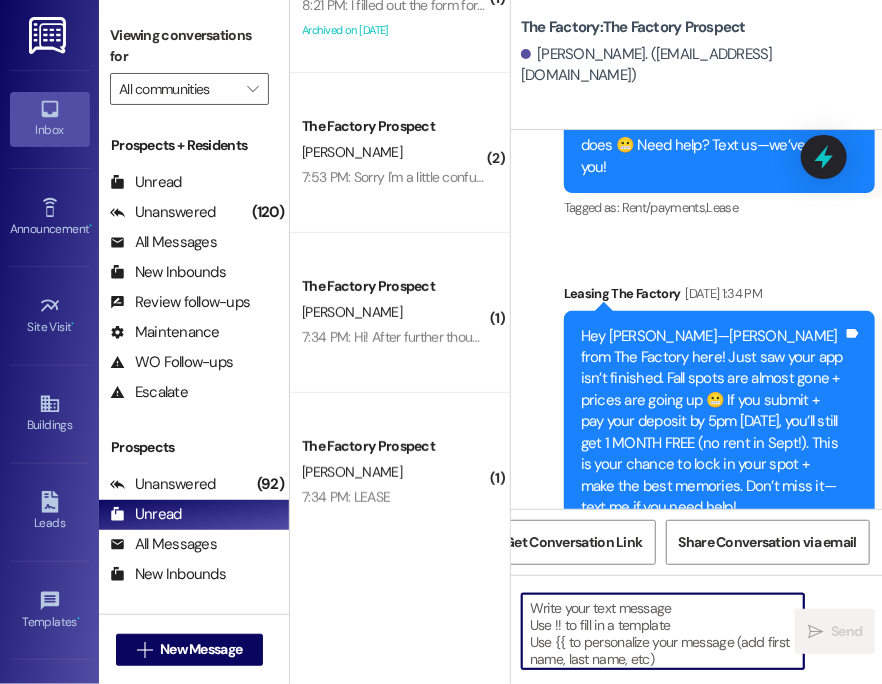 type on "Hi {{first_name}}! It turns out we oversold one of our Yukon spaces. Oops! We are just reaching out to see if you would be willing to UPGRADE to one of our more PREMIUM units, the Malibu! It is just $19 more per month. The [GEOGRAPHIC_DATA] is the favorite amongst our residents with the 2-level floorplan, 2 living rooms, more private bathroom spaces (more bathroom storage), and more kitchen storage space! Will you let me know by midnight TONIGHT if you would like to switch and I can send you a new lease to sign! Thank you and we can't wait to have you here!" 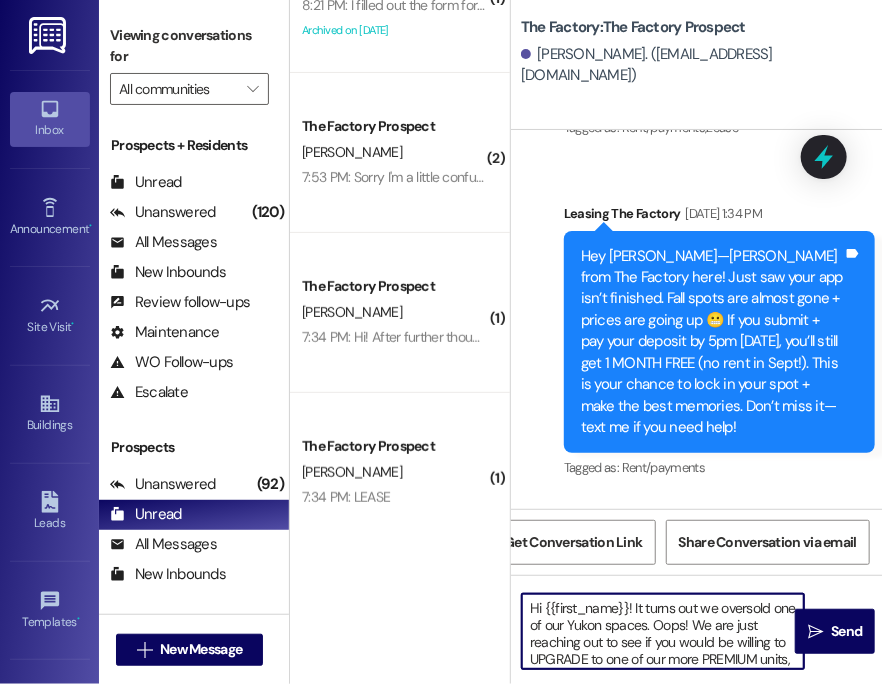 scroll, scrollTop: 169, scrollLeft: 0, axis: vertical 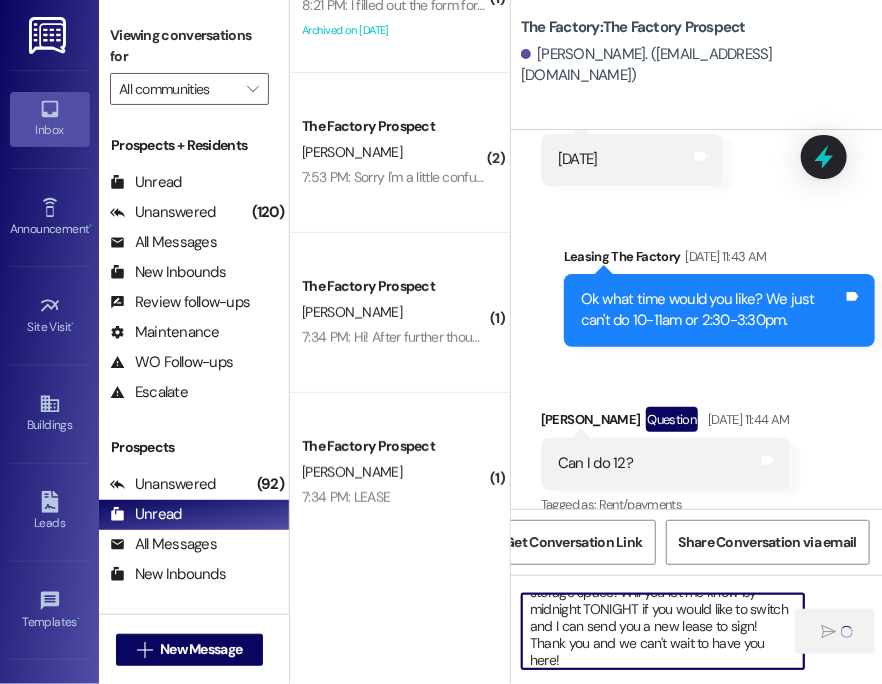 type 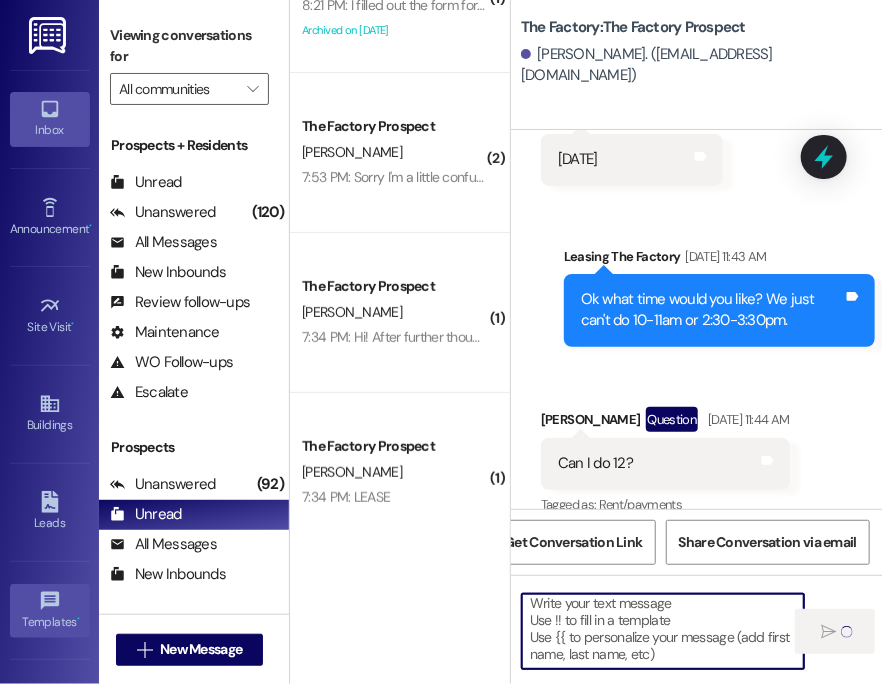 scroll, scrollTop: 4, scrollLeft: 0, axis: vertical 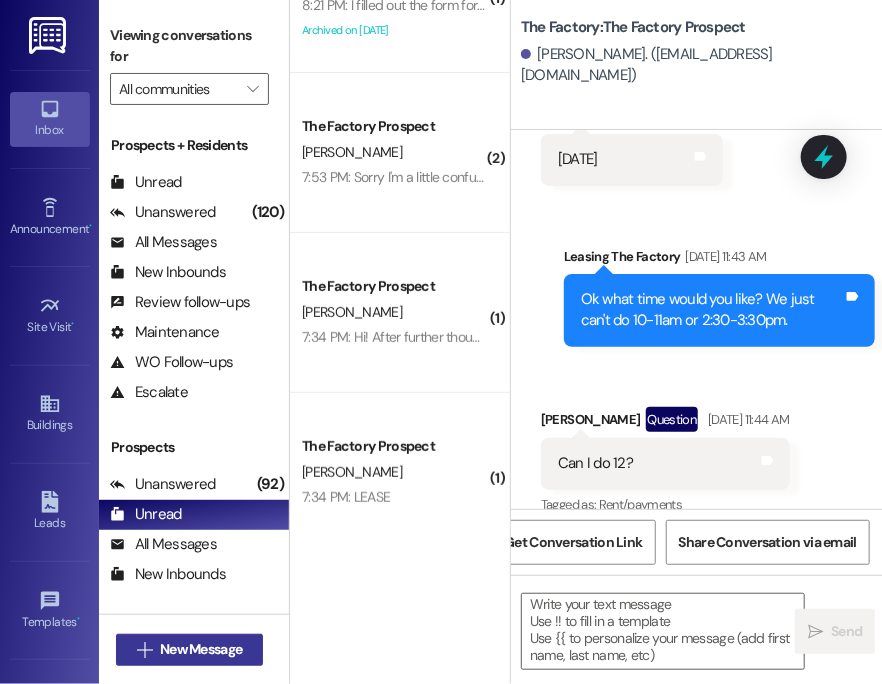 click on "" at bounding box center [144, 650] 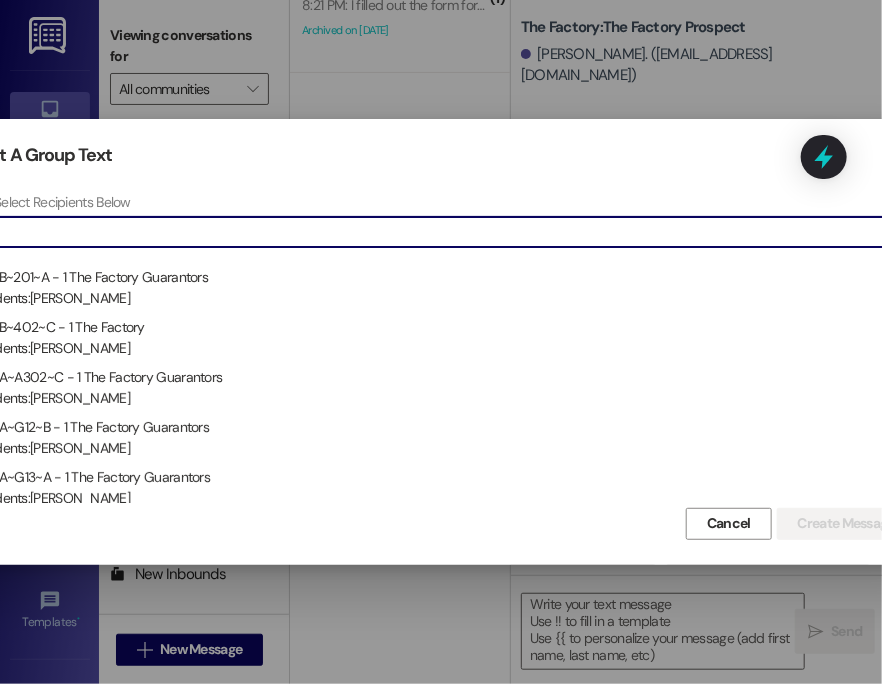 type on "l" 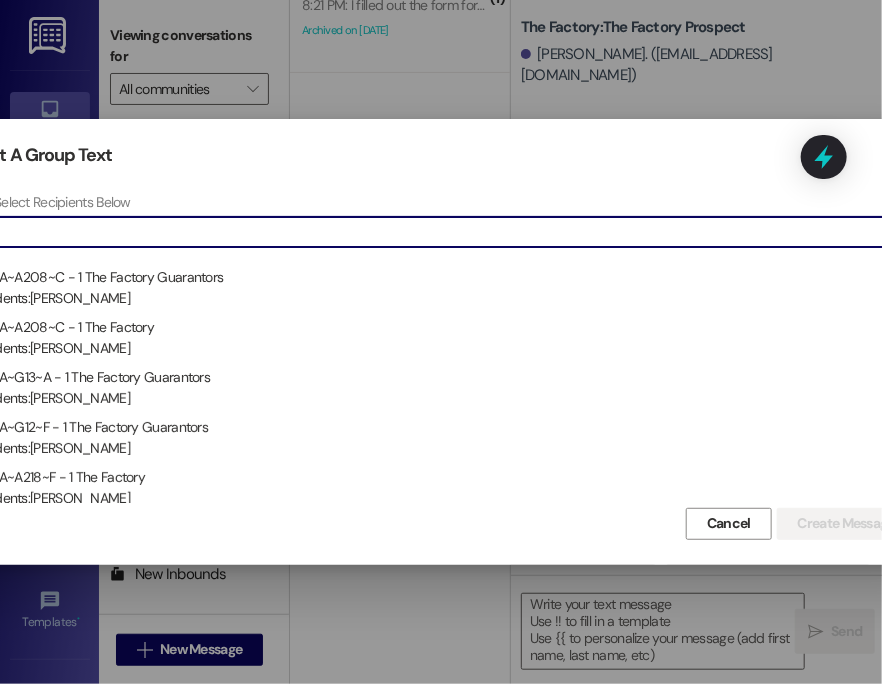 type on "v" 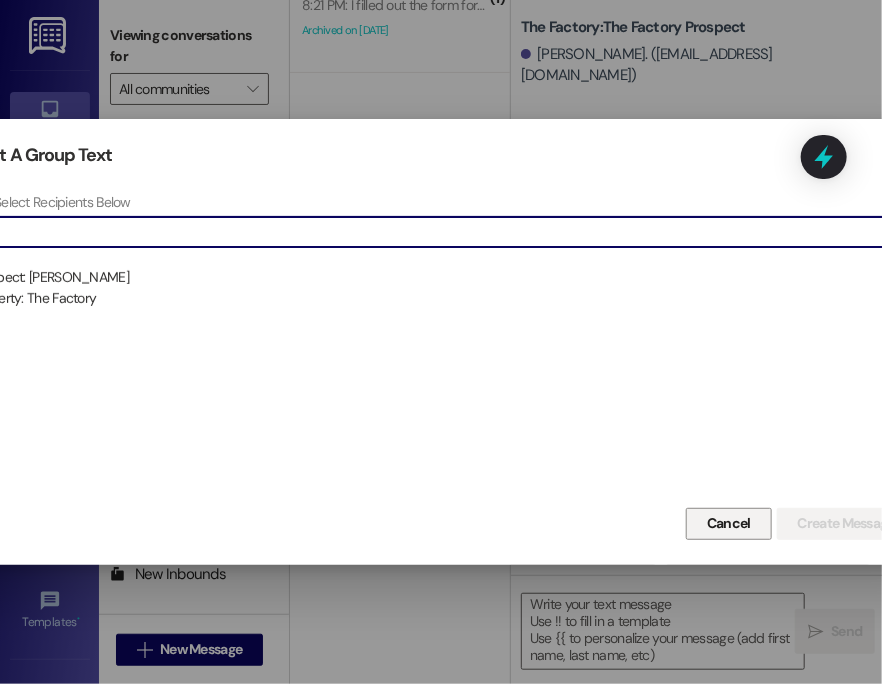 type on "lico" 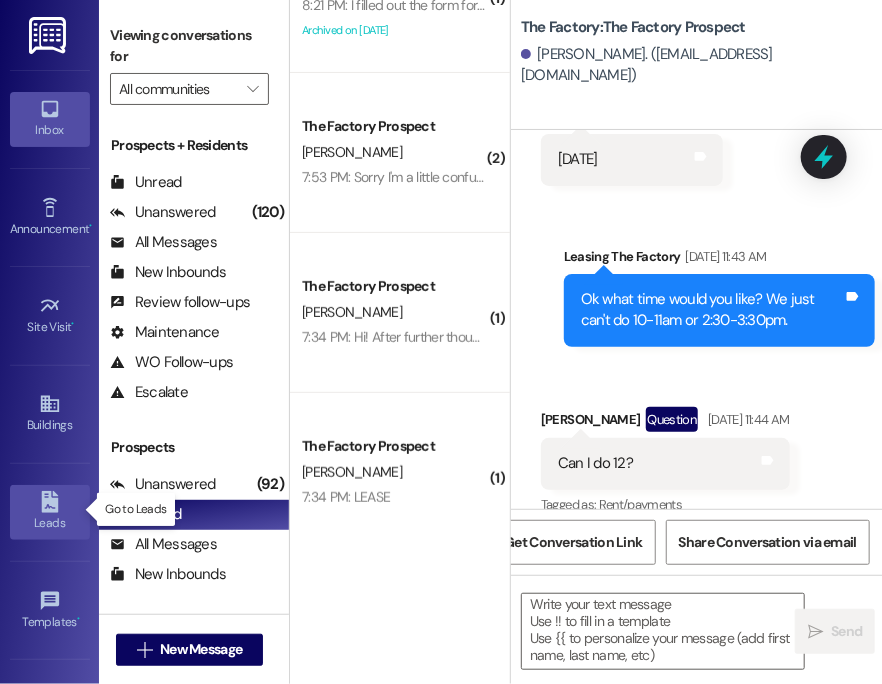 click 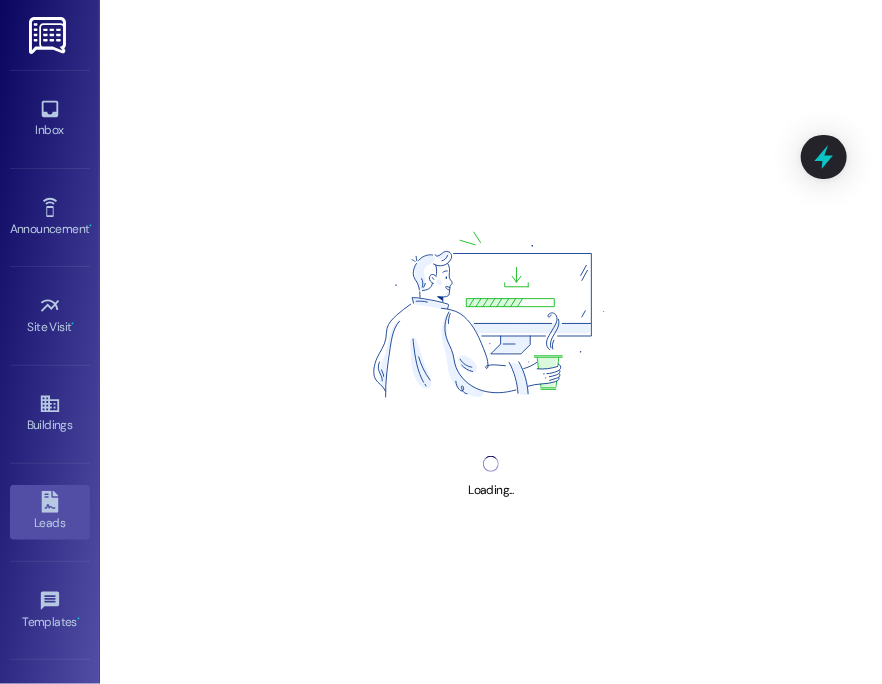 scroll, scrollTop: 0, scrollLeft: 0, axis: both 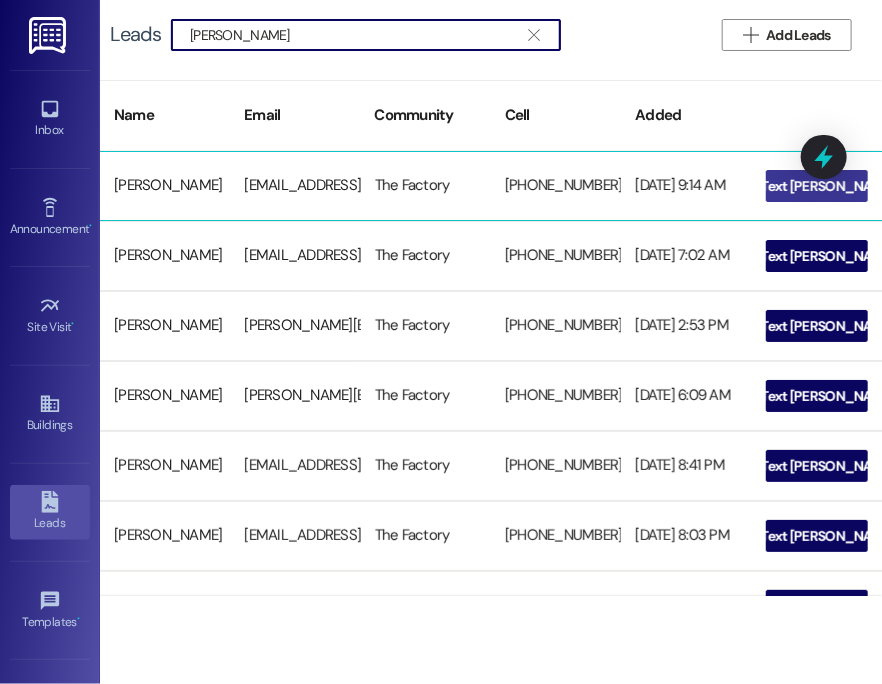 type on "[PERSON_NAME]" 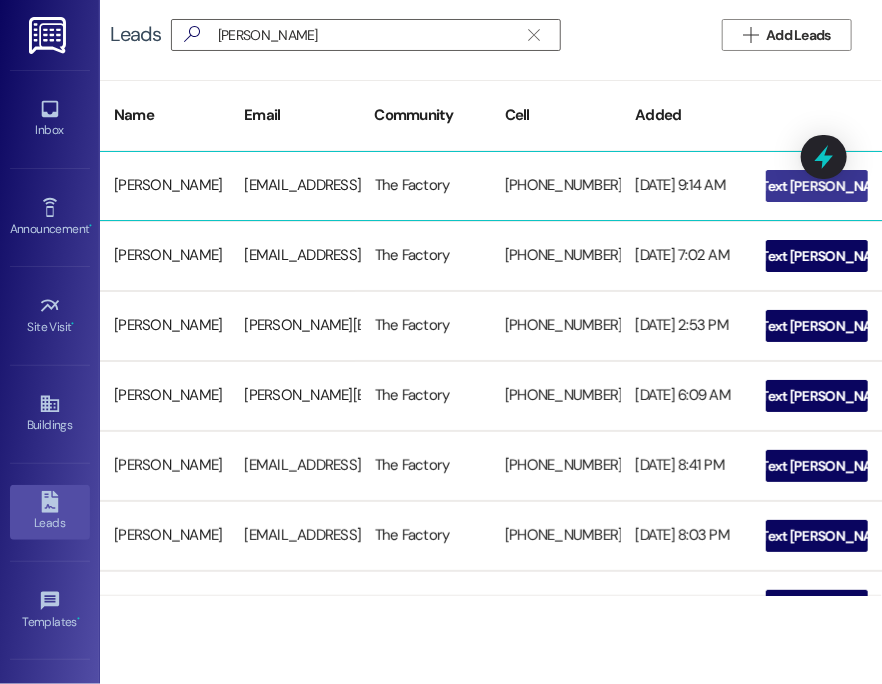 click on "Text [PERSON_NAME]" at bounding box center (828, 186) 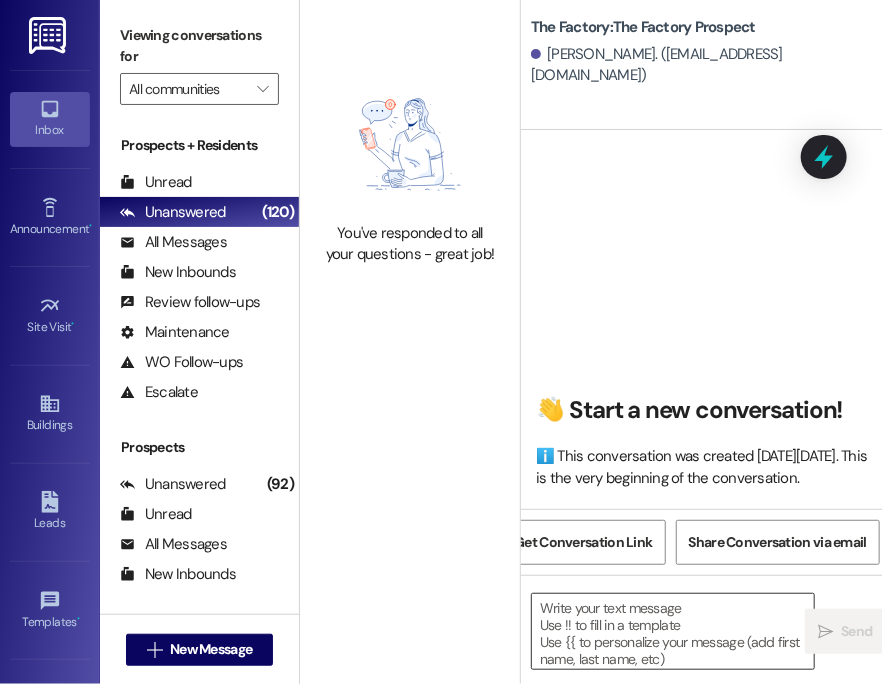 click at bounding box center (673, 631) 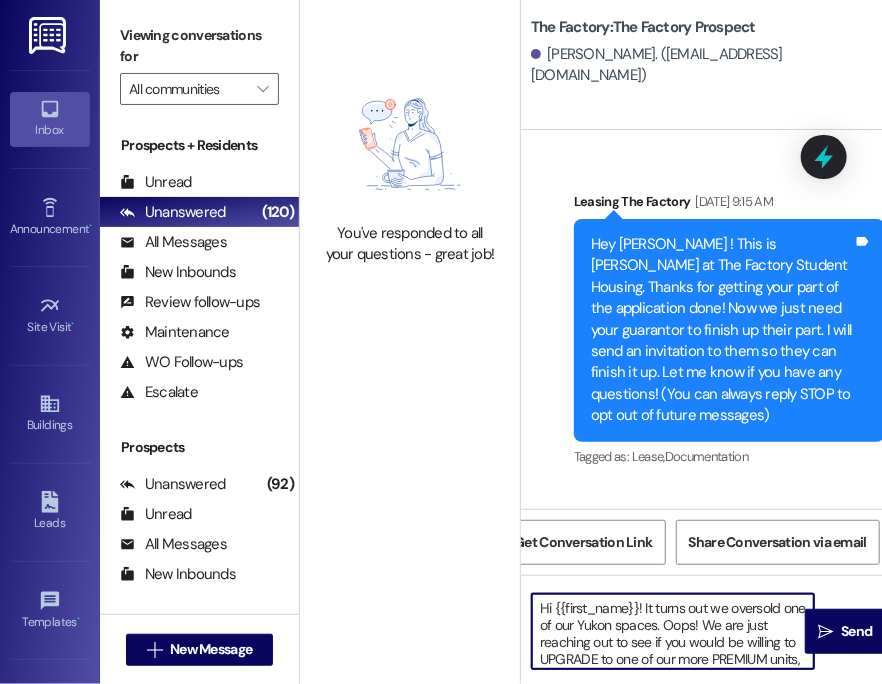 scroll, scrollTop: 169, scrollLeft: 0, axis: vertical 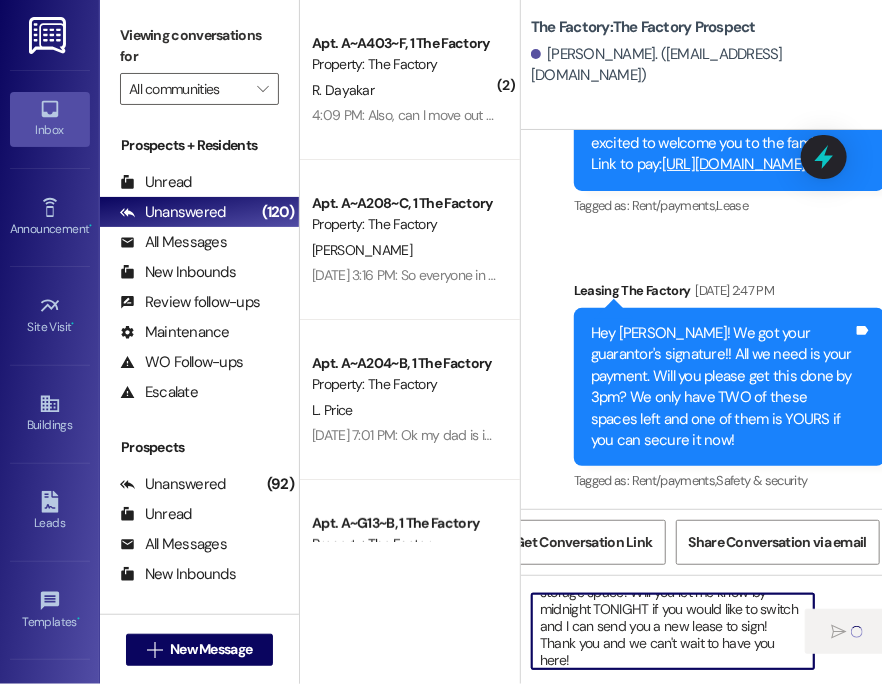 type 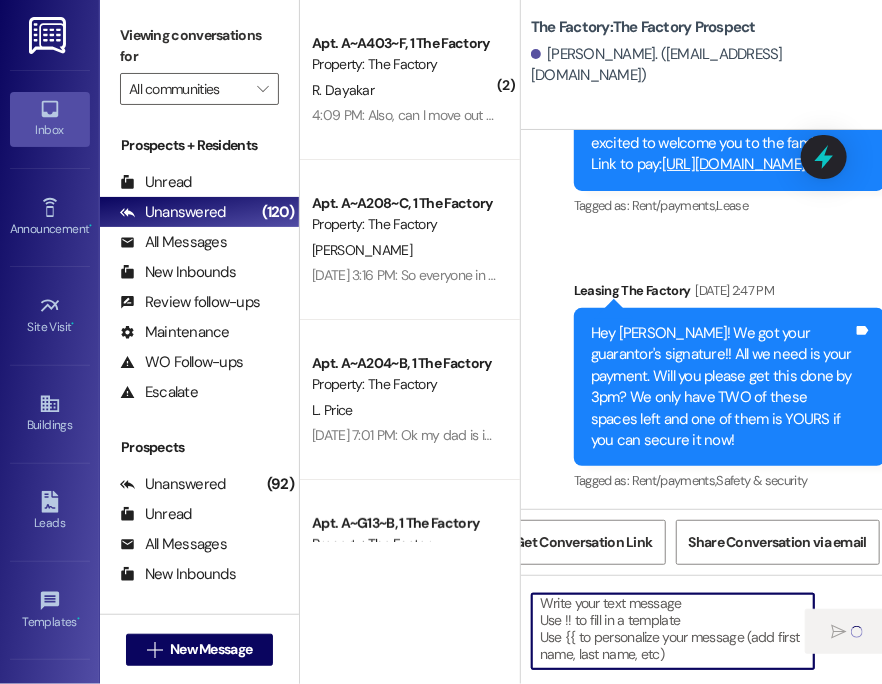 scroll, scrollTop: 4, scrollLeft: 0, axis: vertical 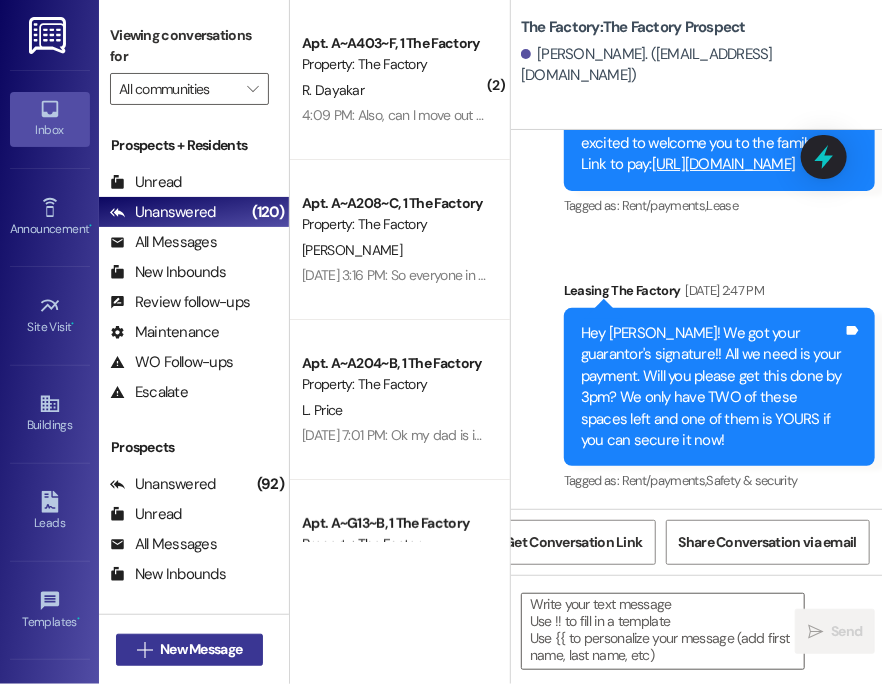 click on "New Message" at bounding box center (201, 649) 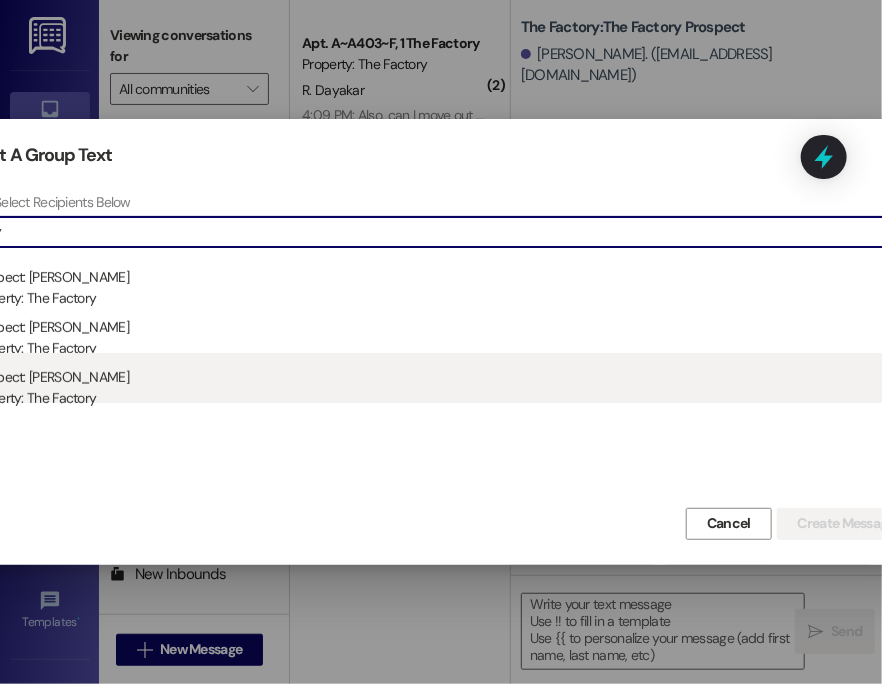 type on "ruby" 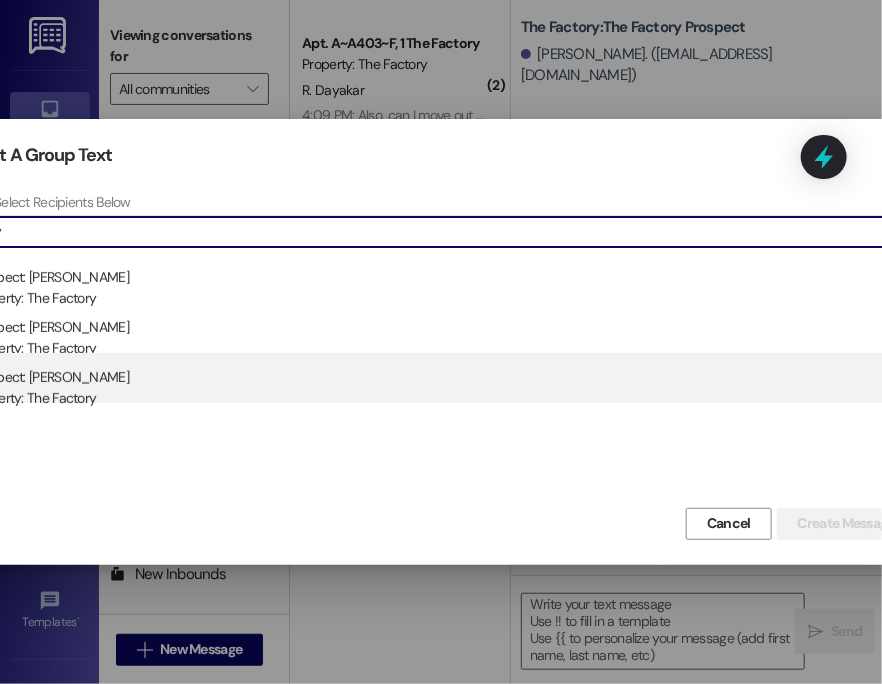 click on "Prospect: [PERSON_NAME] Property: The Factory" at bounding box center (443, 381) 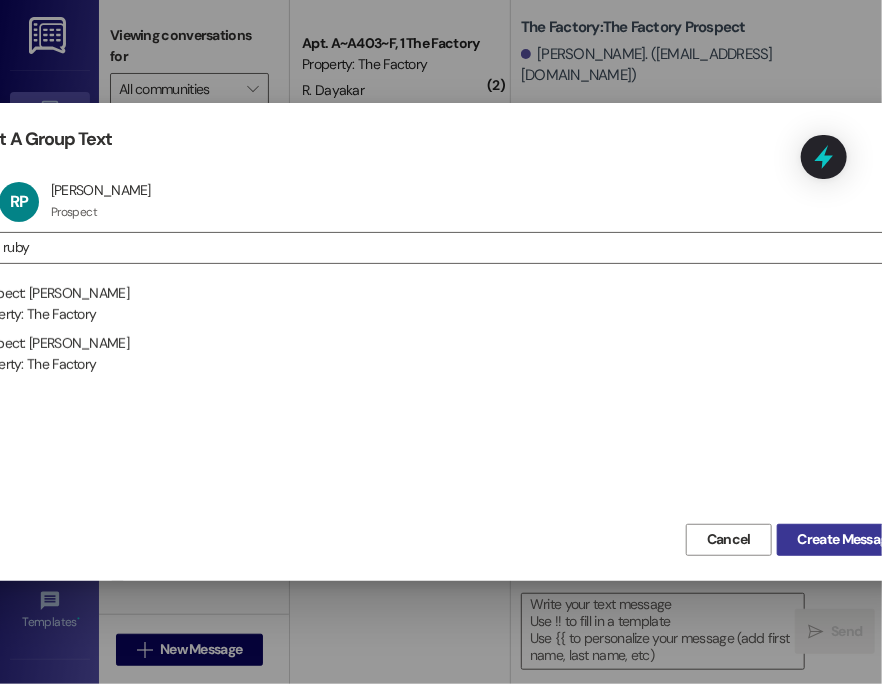 click on "Create Message" at bounding box center (846, 539) 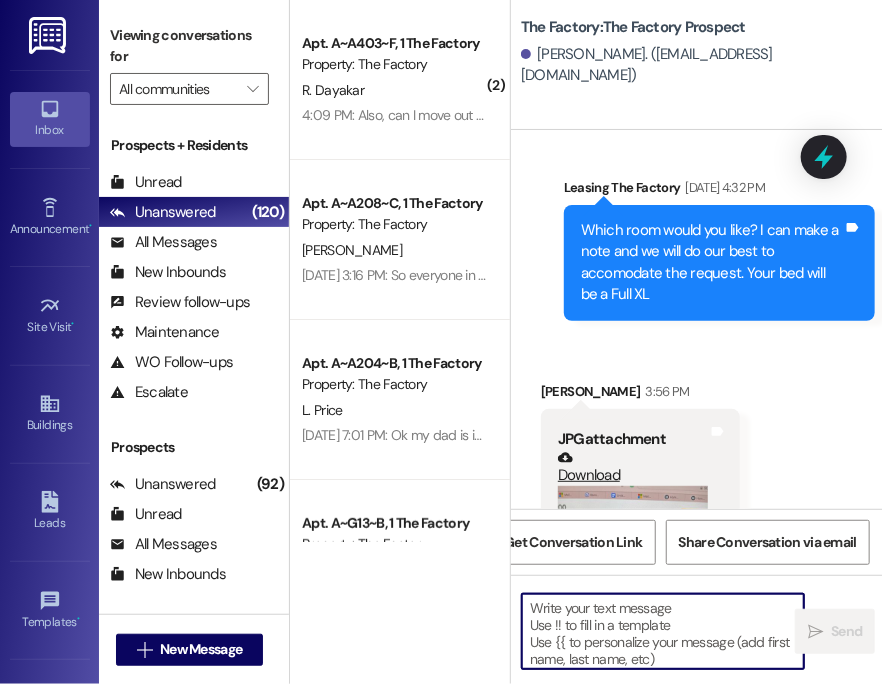 click at bounding box center [663, 631] 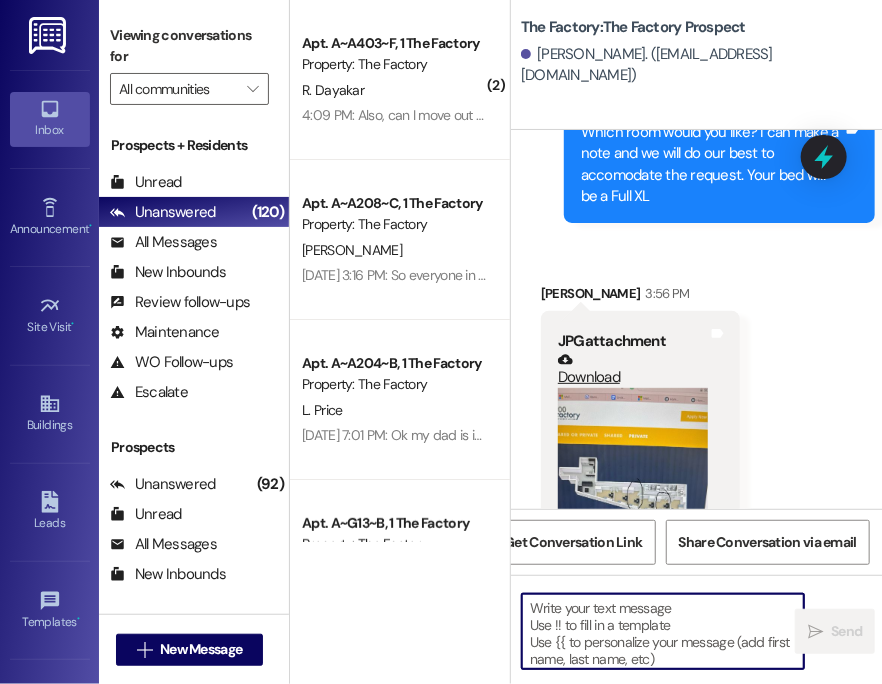 paste on "Hi {{first_name}}! It turns out we oversold one of our Yukon spaces. Oops! We are just reaching out to see if you would be willing to UPGRADE to one of our more PREMIUM units, the Malibu! It is just $19 more per month. The [GEOGRAPHIC_DATA] is the favorite amongst our residents with the 2-level floorplan, 2 living rooms, more private bathroom spaces (more bathroom storage), and more kitchen storage space! Will you let me know by midnight TONIGHT if you would like to switch and I can send you a new lease to sign! Thank you and we can't wait to have you here!" 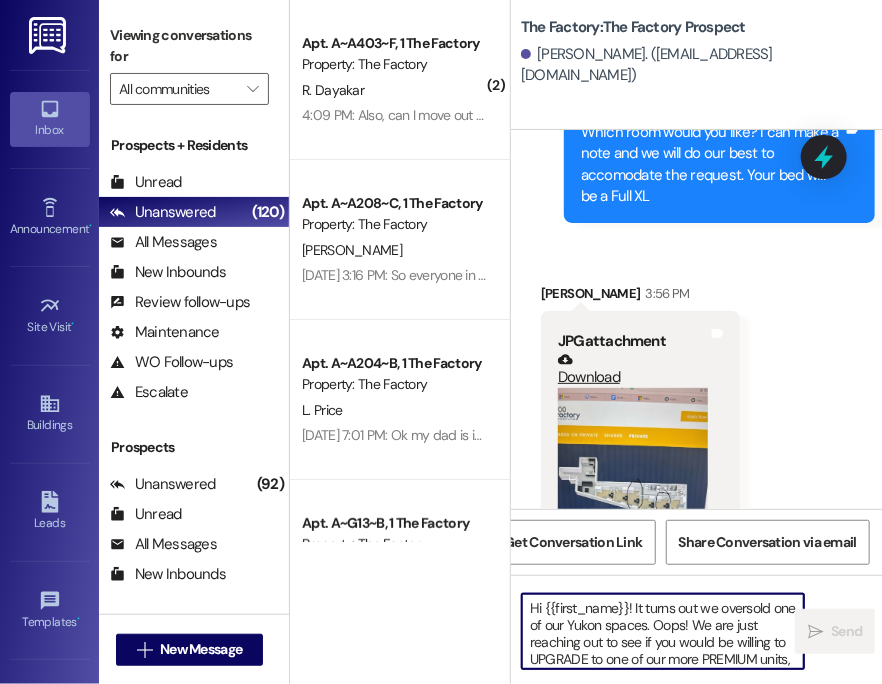 scroll, scrollTop: 6903, scrollLeft: 0, axis: vertical 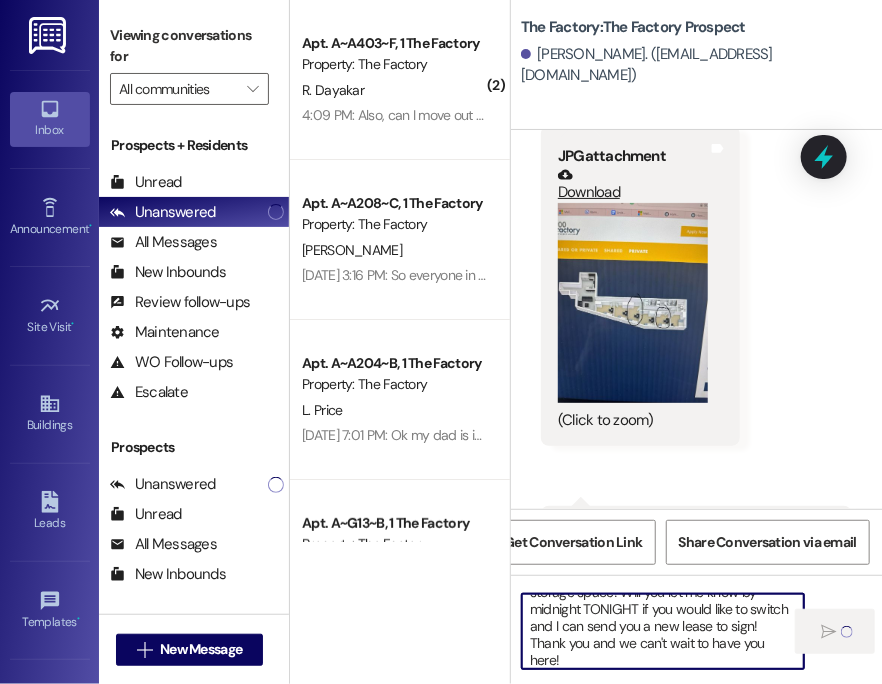 type 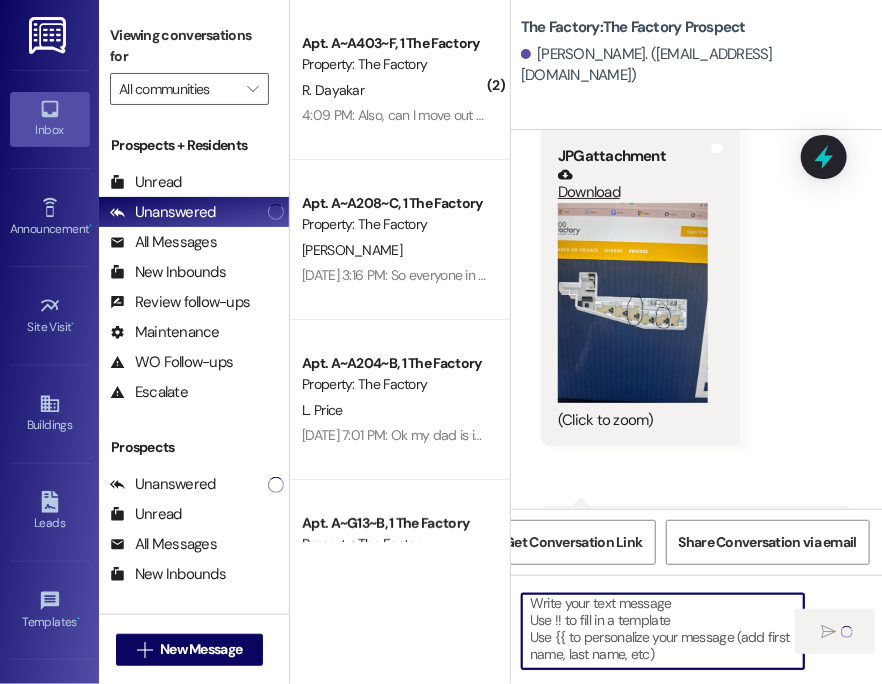 scroll, scrollTop: 4, scrollLeft: 0, axis: vertical 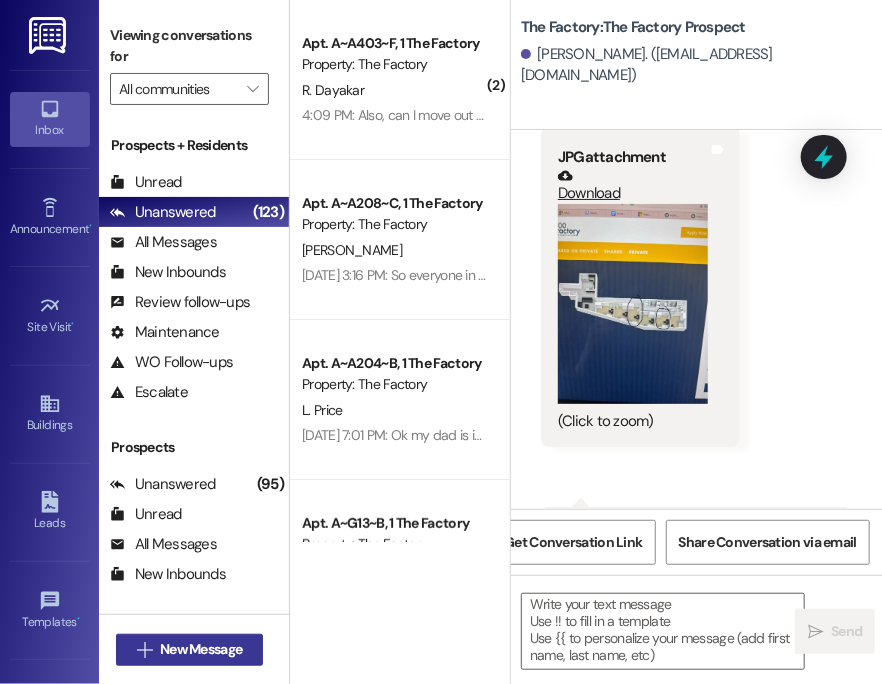 click on "New Message" at bounding box center (201, 649) 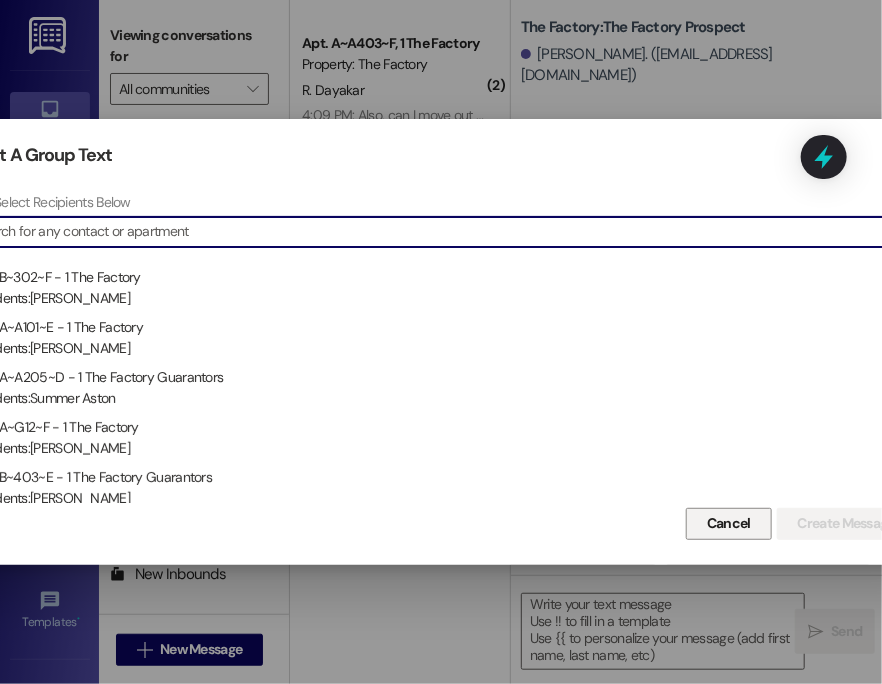 click on "Cancel" at bounding box center [729, 523] 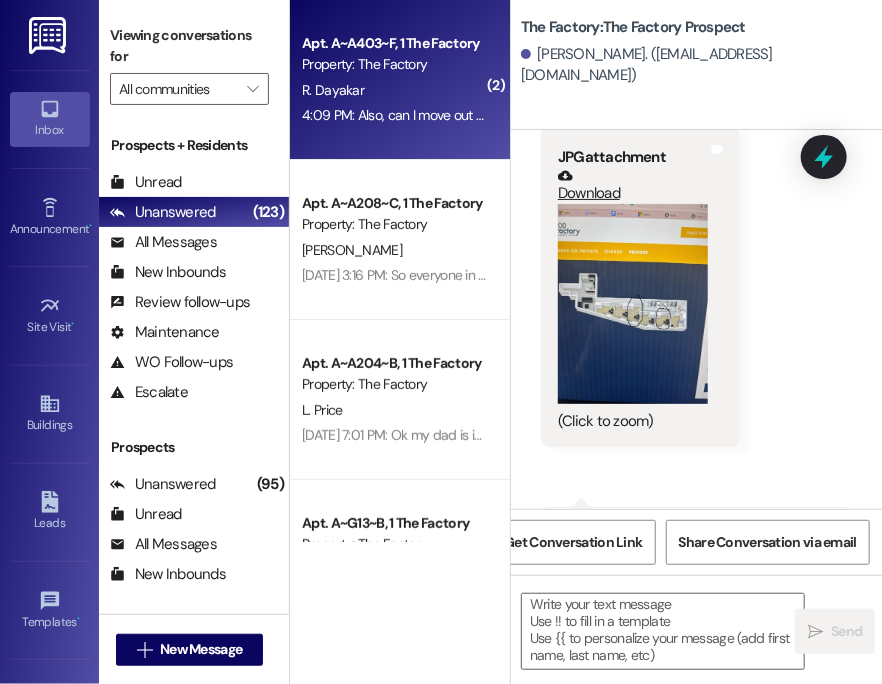 click on "Apt. A~A403~F, 1 The Factory Property: The Factory R. Dayakar 4:09 PM: Also, can I move out when I can move in to the next unit 4:09 PM: Also, can I move out when I can move in to the next unit" at bounding box center (400, 80) 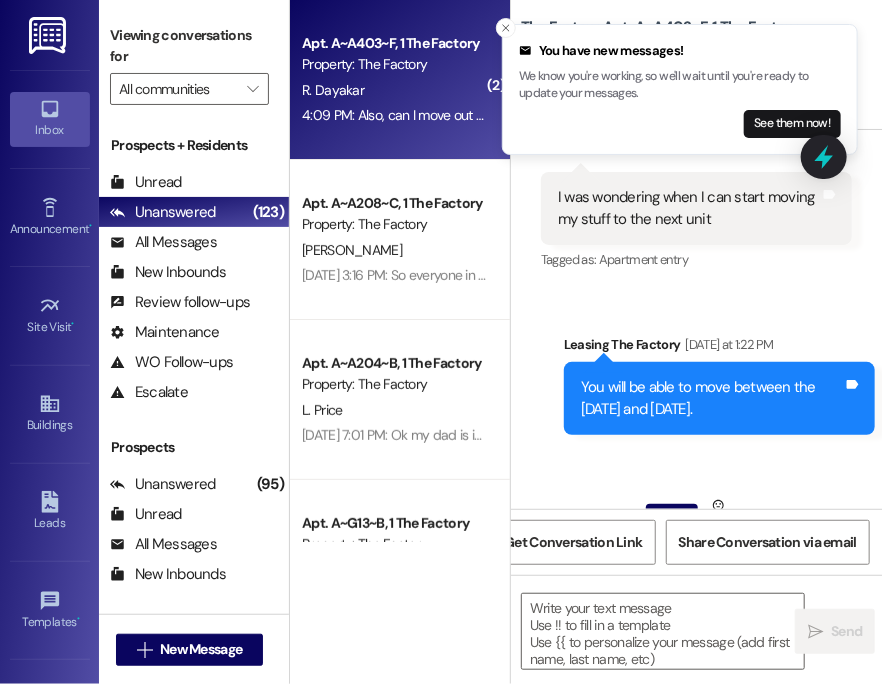 scroll, scrollTop: 25842, scrollLeft: 0, axis: vertical 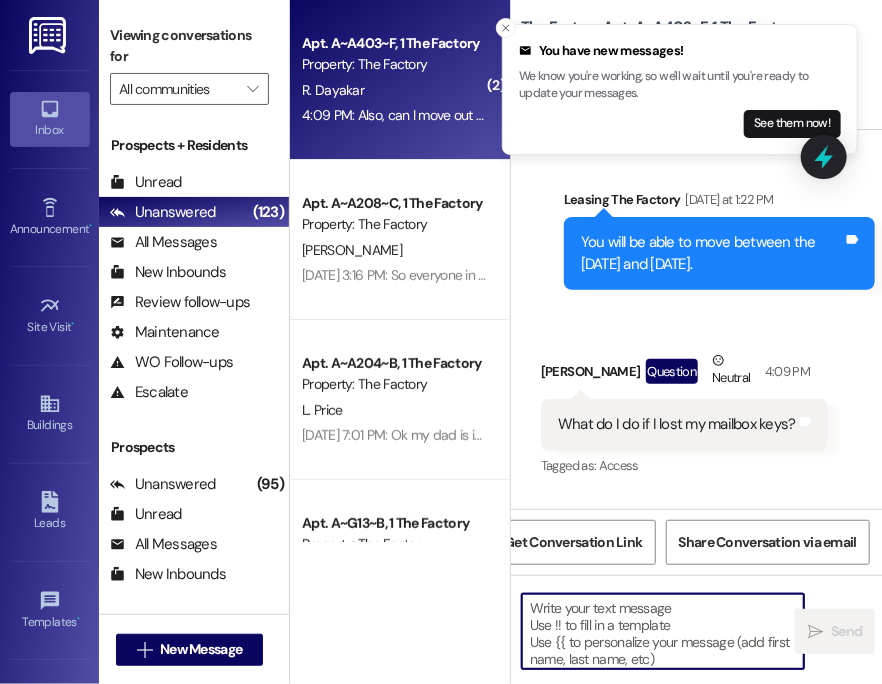 click at bounding box center (663, 631) 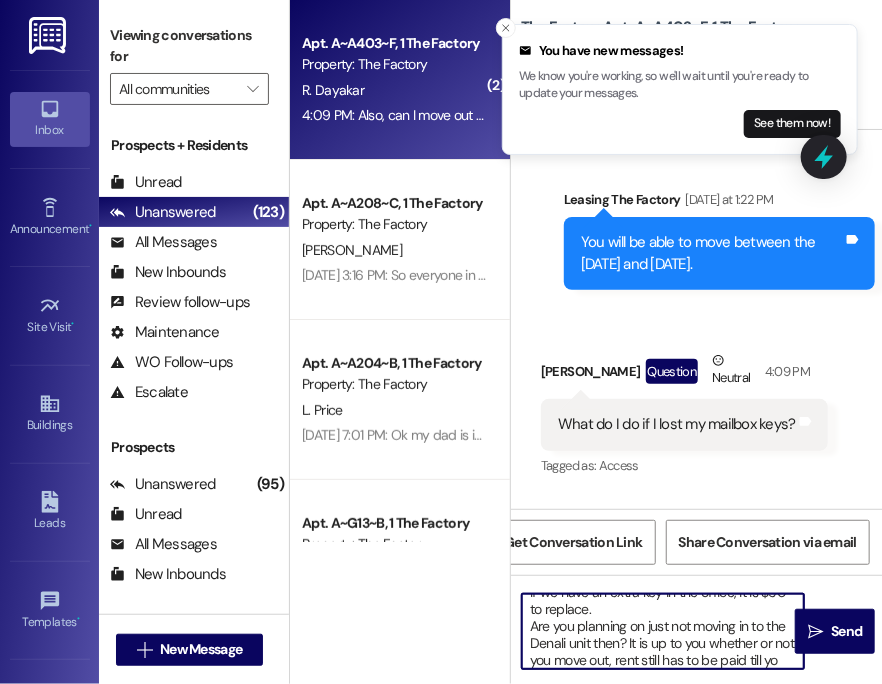 scroll, scrollTop: 33, scrollLeft: 0, axis: vertical 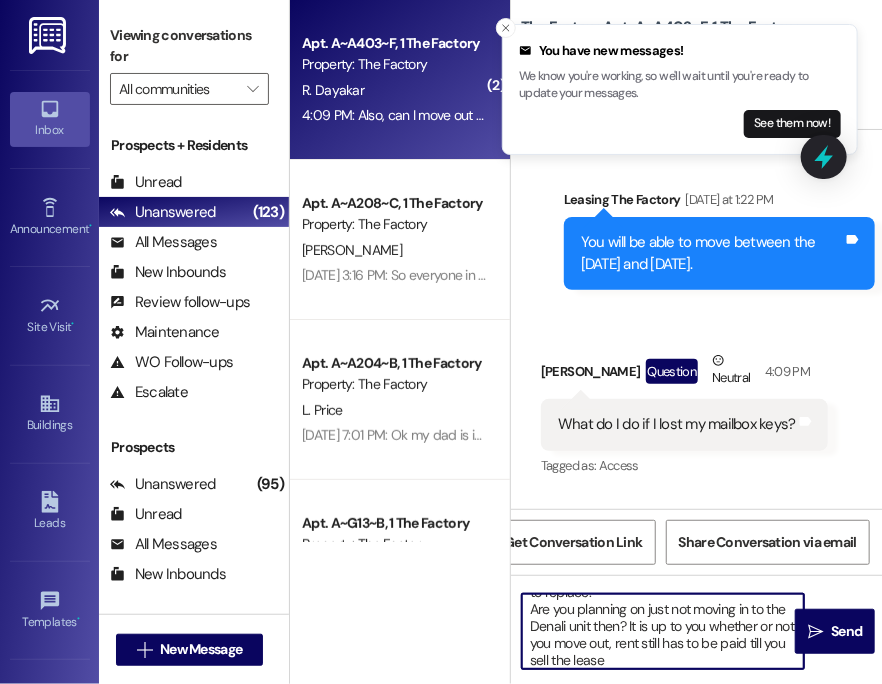 type on "If we have an extra key in the office, it is $50 to replace.
Are you planning on just not moving in to the Denali unit then? It is up to you whether or not you move out, rent still has to be paid till you sell the lease!" 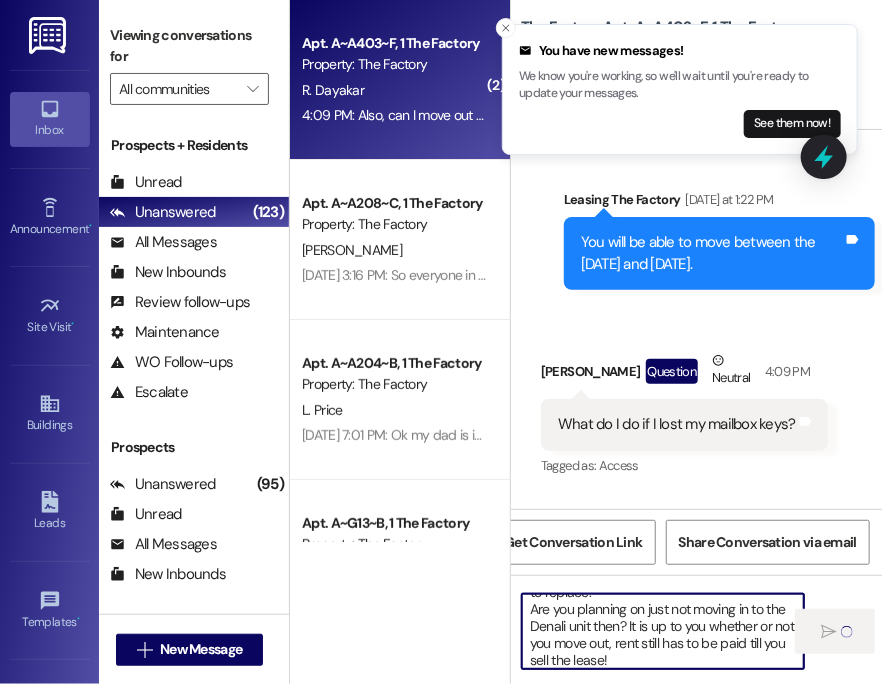 type 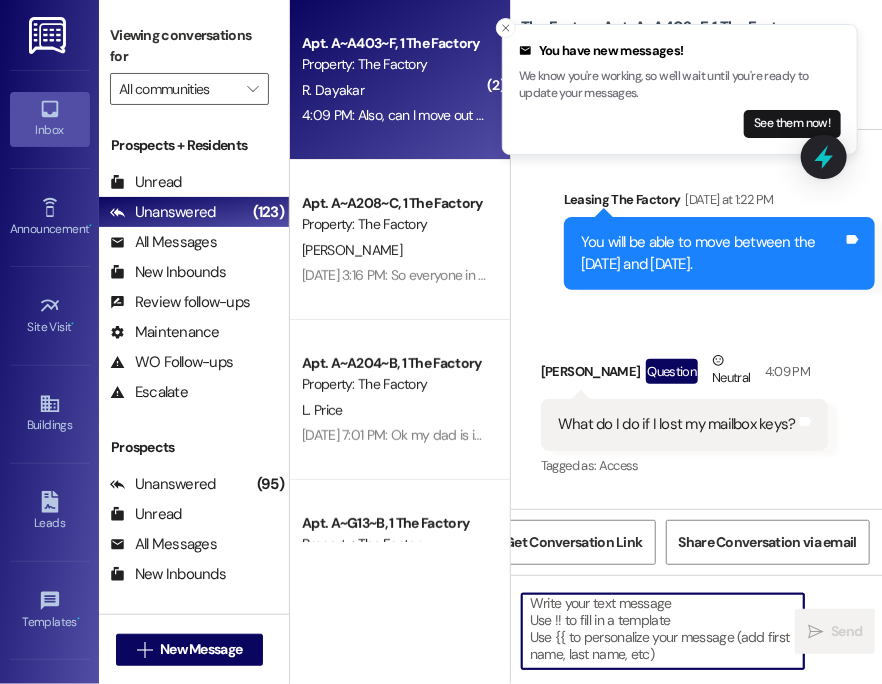 scroll, scrollTop: 4, scrollLeft: 0, axis: vertical 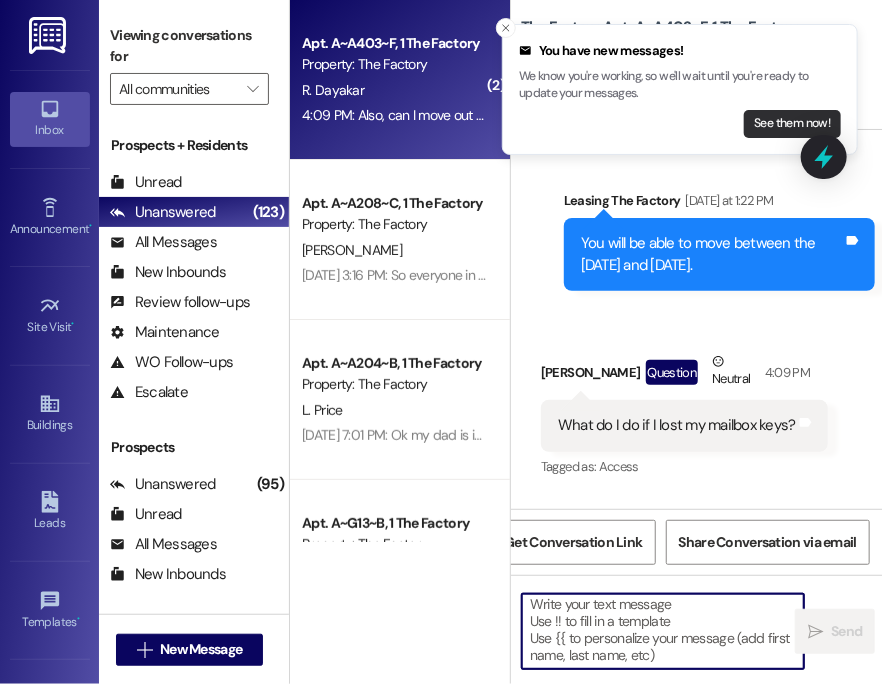 click on "See them now!" at bounding box center (792, 124) 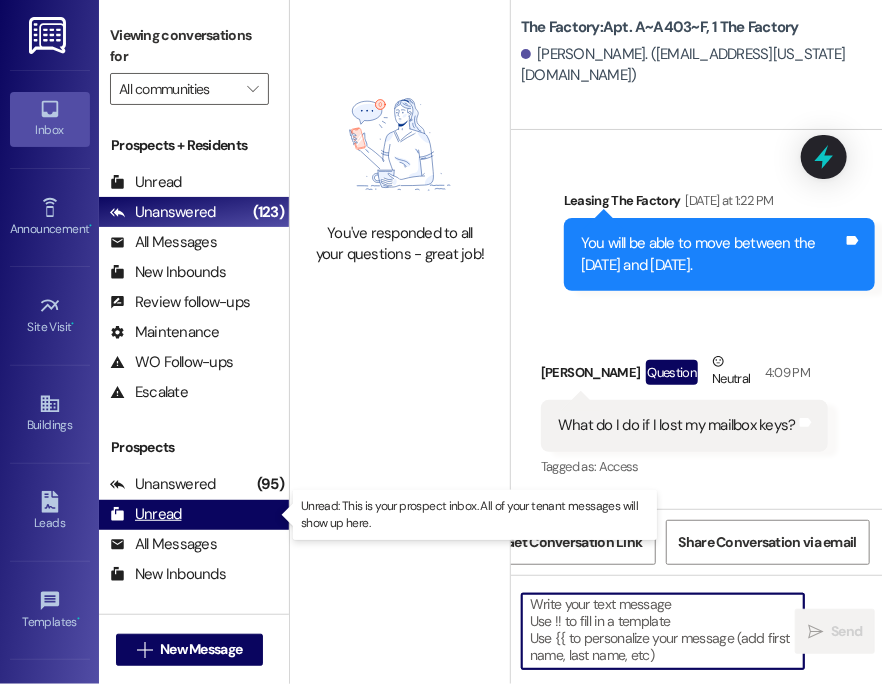 click on "Unread" at bounding box center [146, 514] 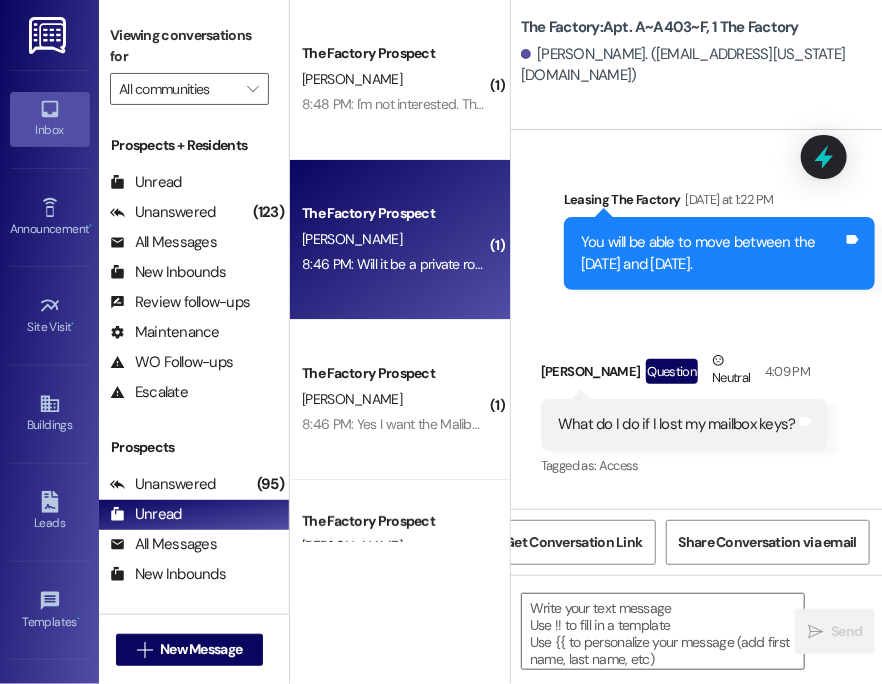 scroll, scrollTop: 25841, scrollLeft: 0, axis: vertical 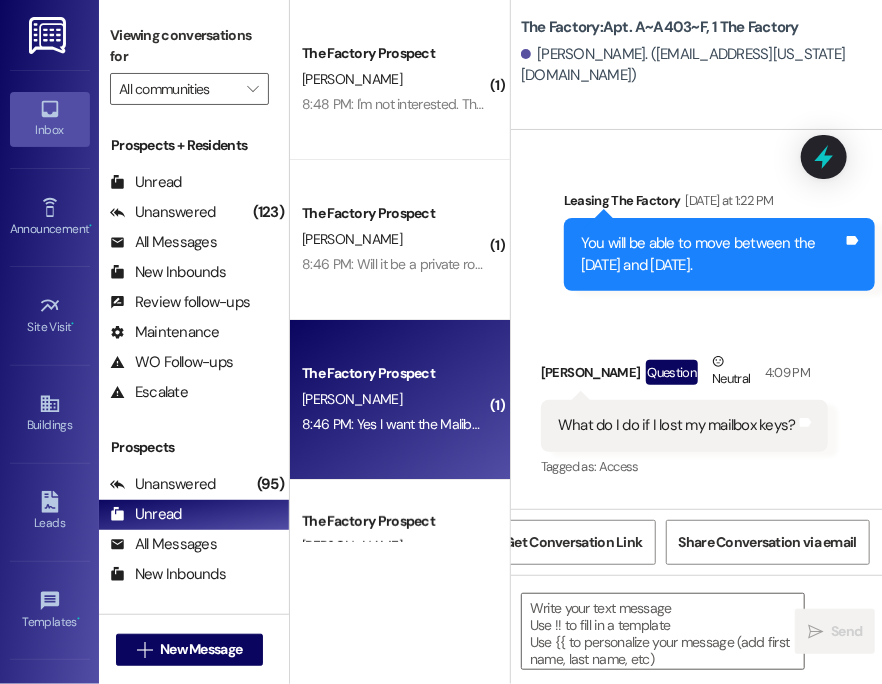 click on "[PERSON_NAME]" at bounding box center [394, 399] 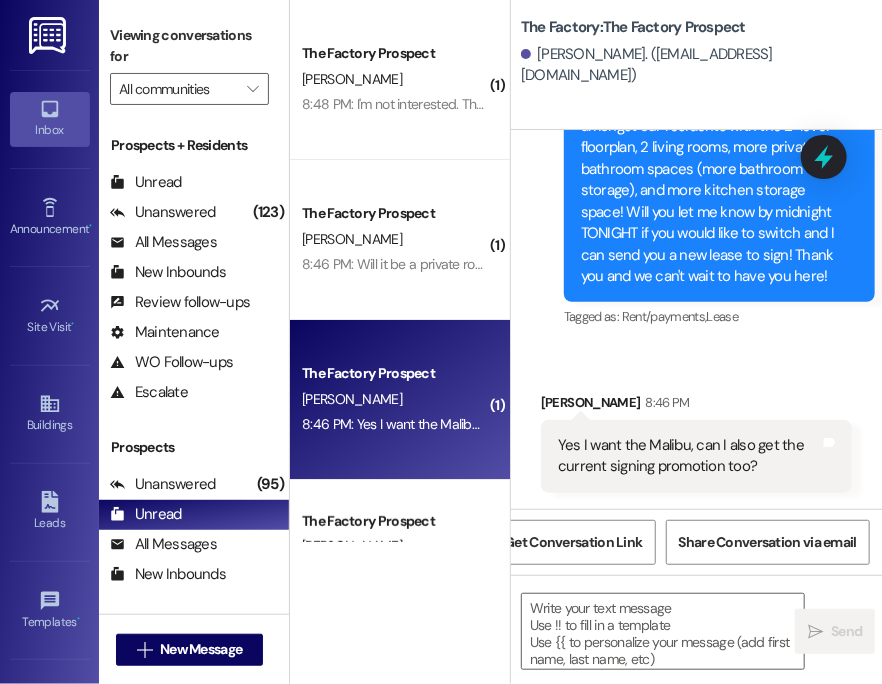 scroll, scrollTop: 982, scrollLeft: 0, axis: vertical 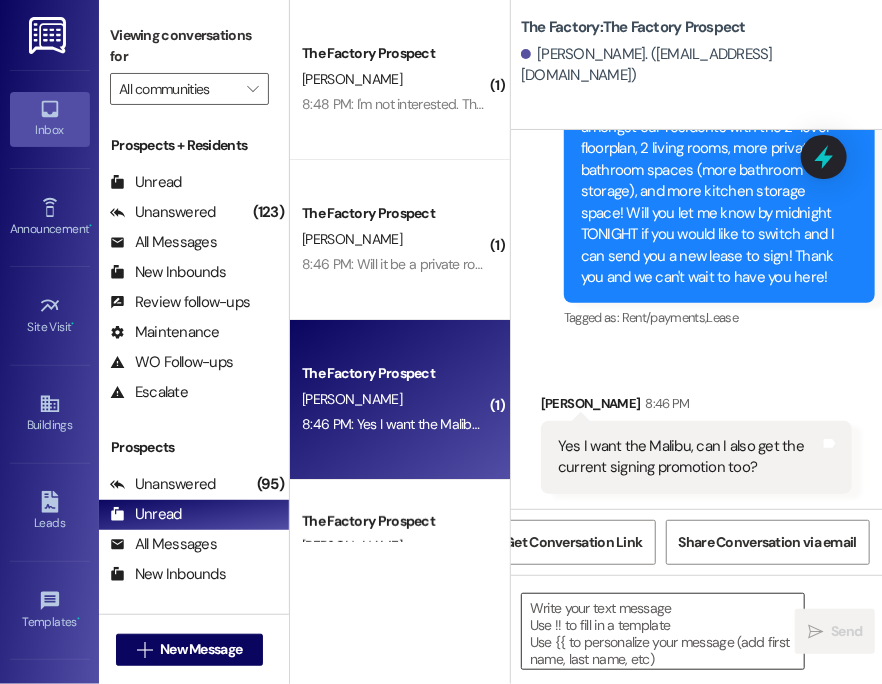 click at bounding box center [663, 631] 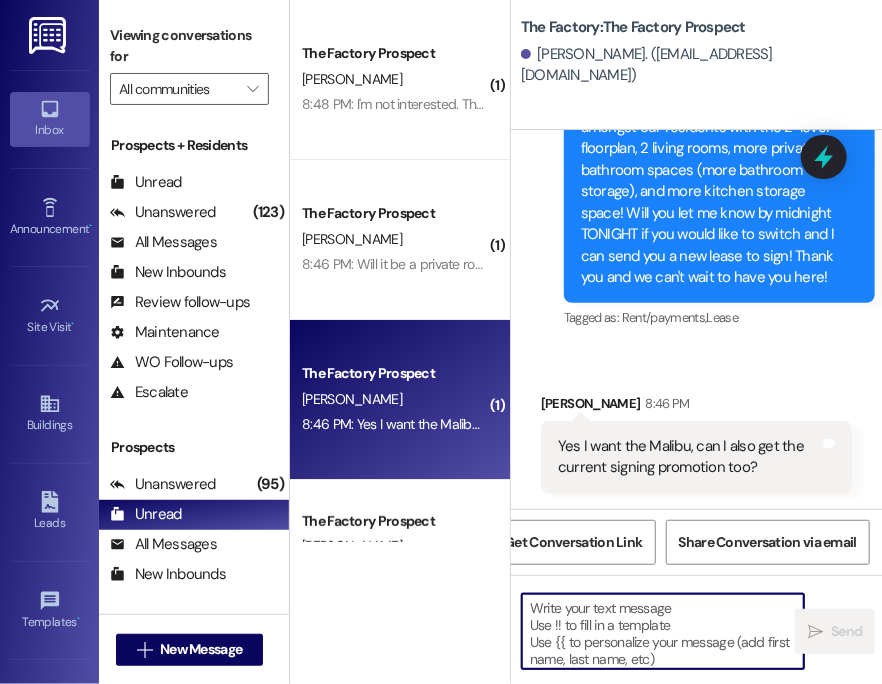 click at bounding box center [663, 631] 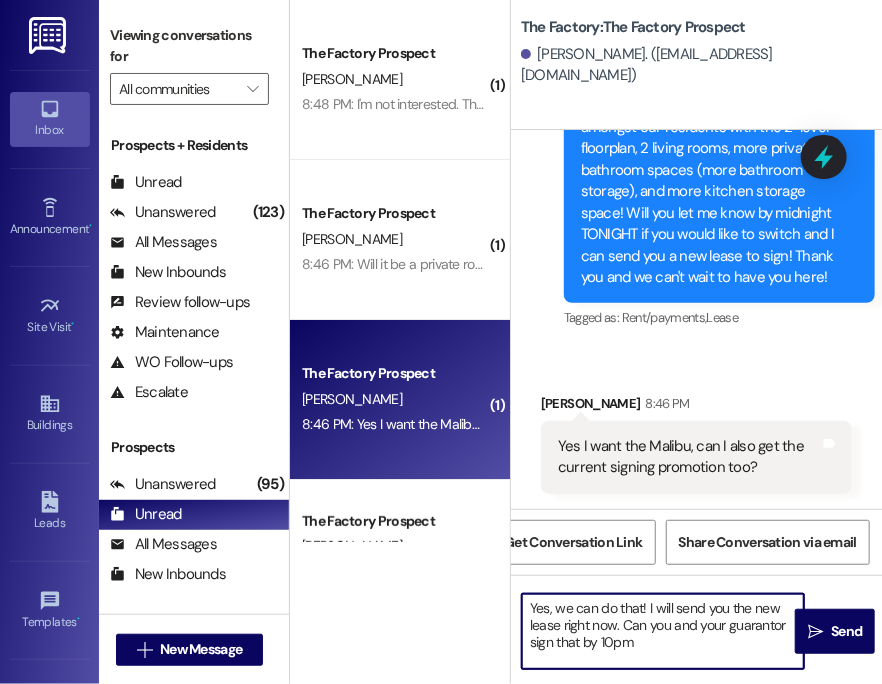 type on "Yes, we can do that! I will send you the new lease right now. Can you and your guarantor sign that by 10pm?" 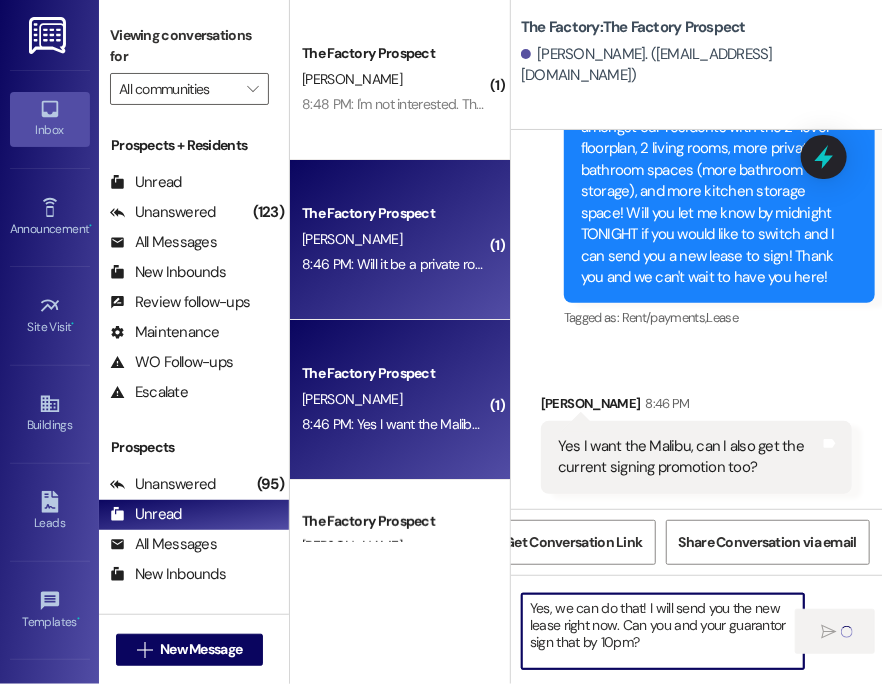 type 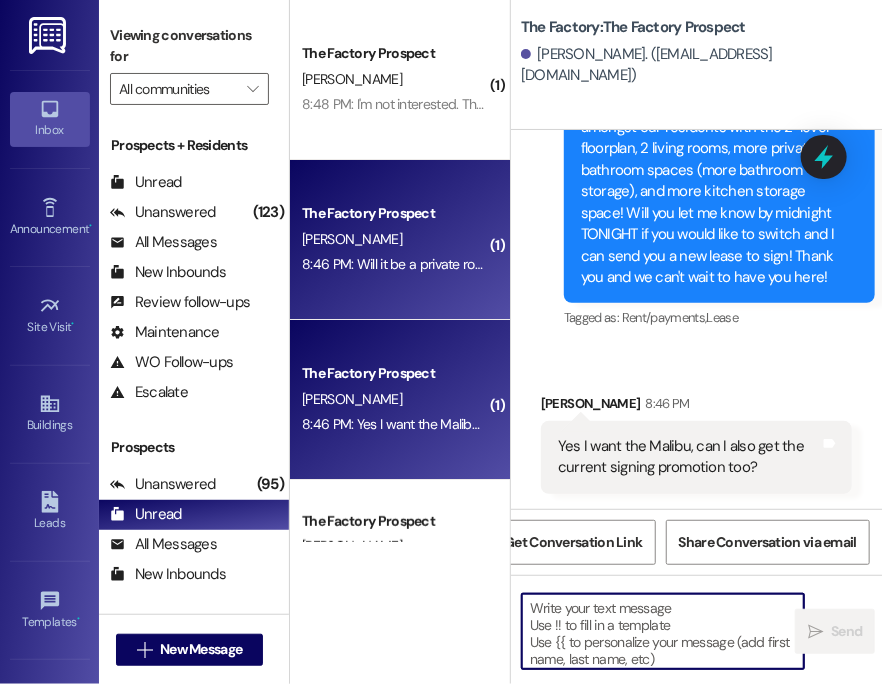 click on "8:46 PM: Will it be a private room? 8:46 PM: Will it be a private room?" at bounding box center [401, 264] 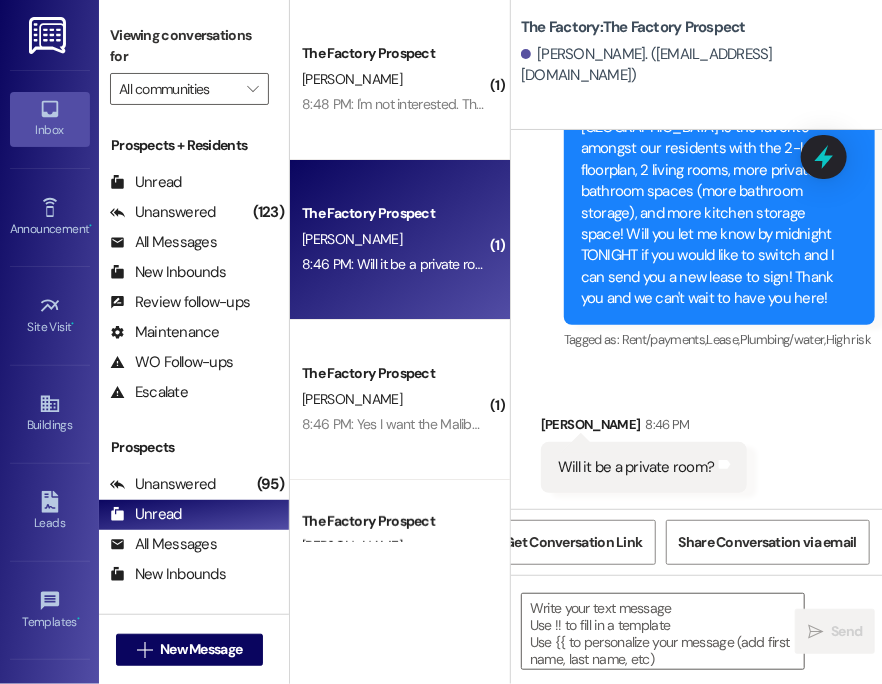 scroll, scrollTop: 2807, scrollLeft: 0, axis: vertical 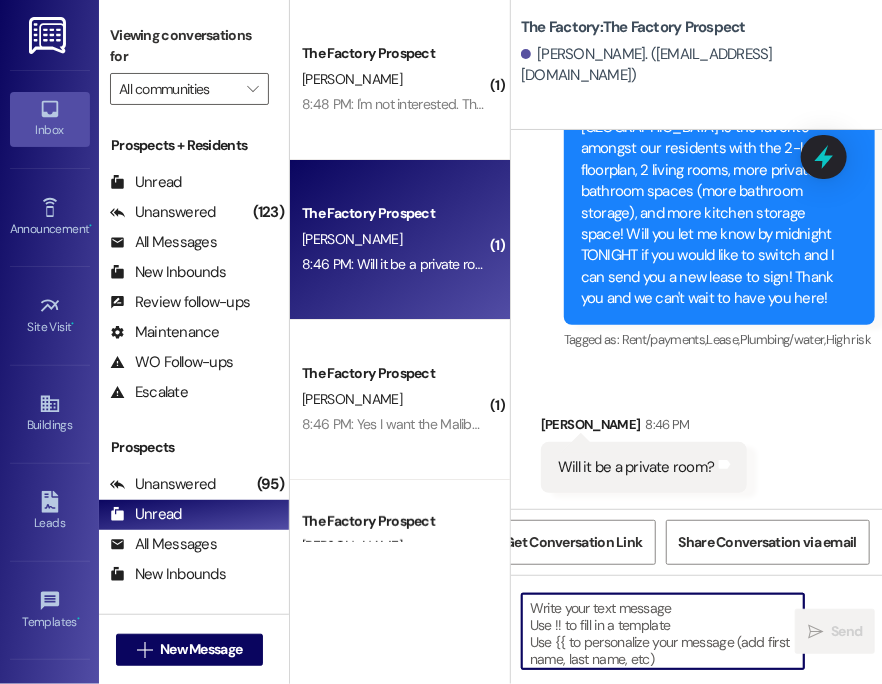 click at bounding box center [663, 631] 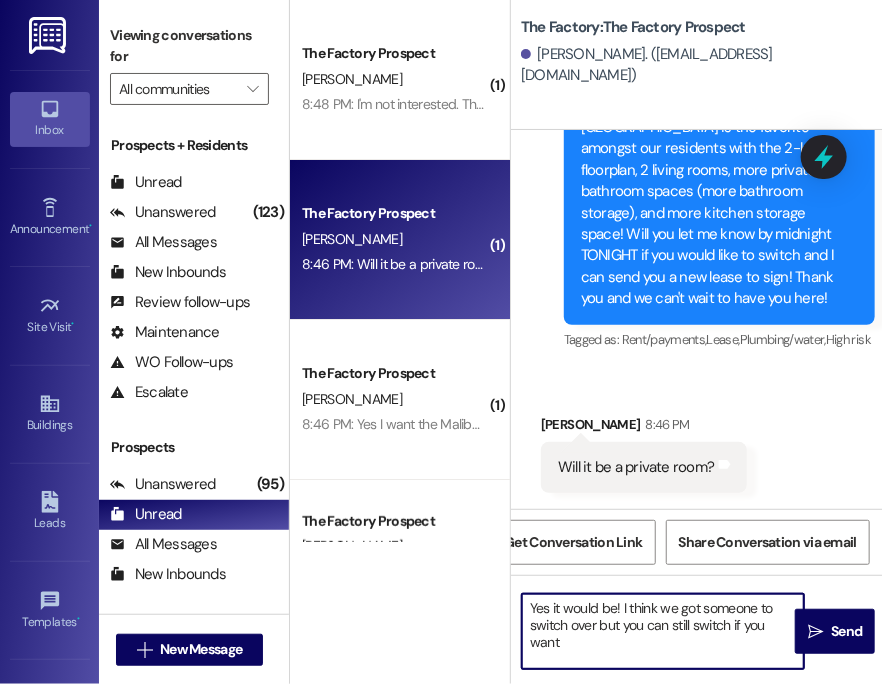 type on "Yes it would be! I think we got someone to switch over but you can still switch if you want!" 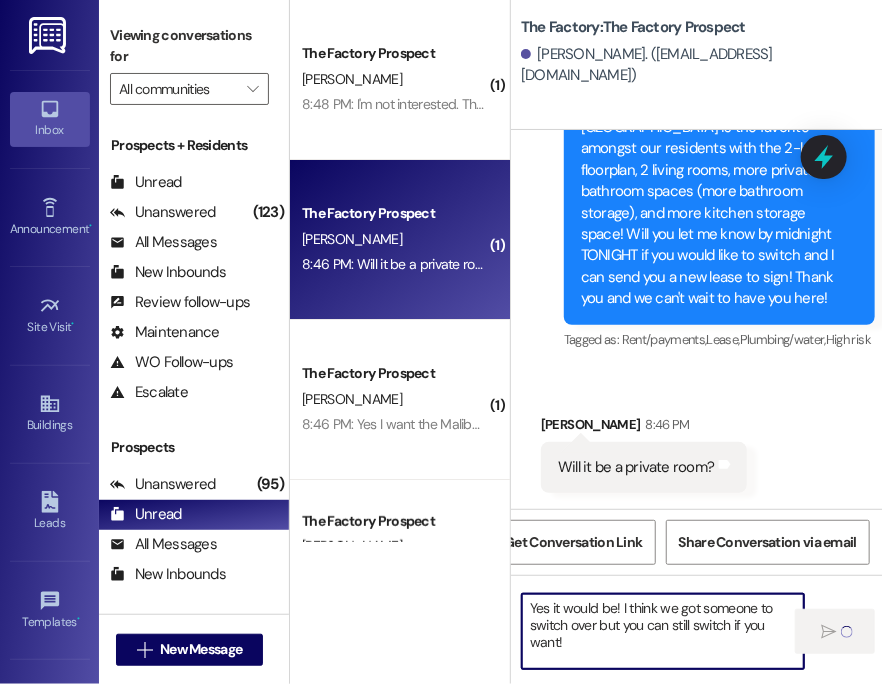 type 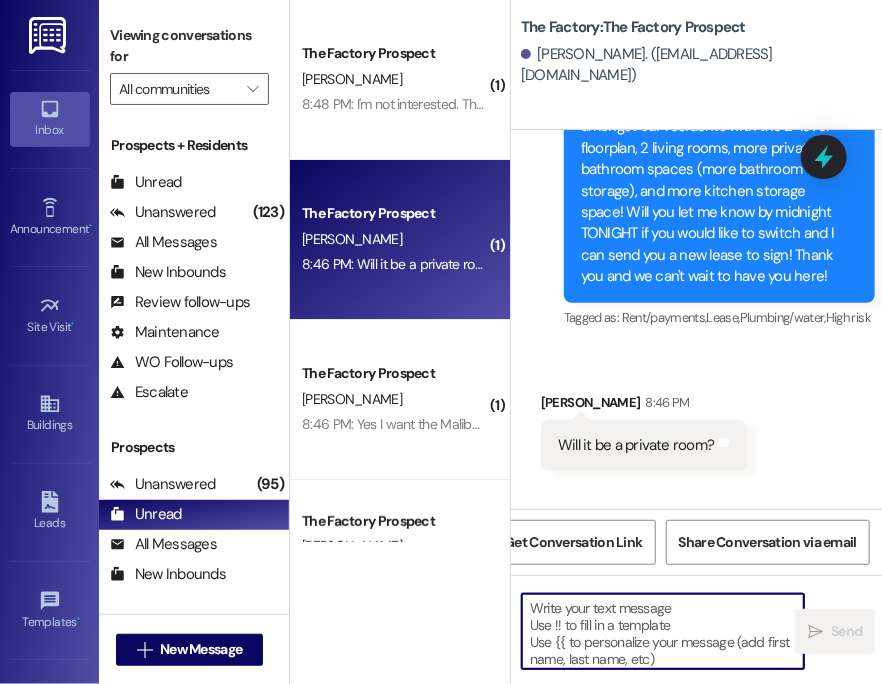 scroll, scrollTop: 2806, scrollLeft: 0, axis: vertical 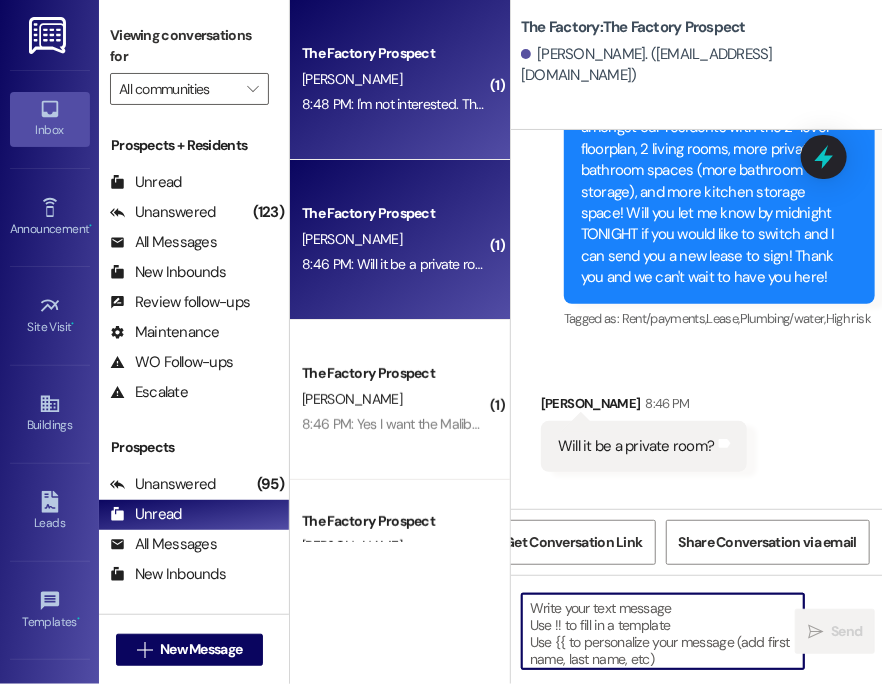 click on "8:48 PM: I'm not interested. Thank you anyway, but I would like to stick with the original lease. 8:48 PM: I'm not interested. Thank you anyway, but I would like to stick with the original lease." at bounding box center [568, 104] 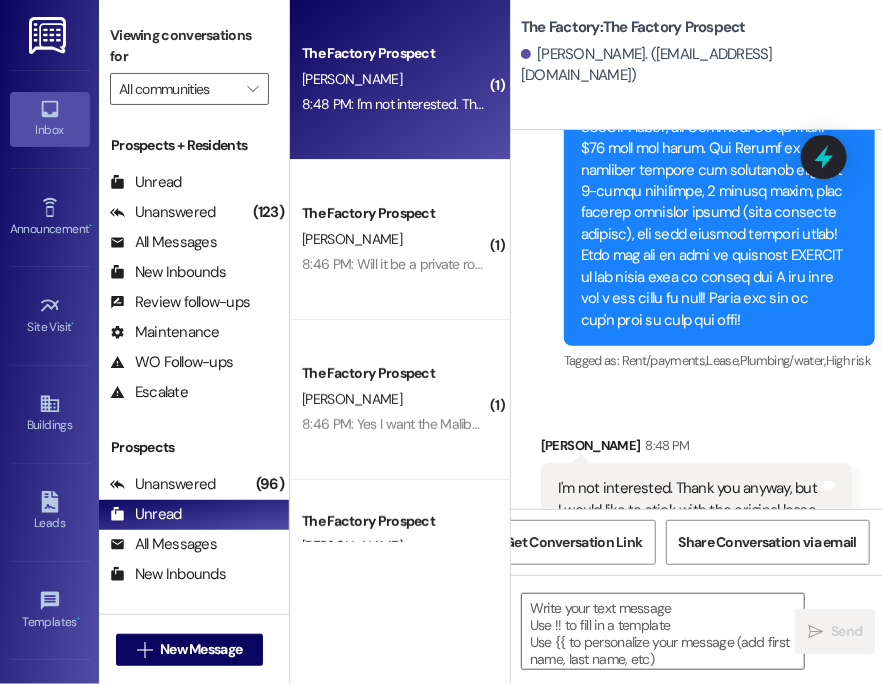 scroll, scrollTop: 4440, scrollLeft: 0, axis: vertical 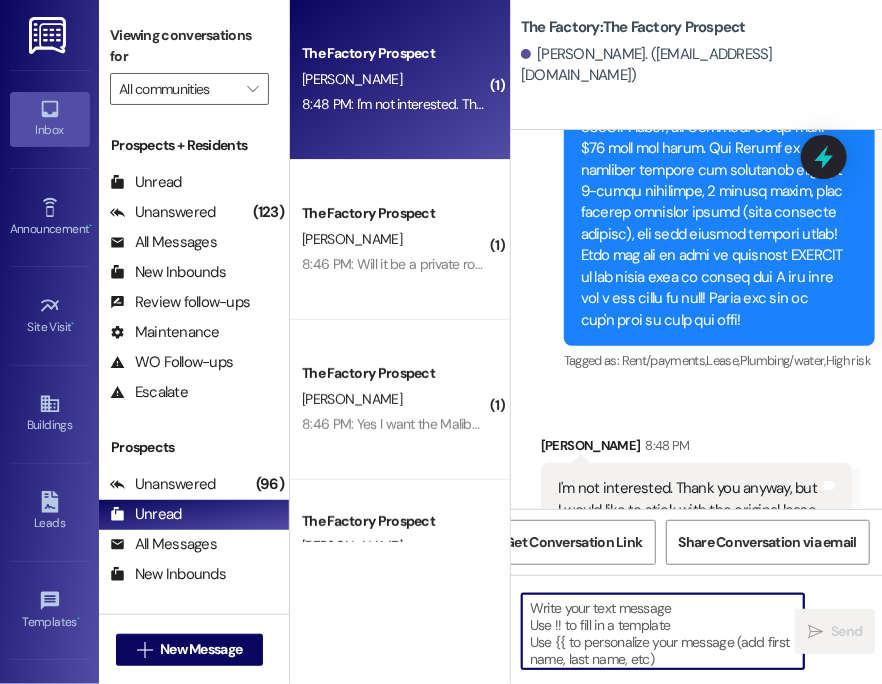 click at bounding box center (663, 631) 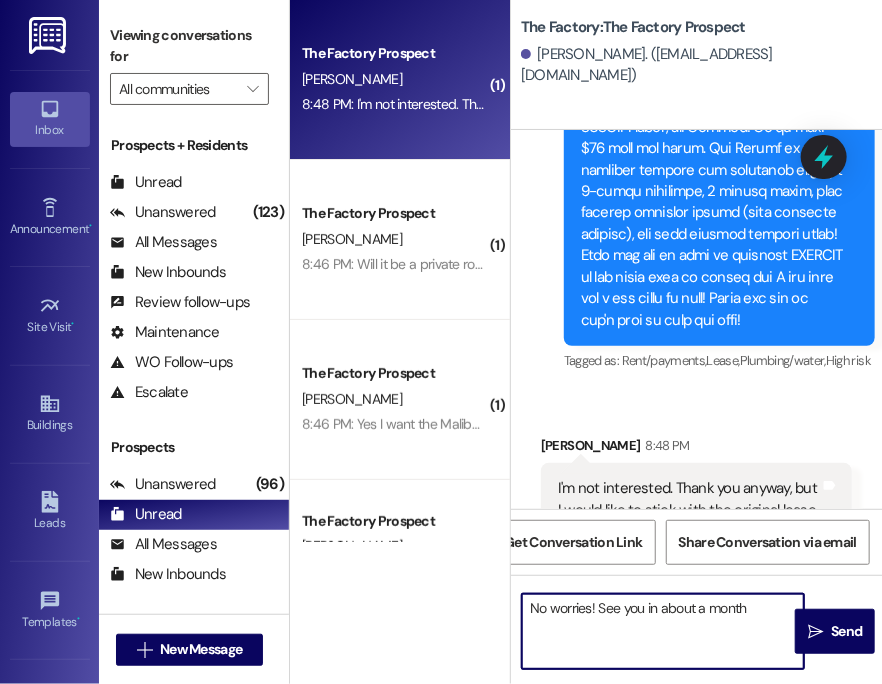 type on "No worries! See you in about a month!" 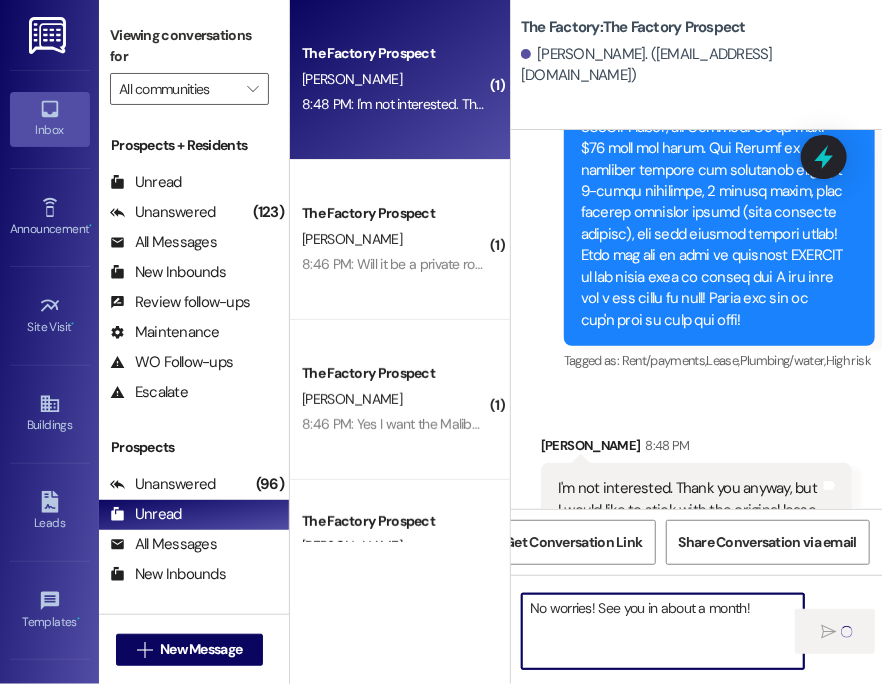 type 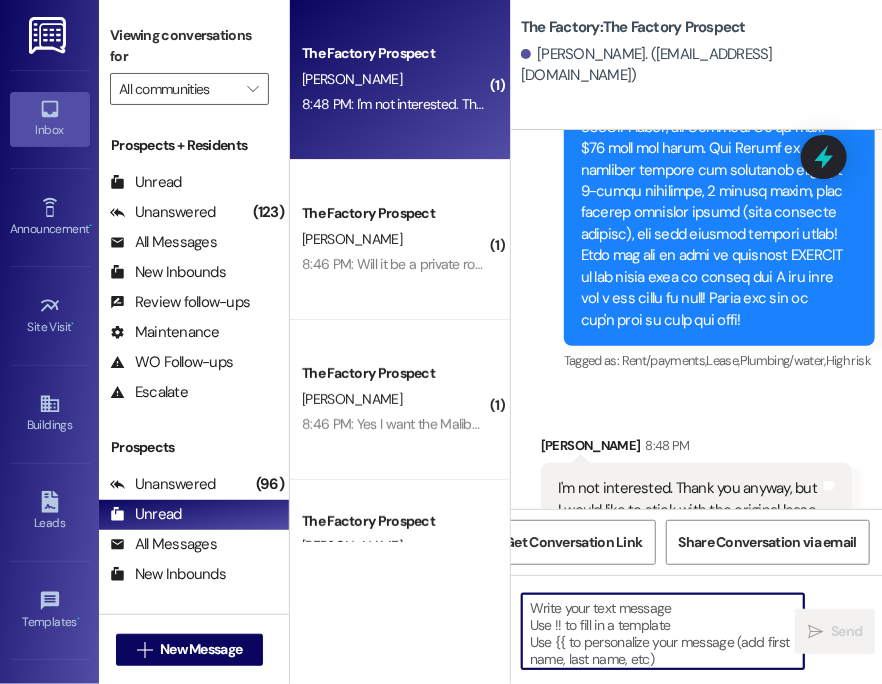 scroll, scrollTop: 4440, scrollLeft: 0, axis: vertical 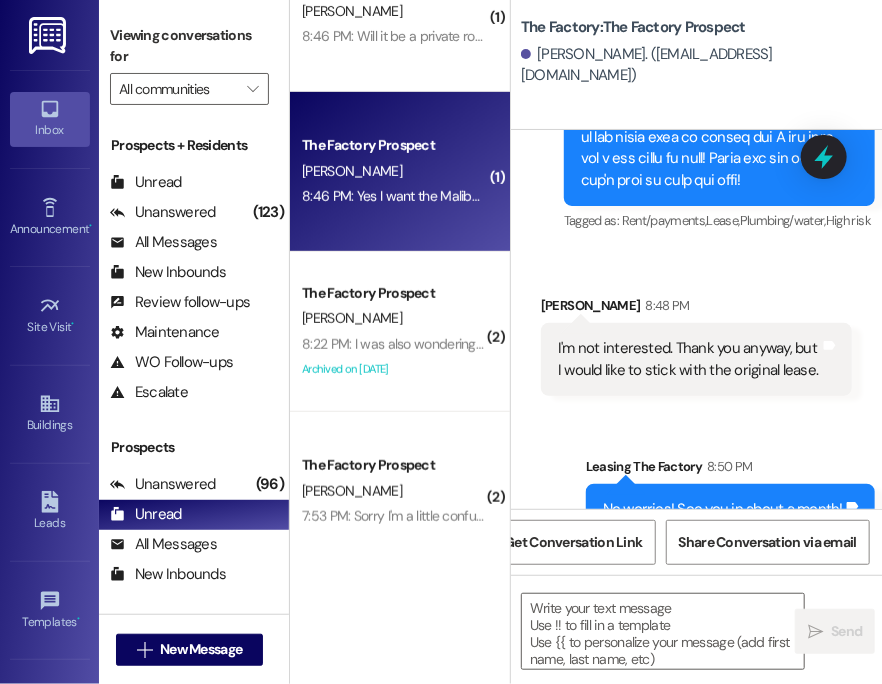 click on "8:46 PM: Yes I want the Malibu, can I also get the current signing promotion too? 8:46 PM: Yes I want the Malibu, can I also get the current signing promotion too?" at bounding box center [532, 196] 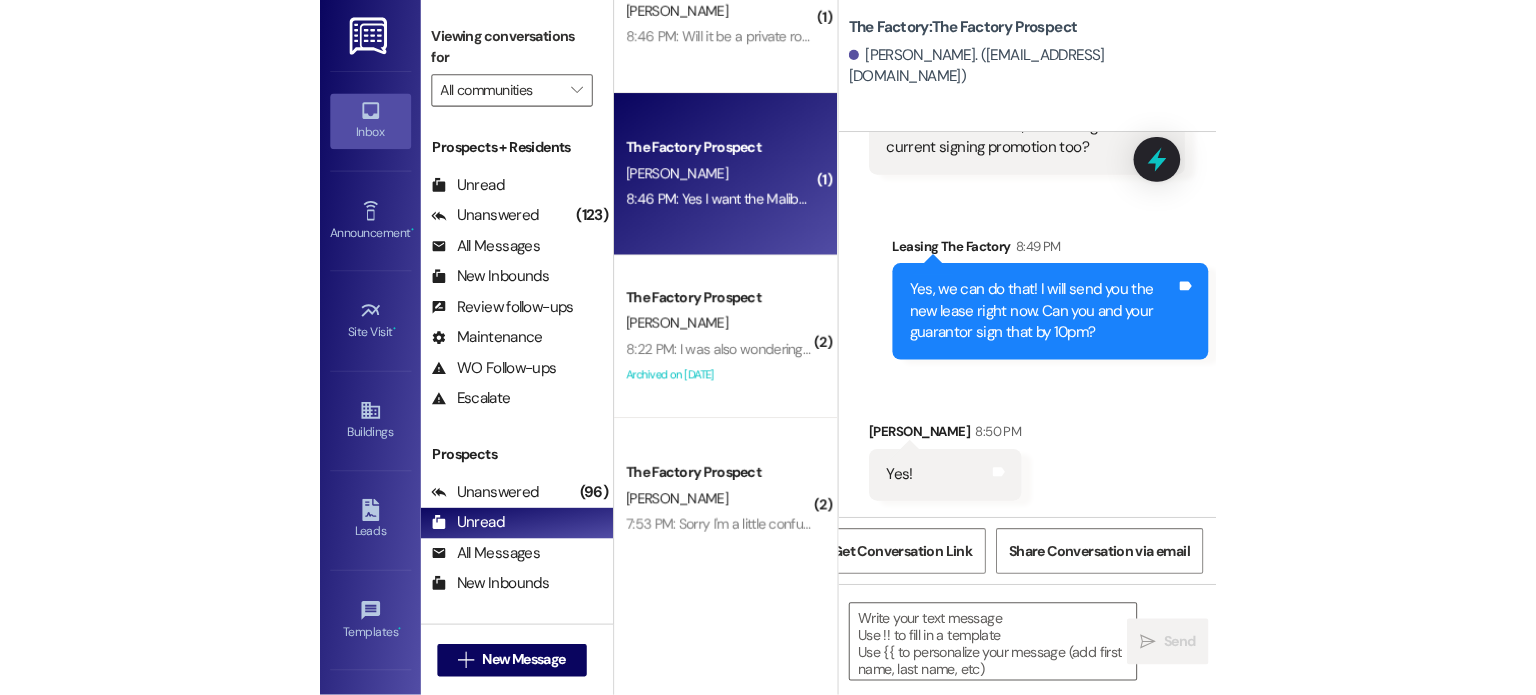 scroll, scrollTop: 736, scrollLeft: 0, axis: vertical 